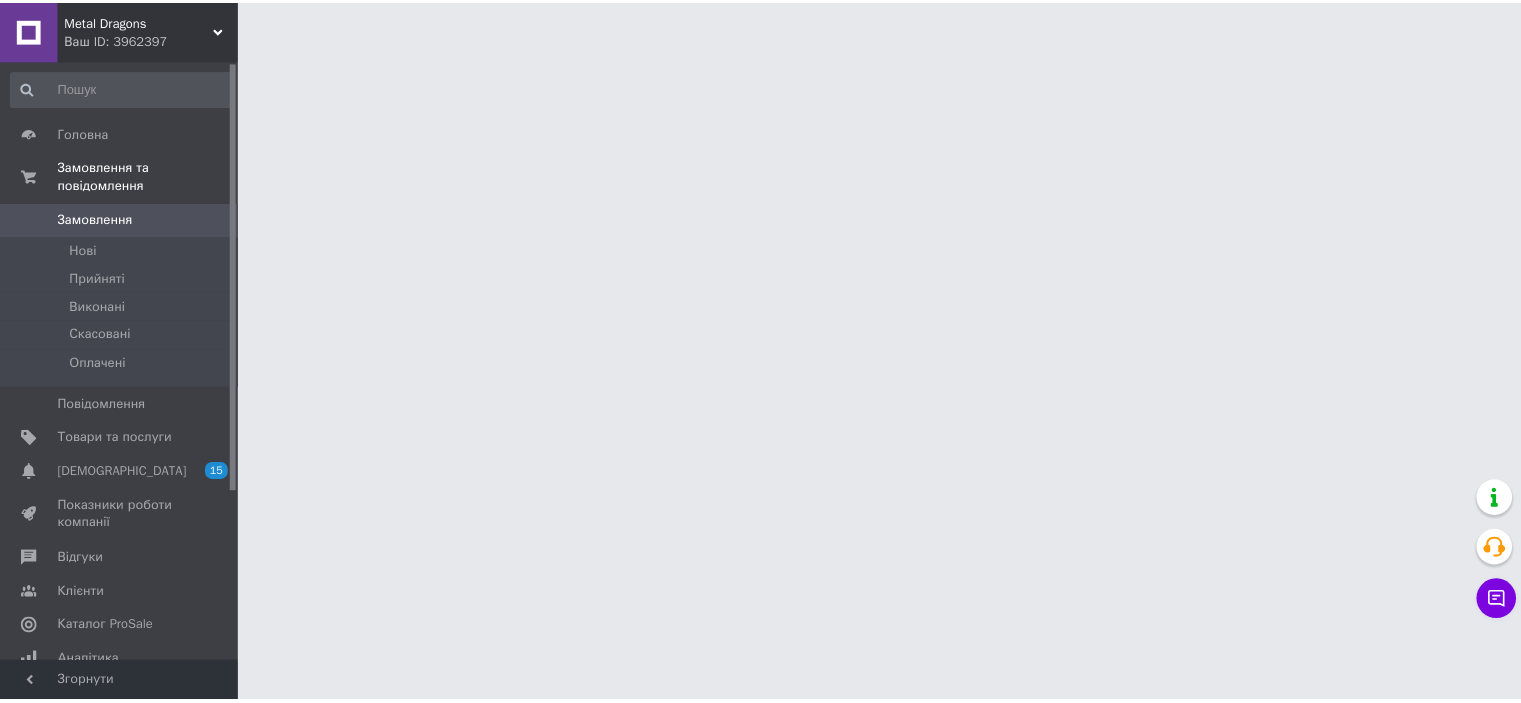 scroll, scrollTop: 0, scrollLeft: 0, axis: both 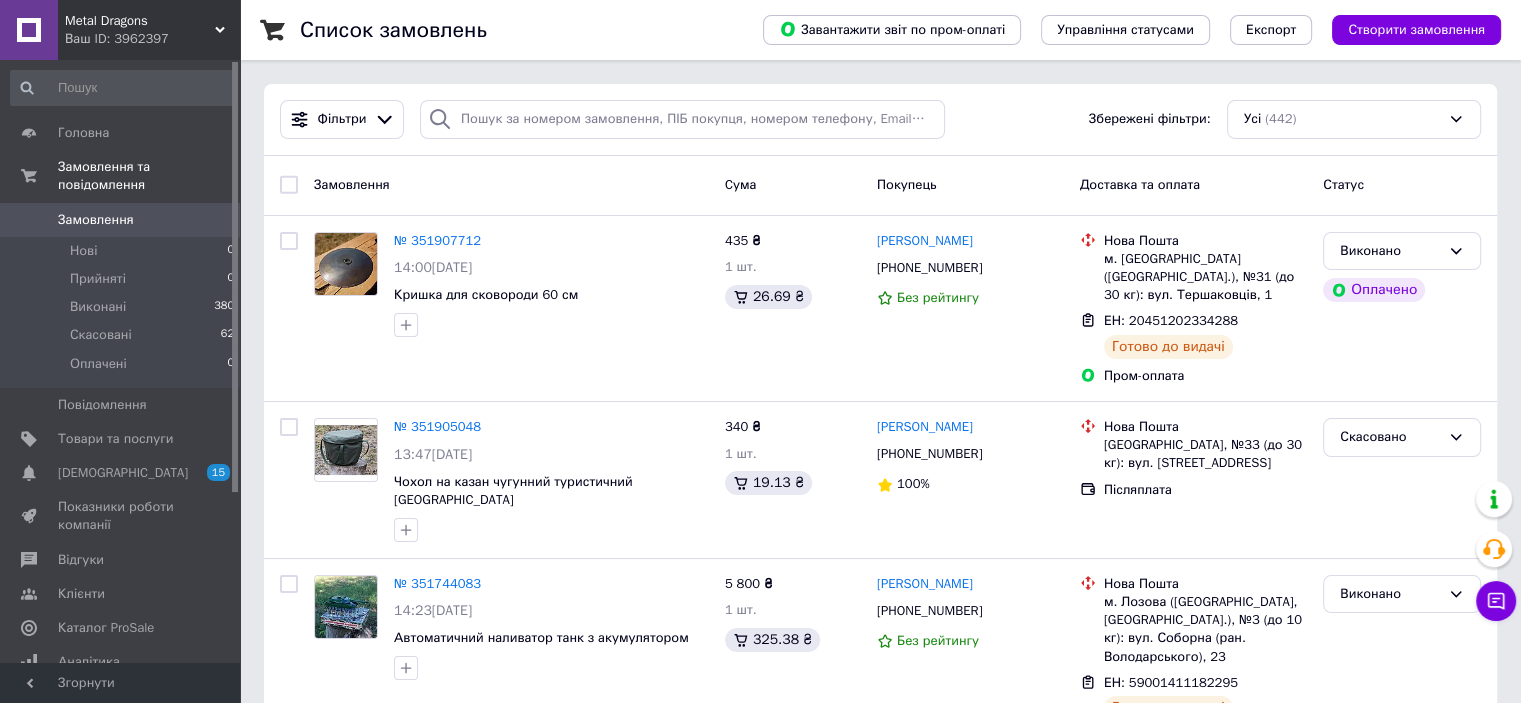 drag, startPoint x: 117, startPoint y: 26, endPoint x: 124, endPoint y: 131, distance: 105.23308 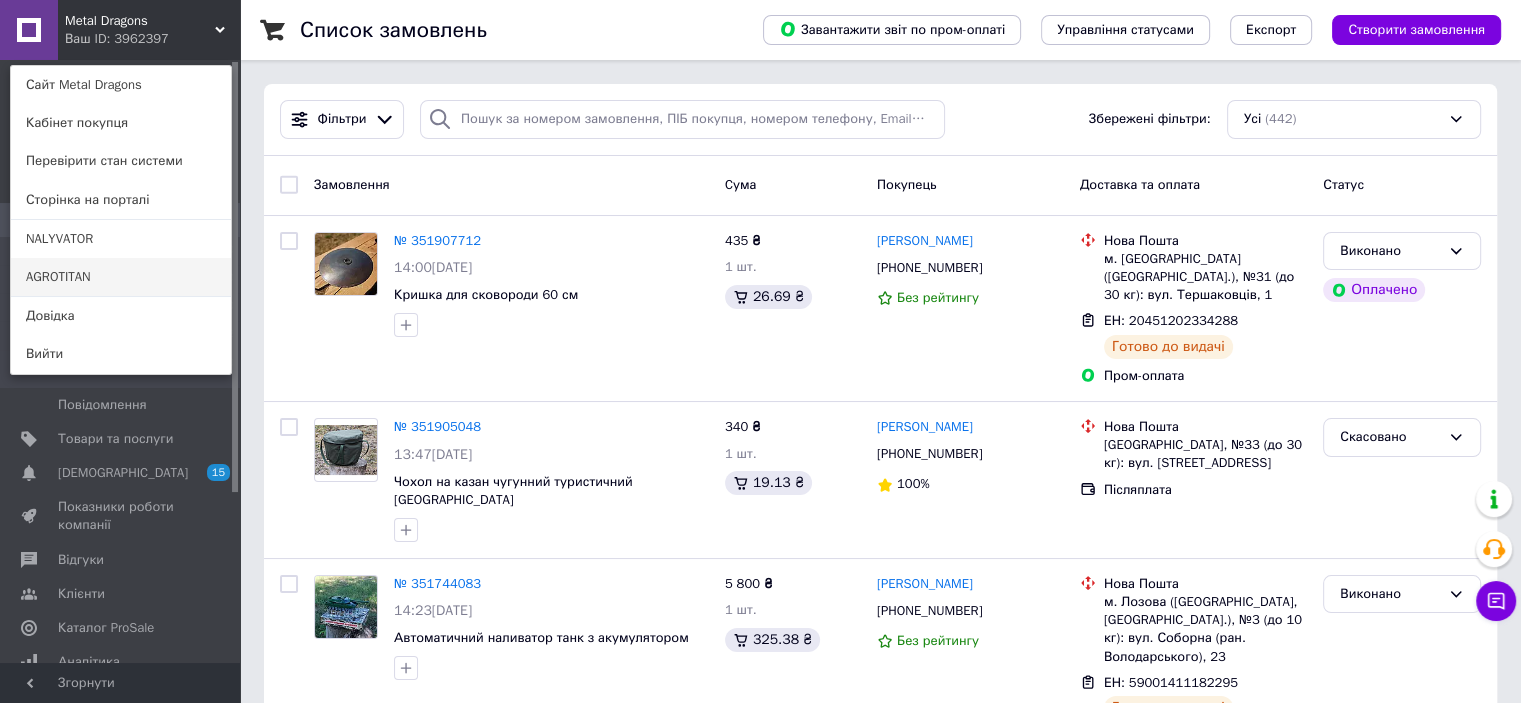 click on "AGROTITAN" at bounding box center (121, 277) 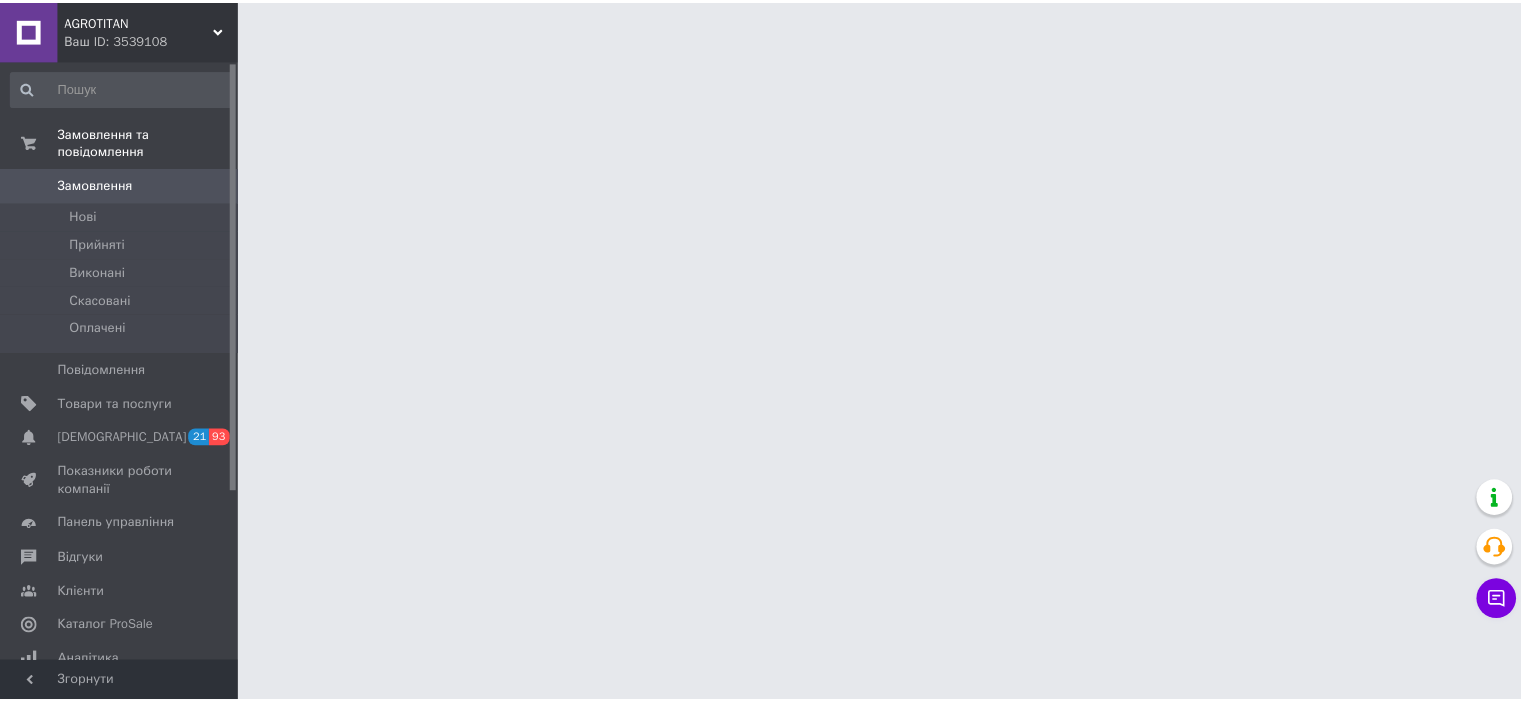 scroll, scrollTop: 0, scrollLeft: 0, axis: both 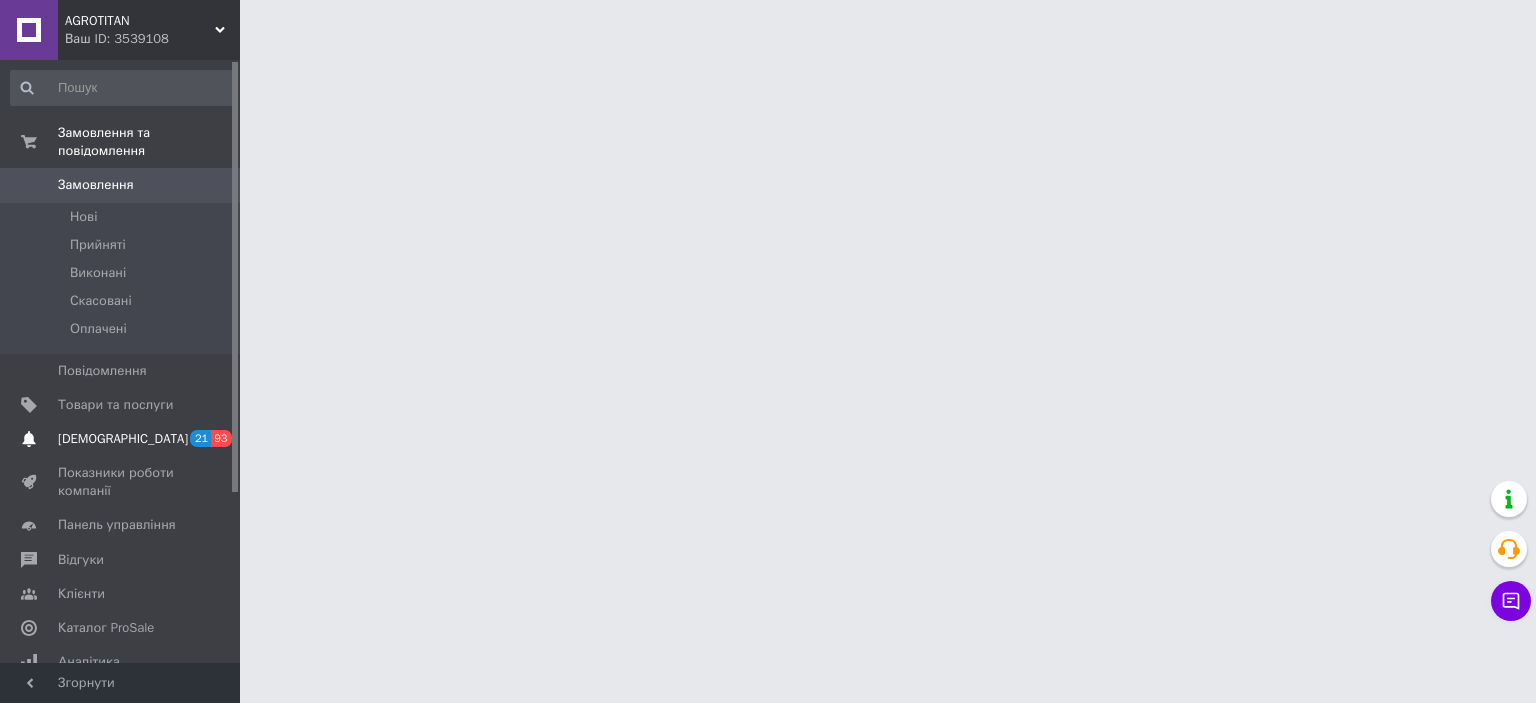 click on "[DEMOGRAPHIC_DATA]" at bounding box center [123, 439] 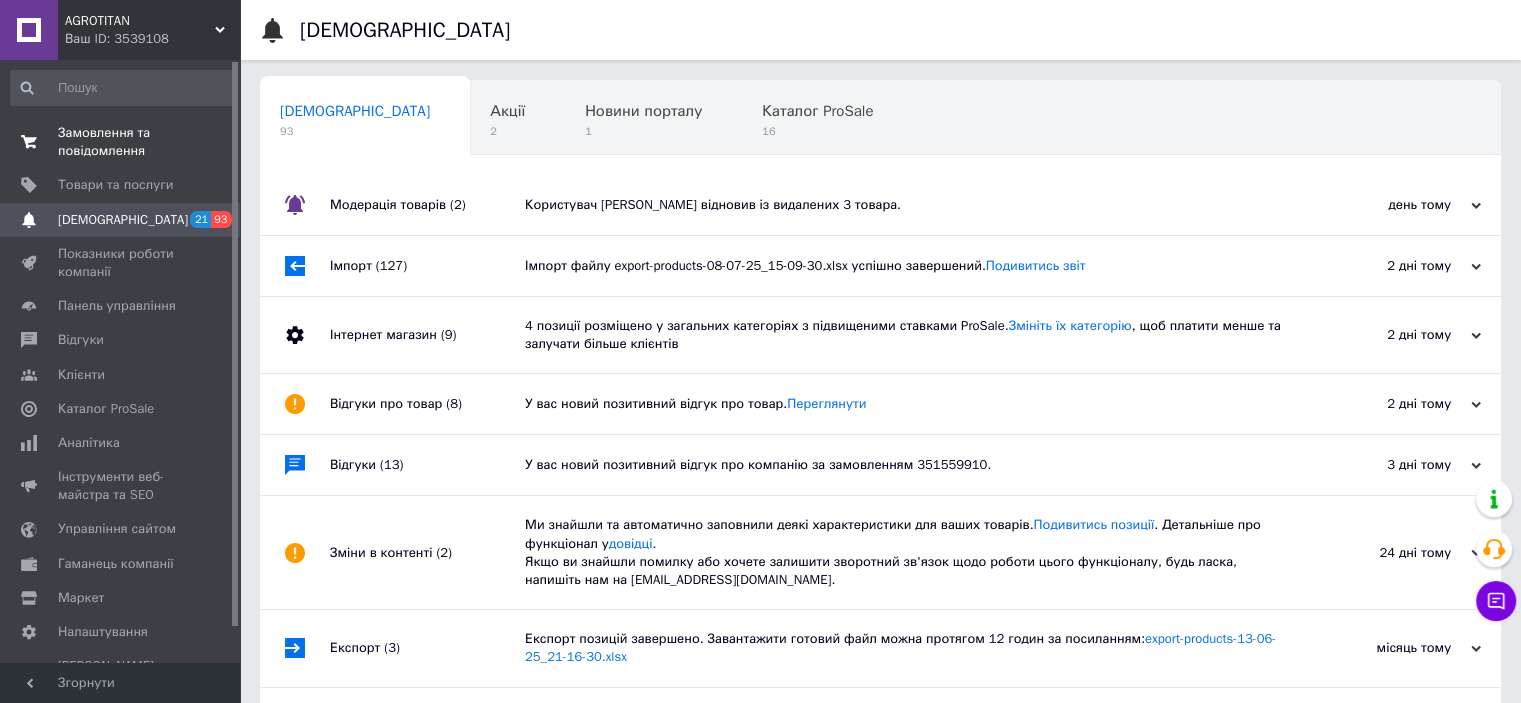 click on "Замовлення та повідомлення" at bounding box center [121, 142] 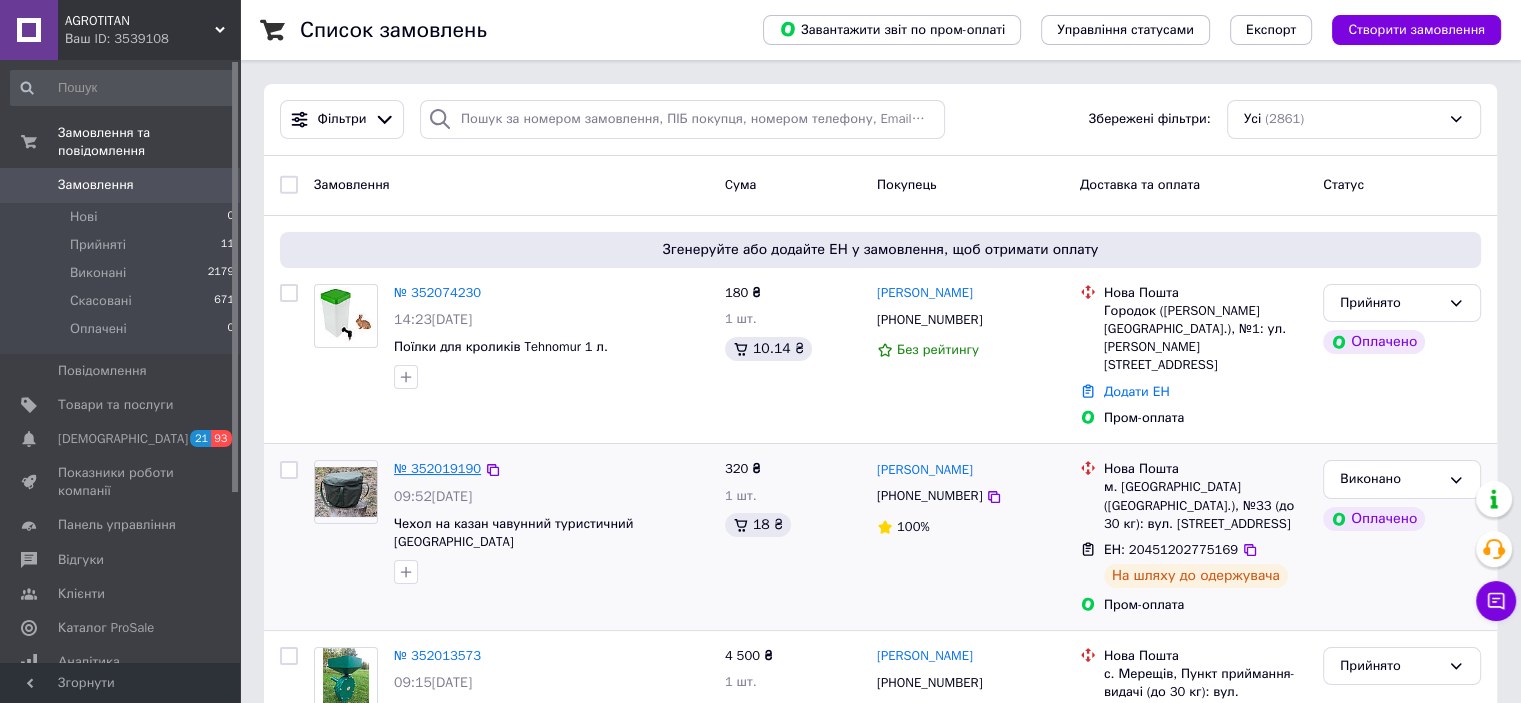 click on "№ 352019190" at bounding box center [437, 468] 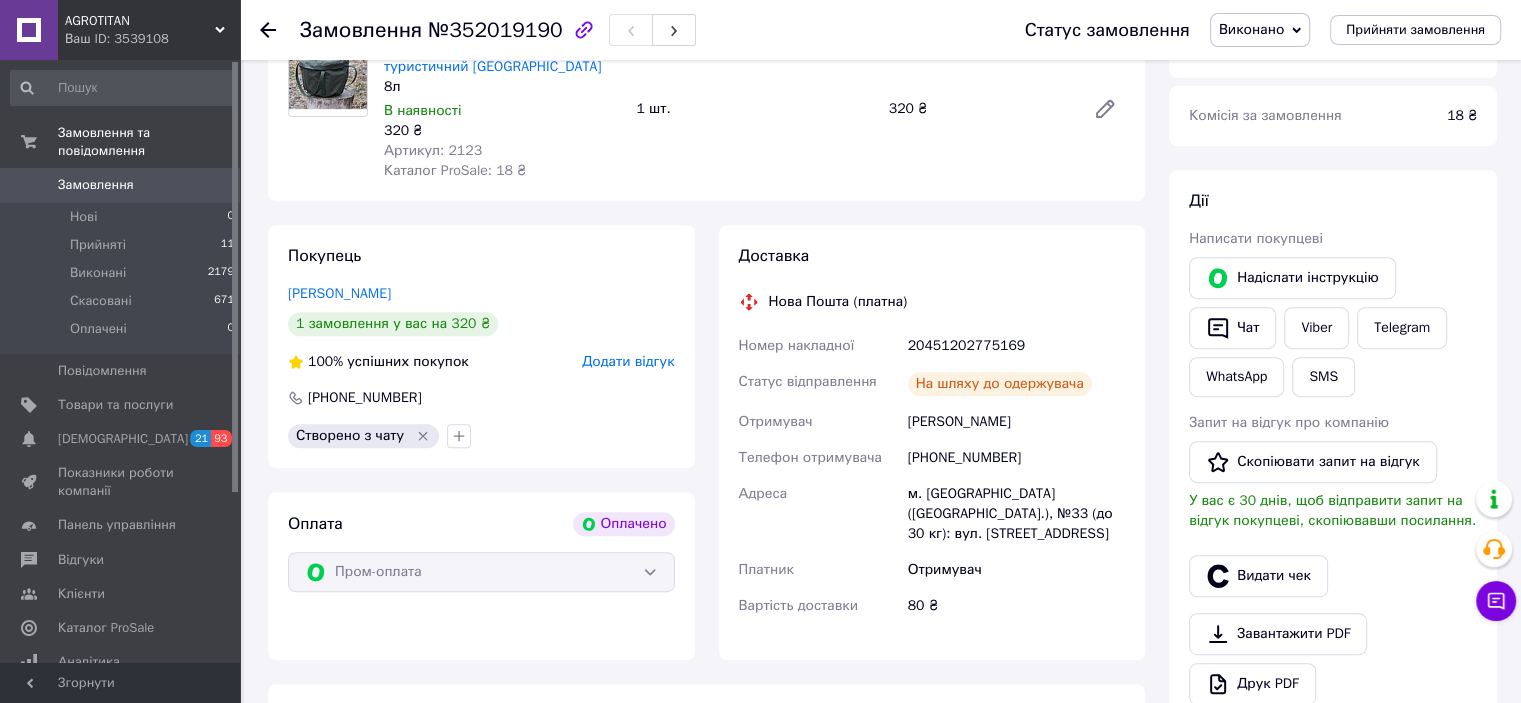 scroll, scrollTop: 800, scrollLeft: 0, axis: vertical 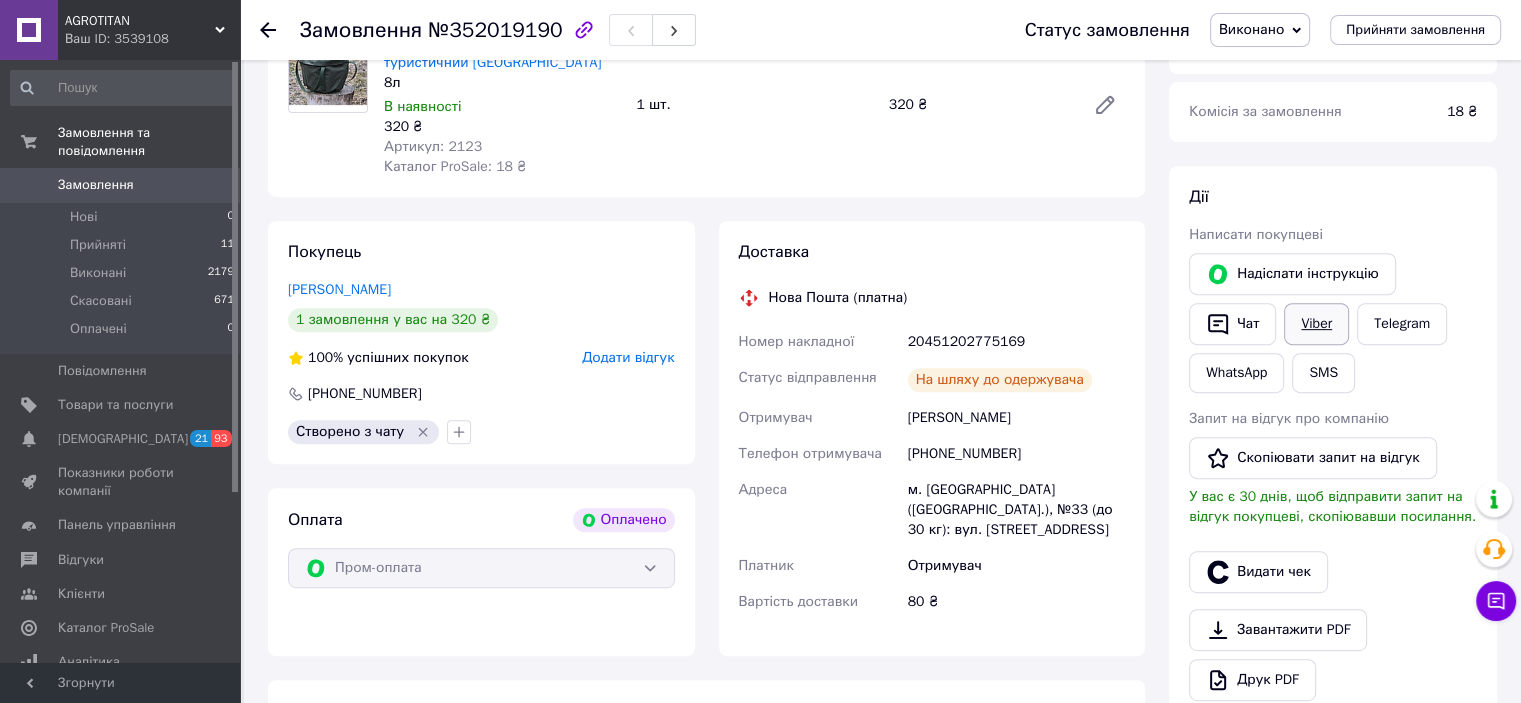 click on "Viber" at bounding box center (1316, 324) 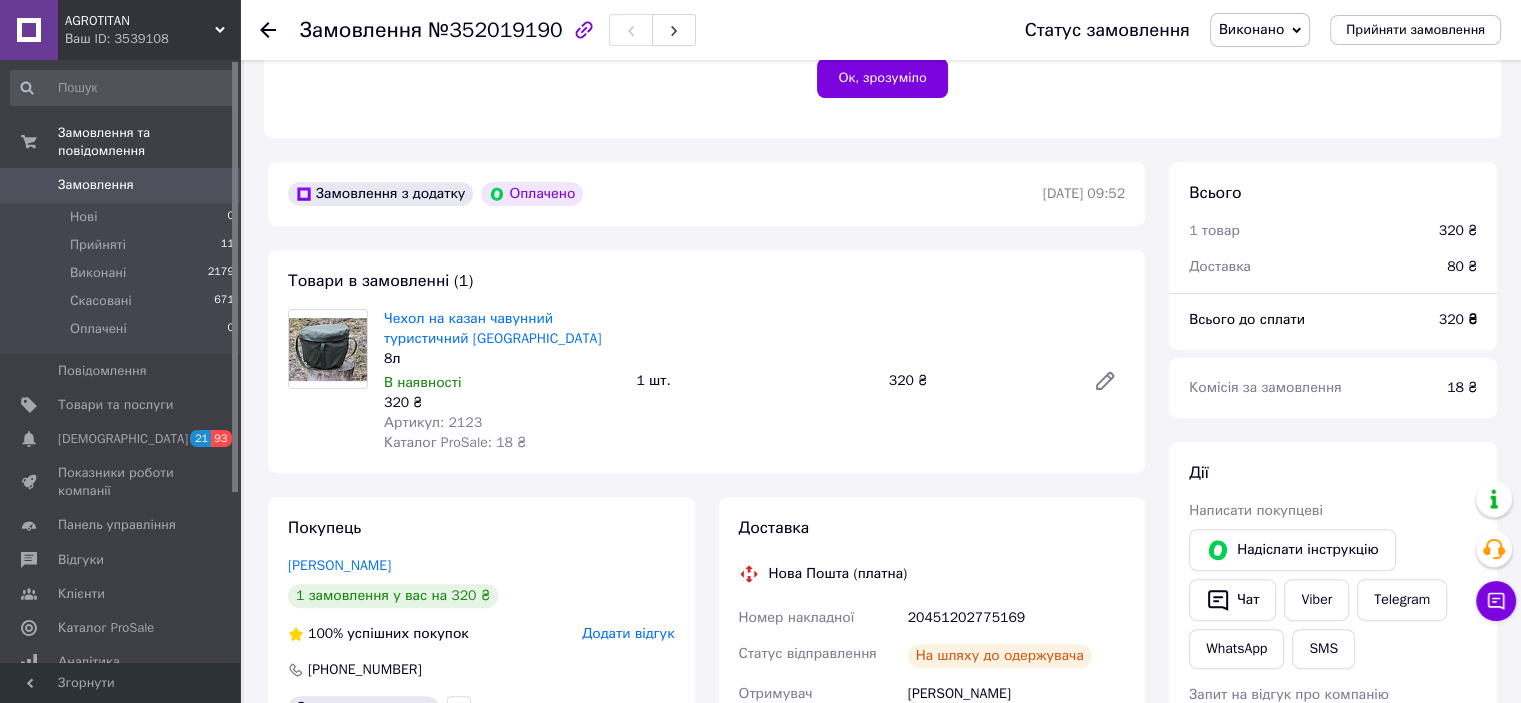 scroll, scrollTop: 500, scrollLeft: 0, axis: vertical 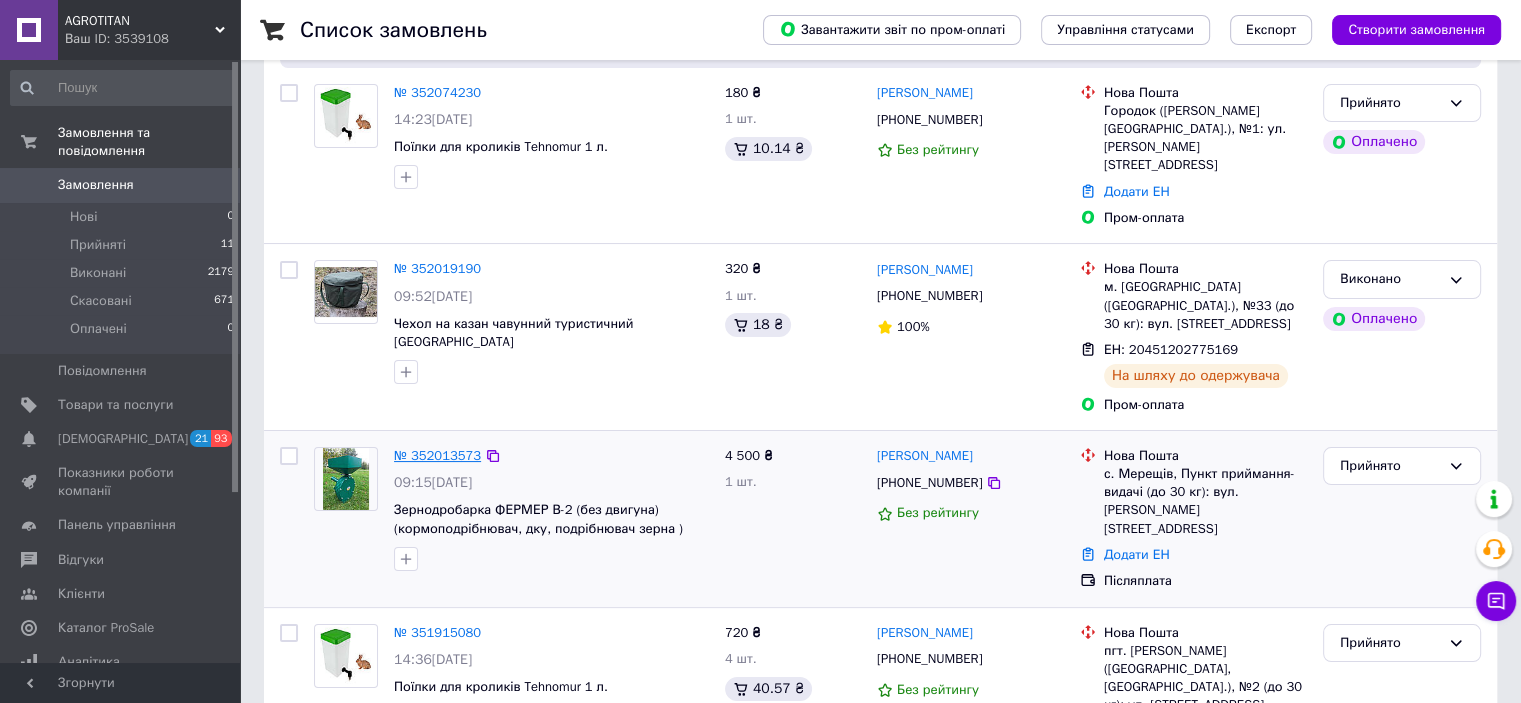 click on "№ 352013573" at bounding box center (437, 455) 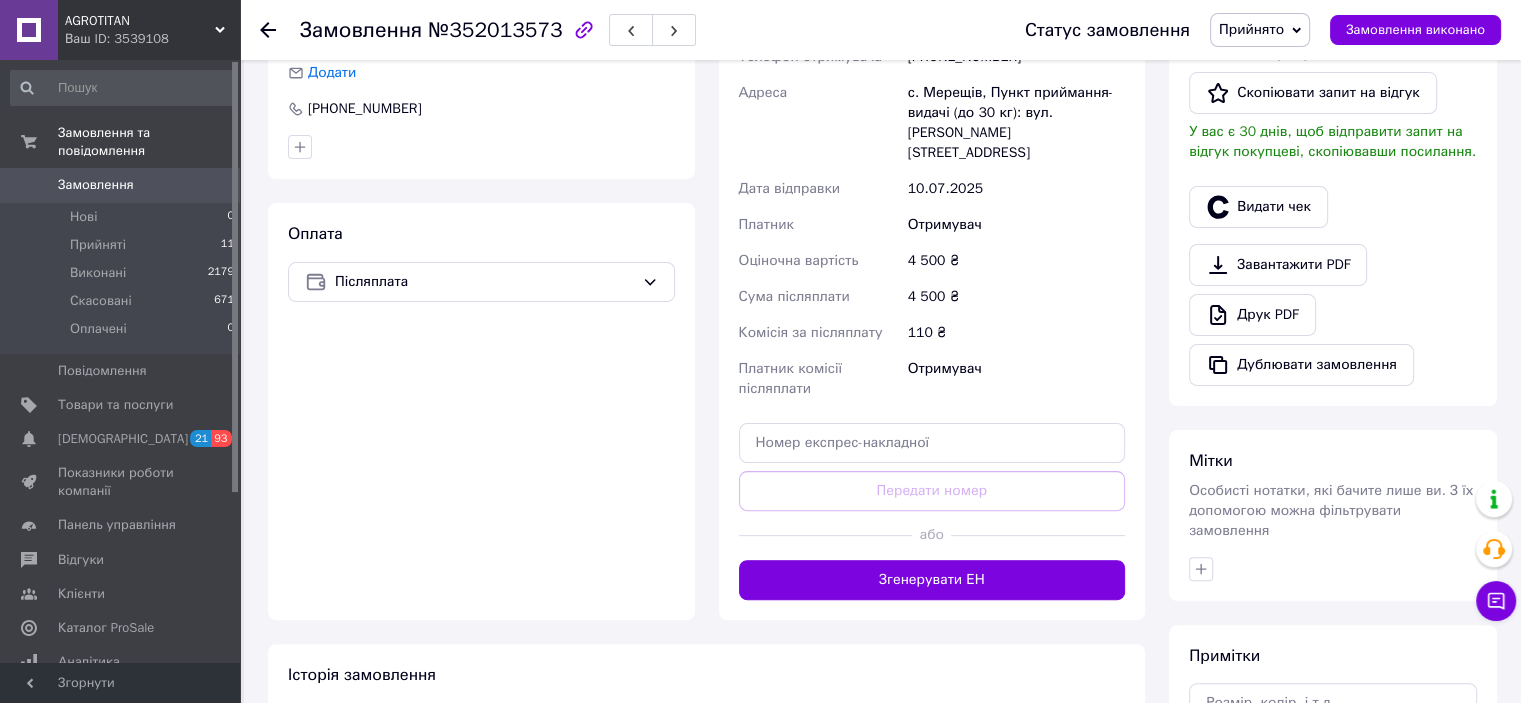 scroll, scrollTop: 500, scrollLeft: 0, axis: vertical 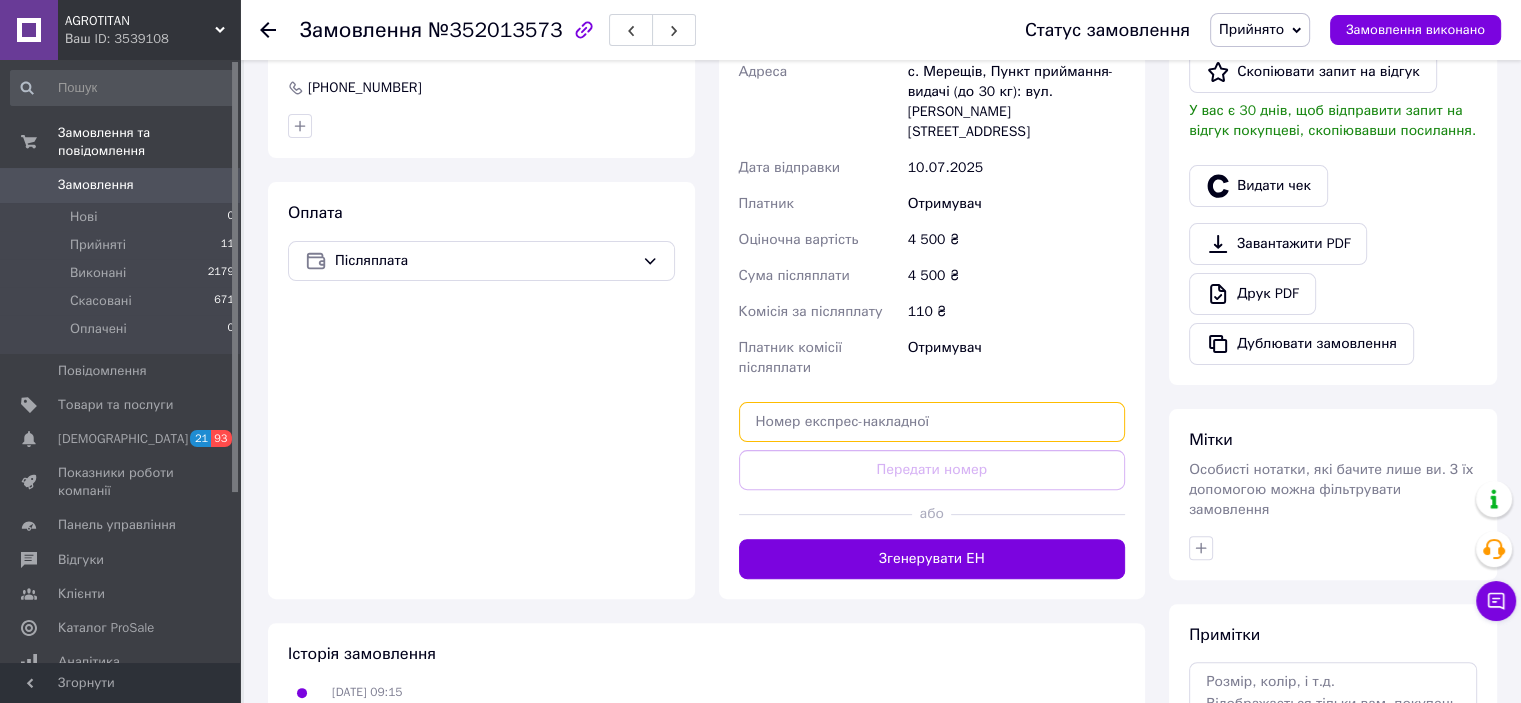 click at bounding box center [932, 422] 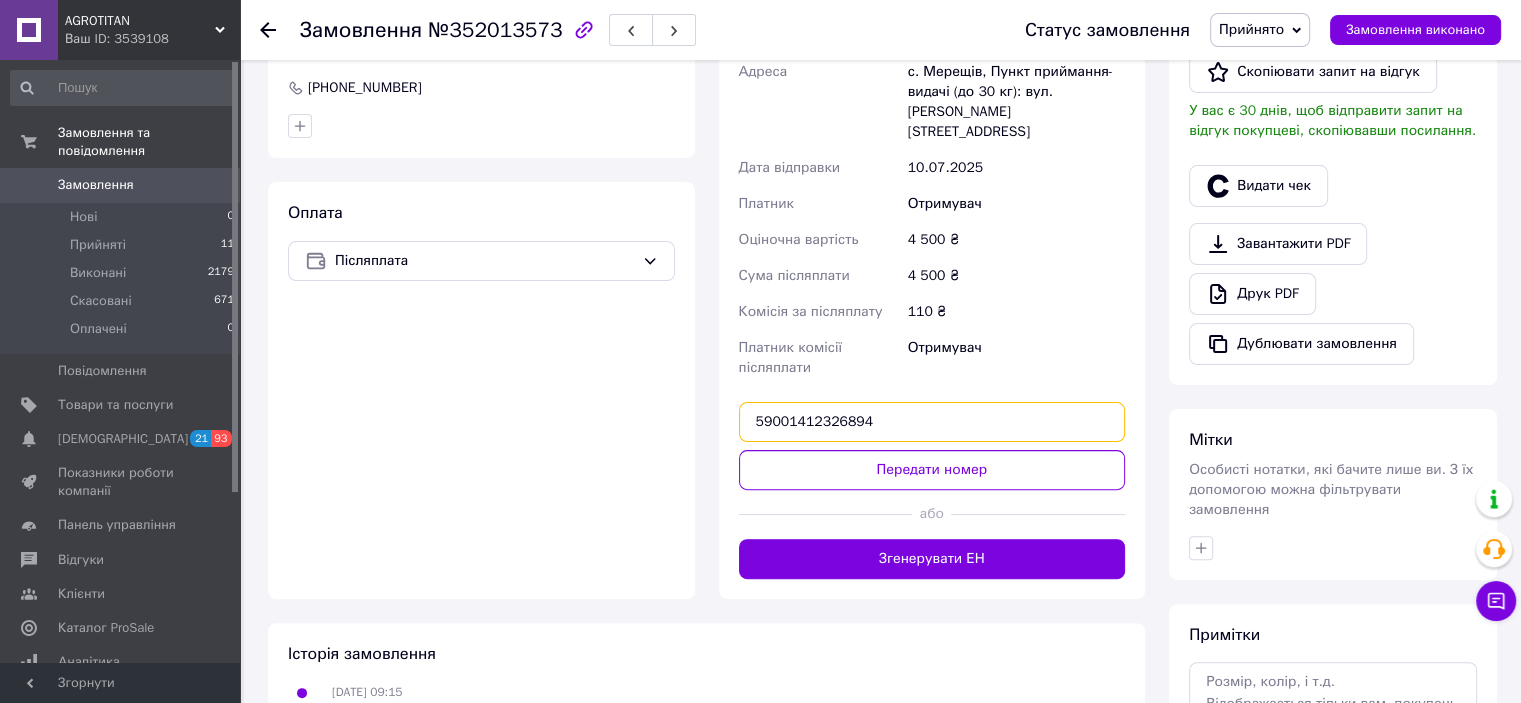 drag, startPoint x: 800, startPoint y: 409, endPoint x: 747, endPoint y: 410, distance: 53.009434 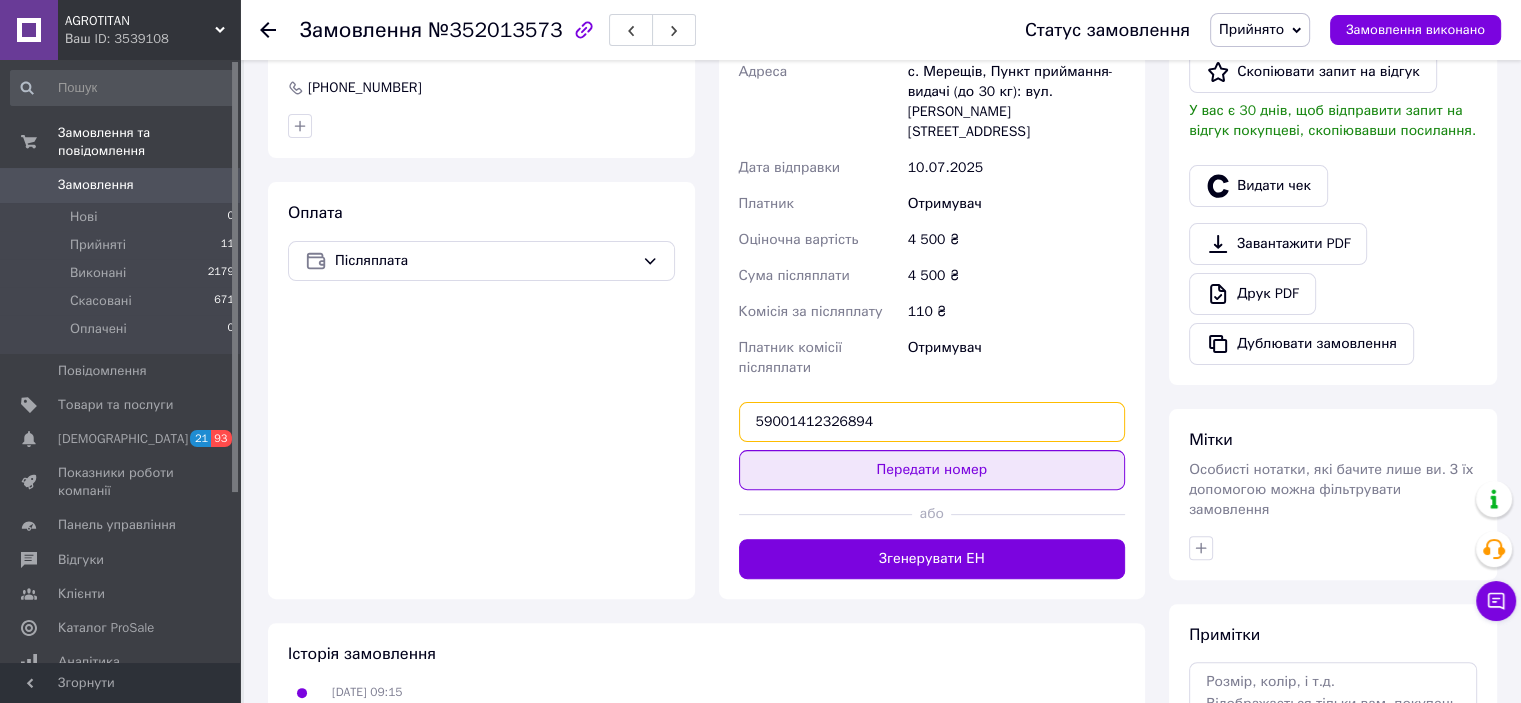 type on "59001412326894" 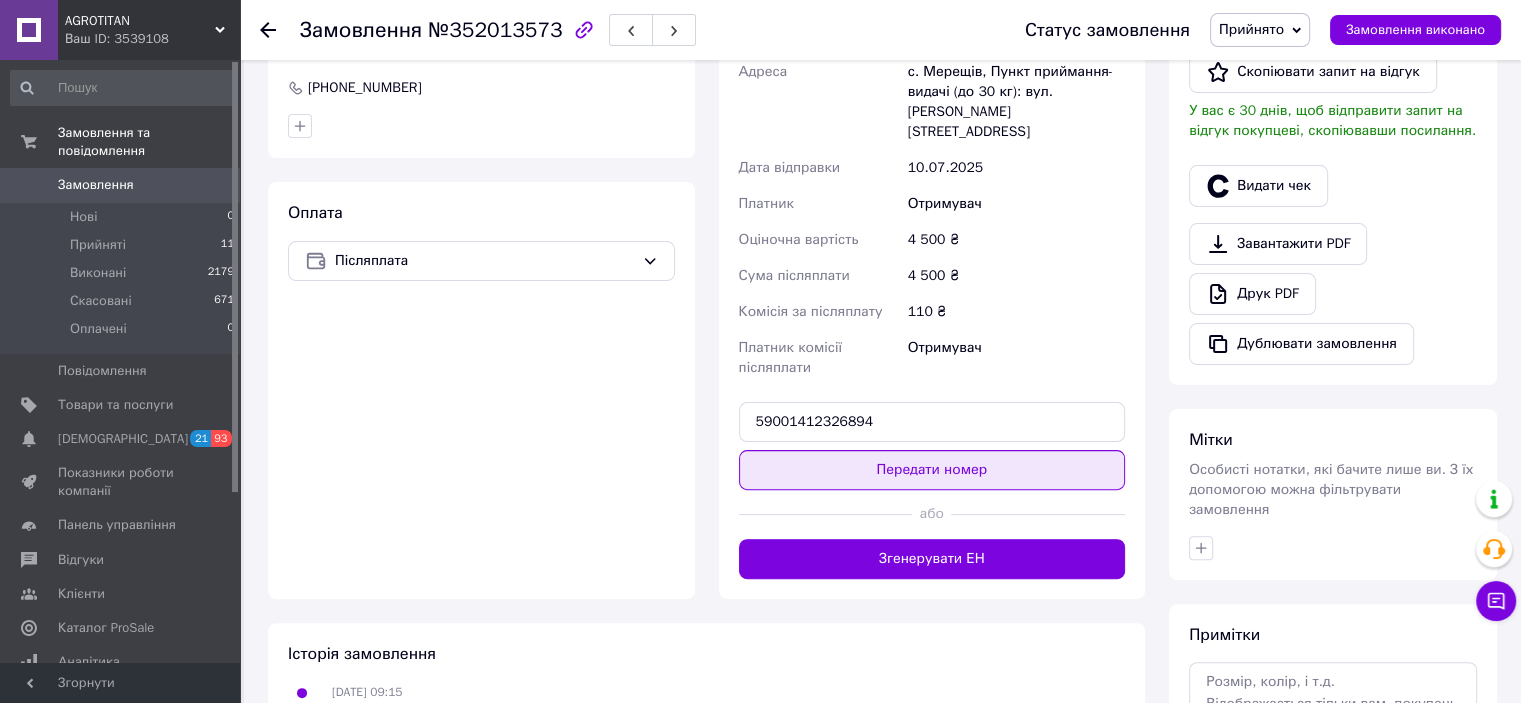 click on "Передати номер" at bounding box center [932, 470] 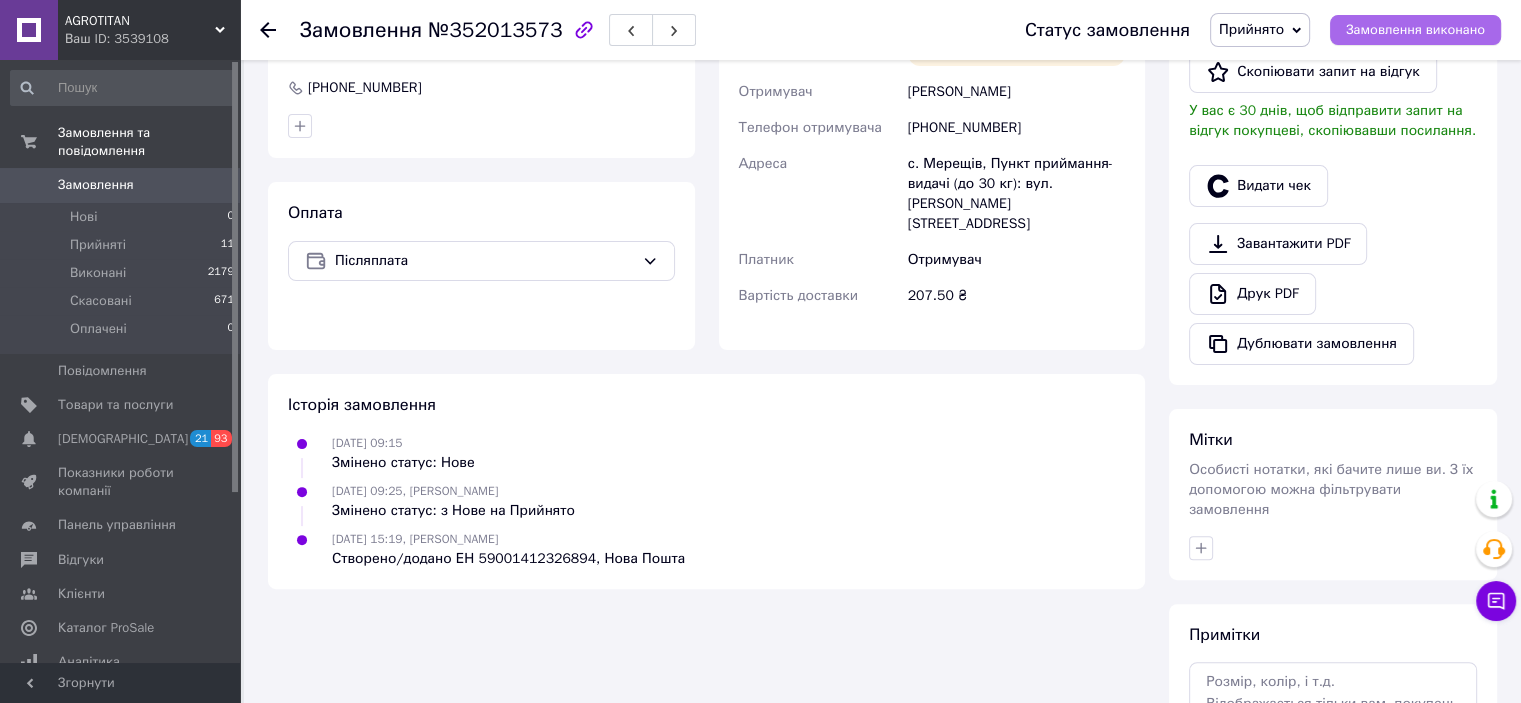 click on "Замовлення виконано" at bounding box center (1415, 30) 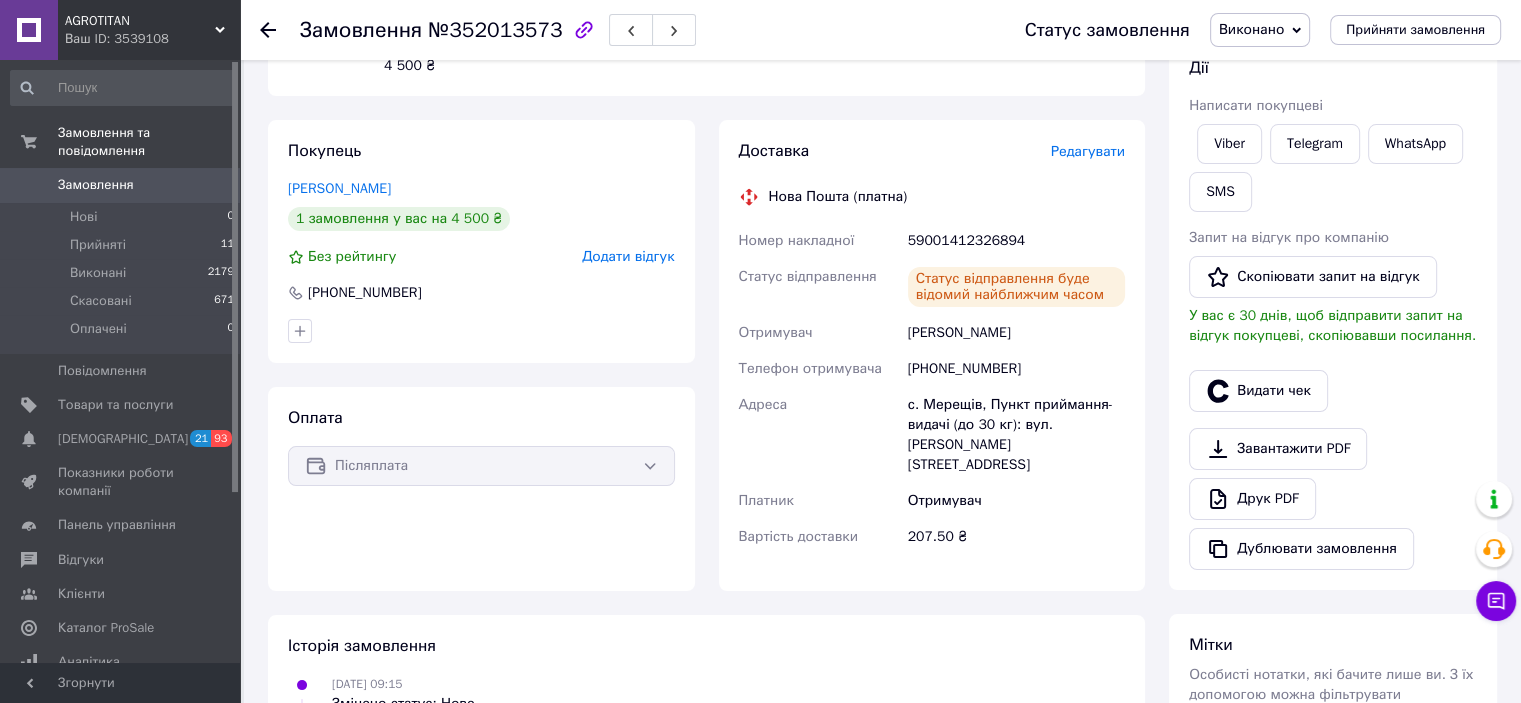 scroll, scrollTop: 0, scrollLeft: 0, axis: both 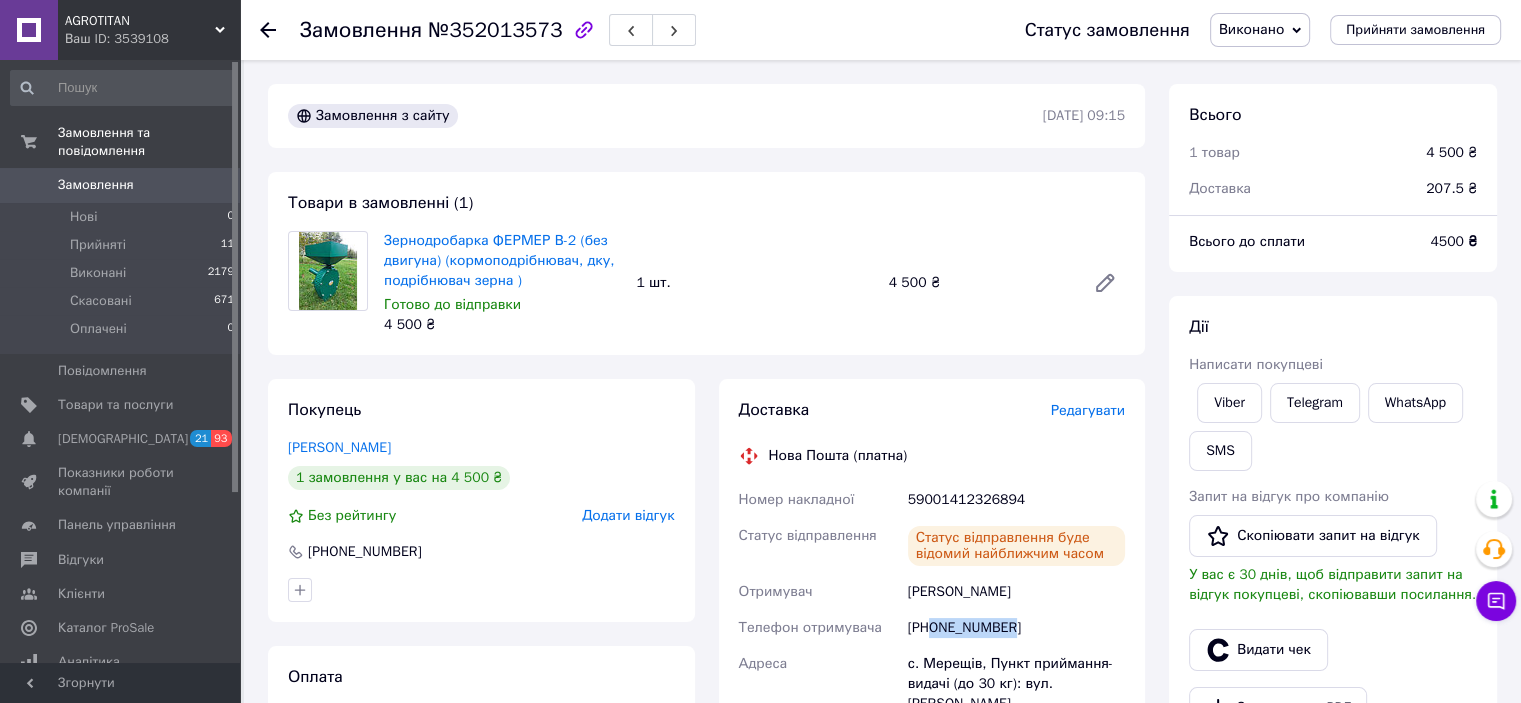 drag, startPoint x: 1006, startPoint y: 629, endPoint x: 934, endPoint y: 631, distance: 72.02777 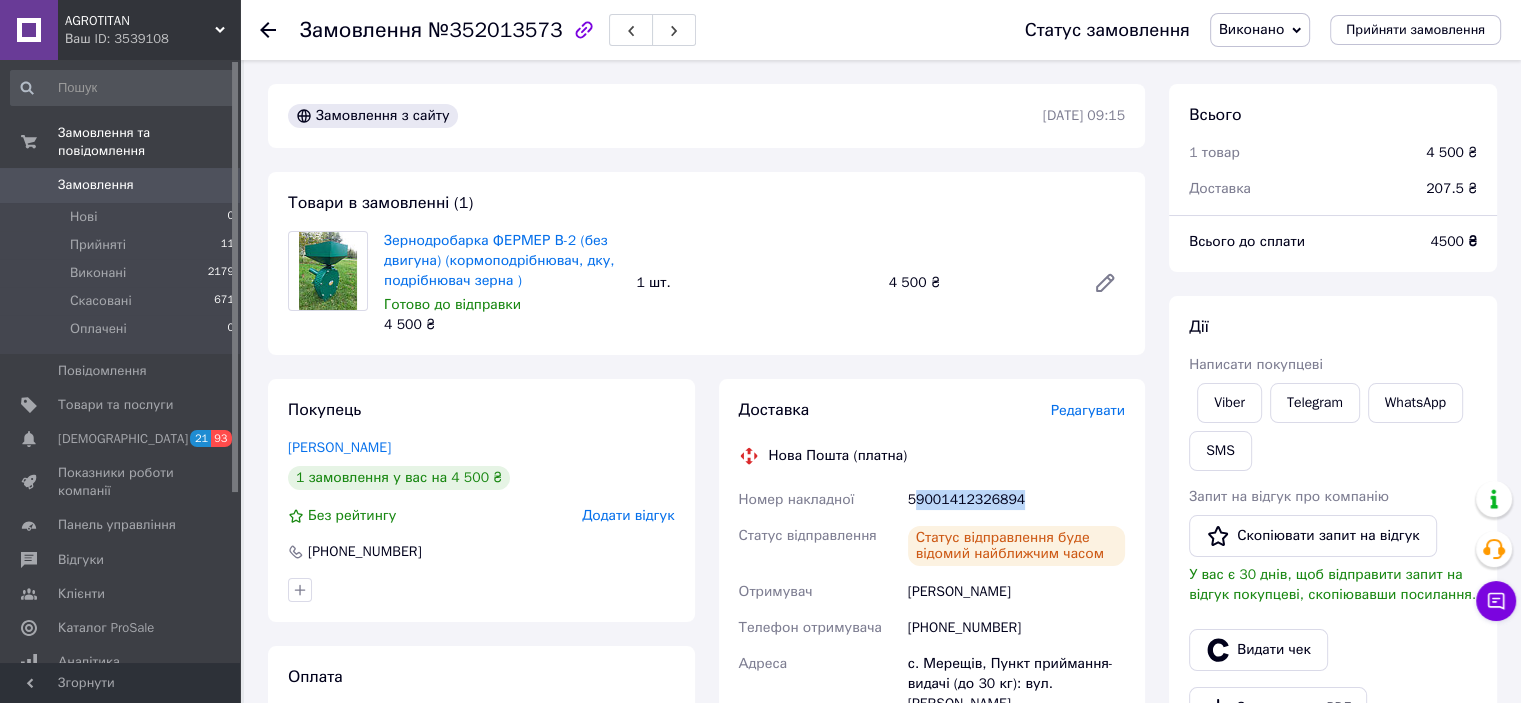 drag, startPoint x: 1016, startPoint y: 500, endPoint x: 911, endPoint y: 501, distance: 105.00476 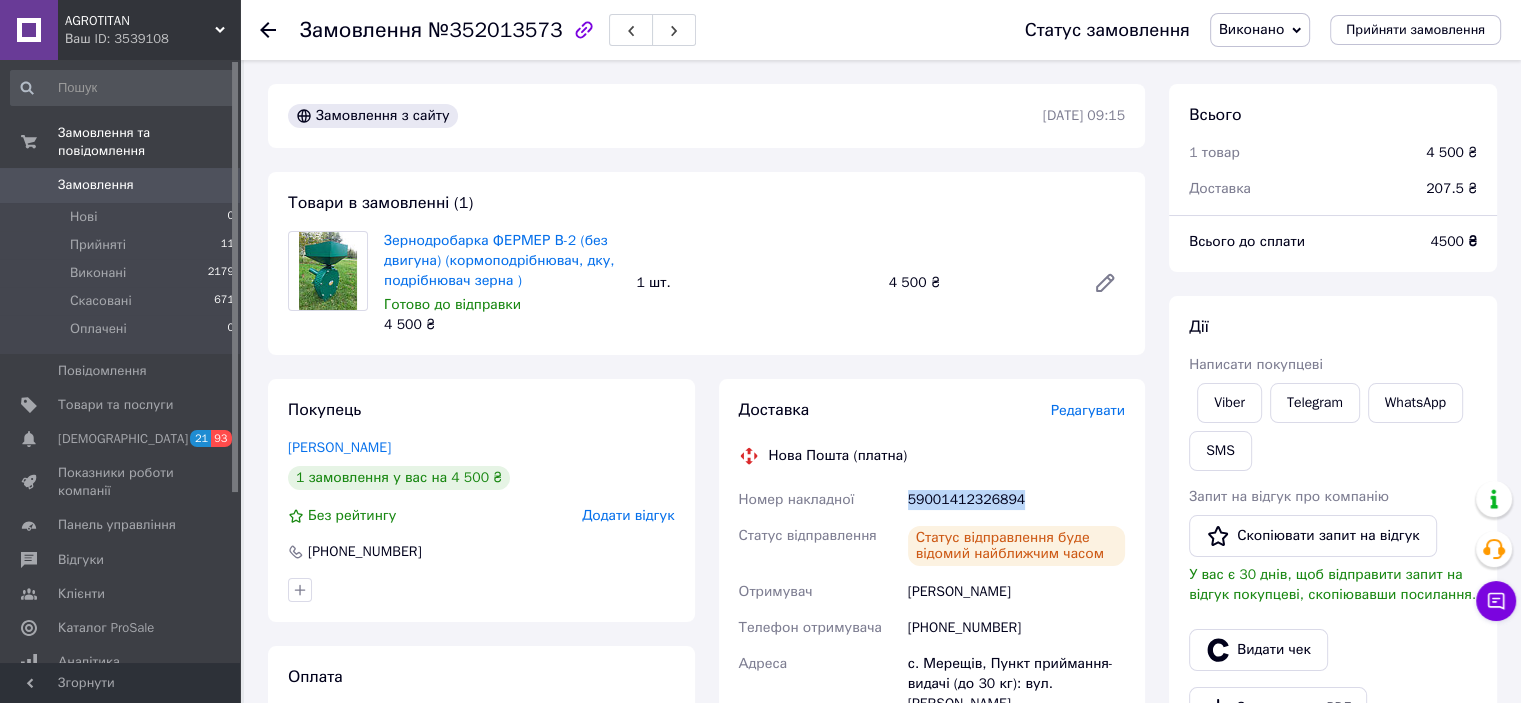 drag, startPoint x: 910, startPoint y: 502, endPoint x: 1020, endPoint y: 506, distance: 110.0727 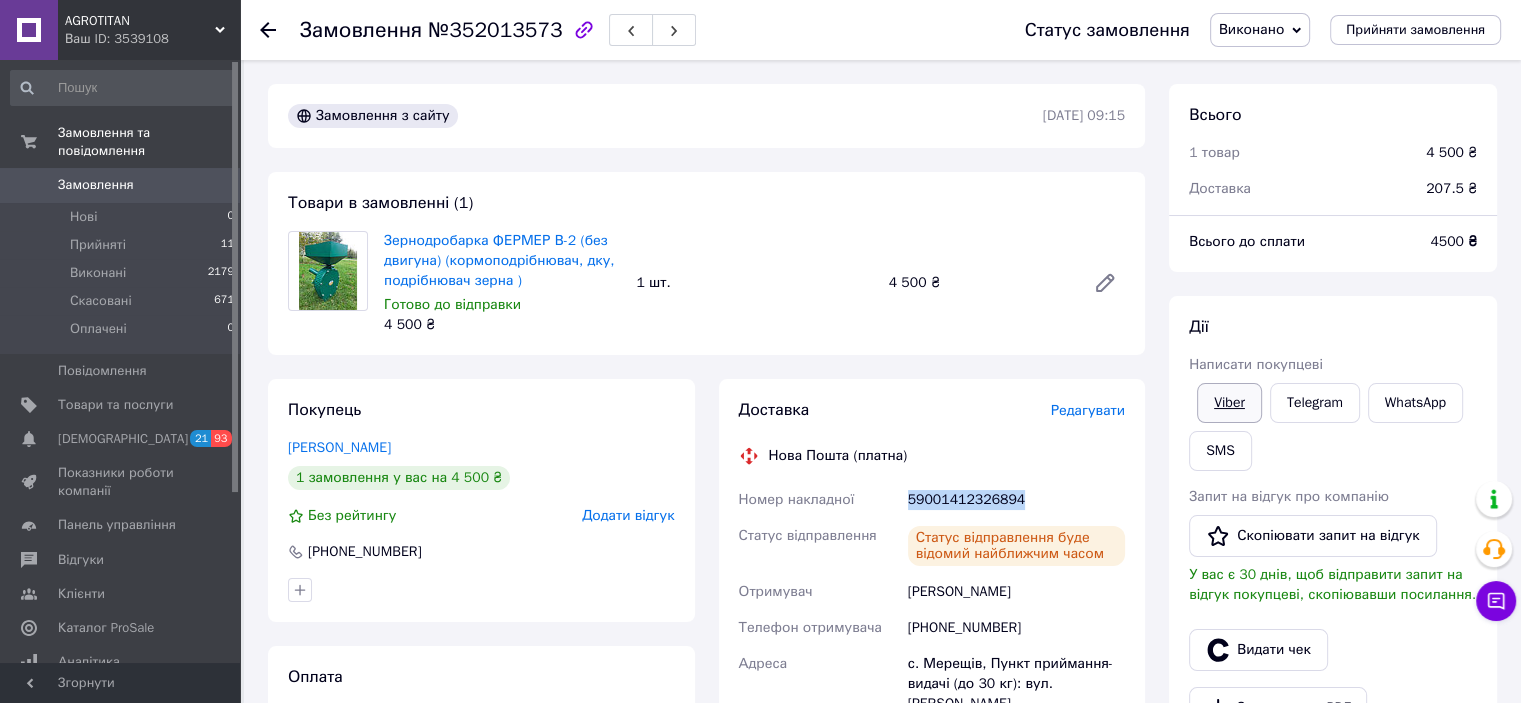 click on "Viber" at bounding box center [1229, 403] 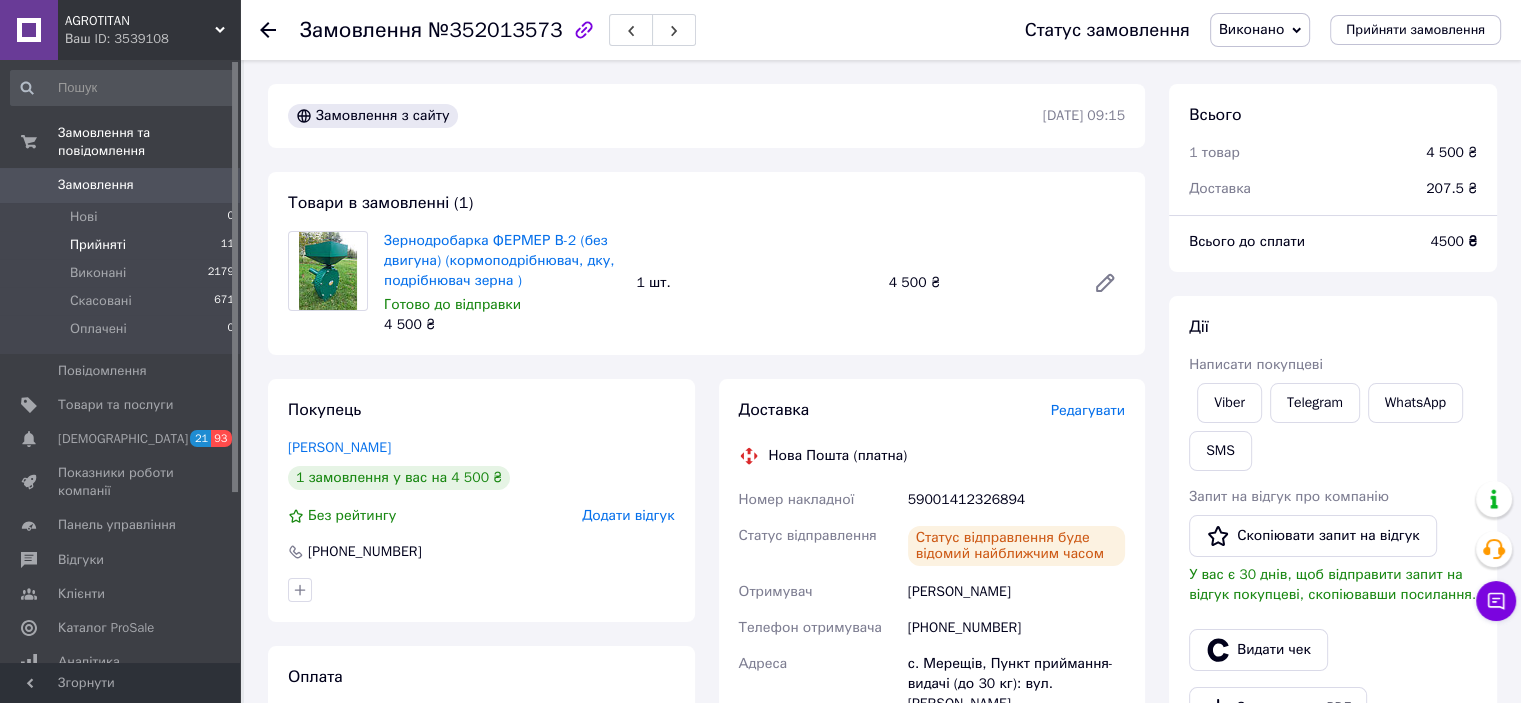 click on "Прийняті" at bounding box center (98, 245) 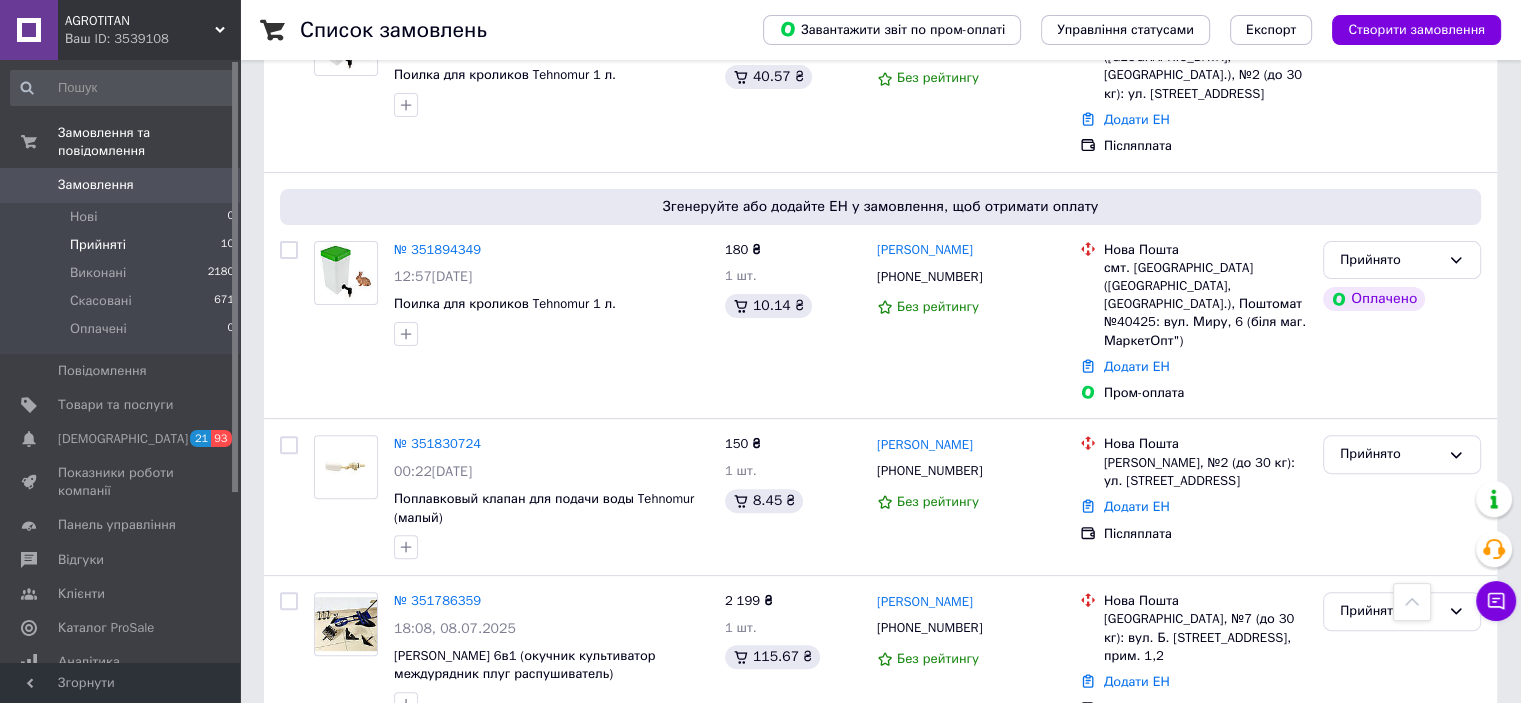 scroll, scrollTop: 600, scrollLeft: 0, axis: vertical 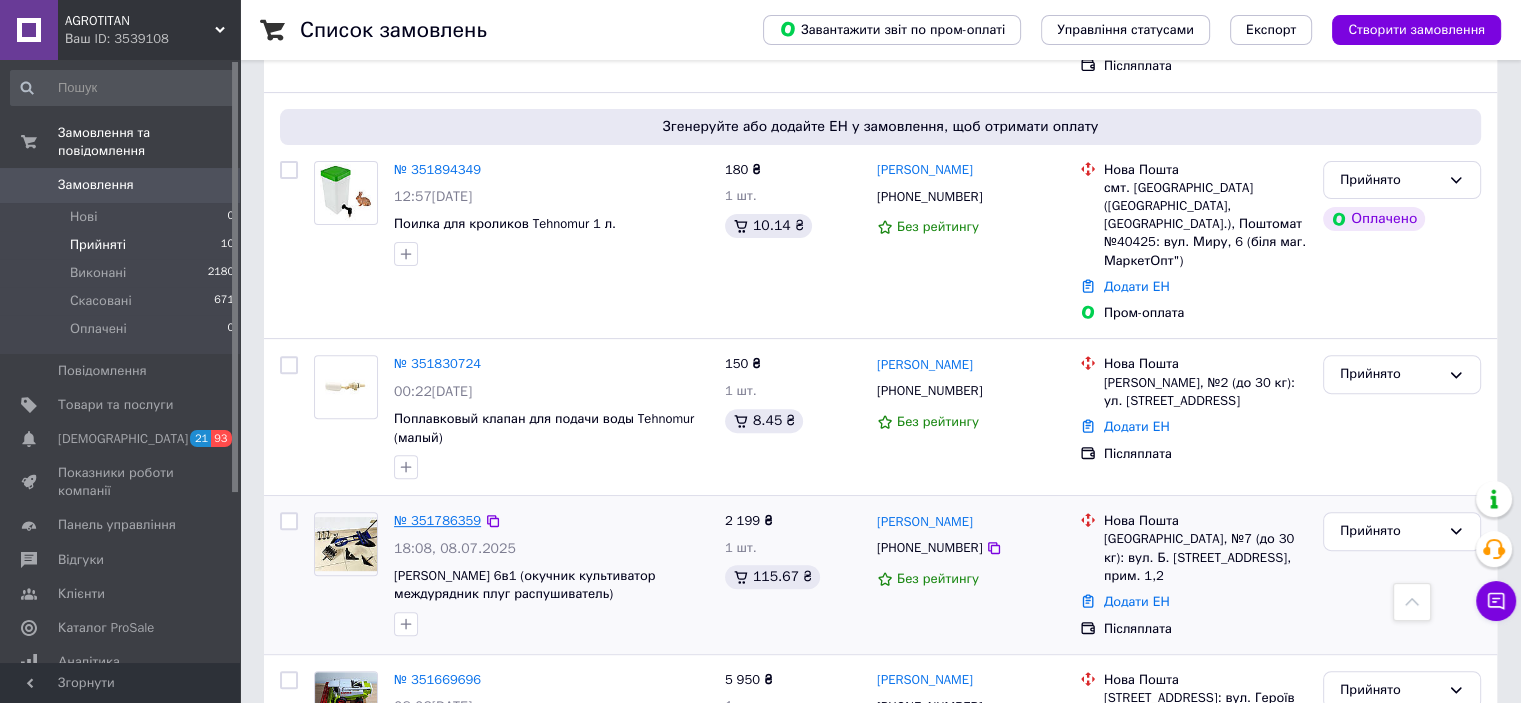 click on "№ 351786359" at bounding box center [437, 520] 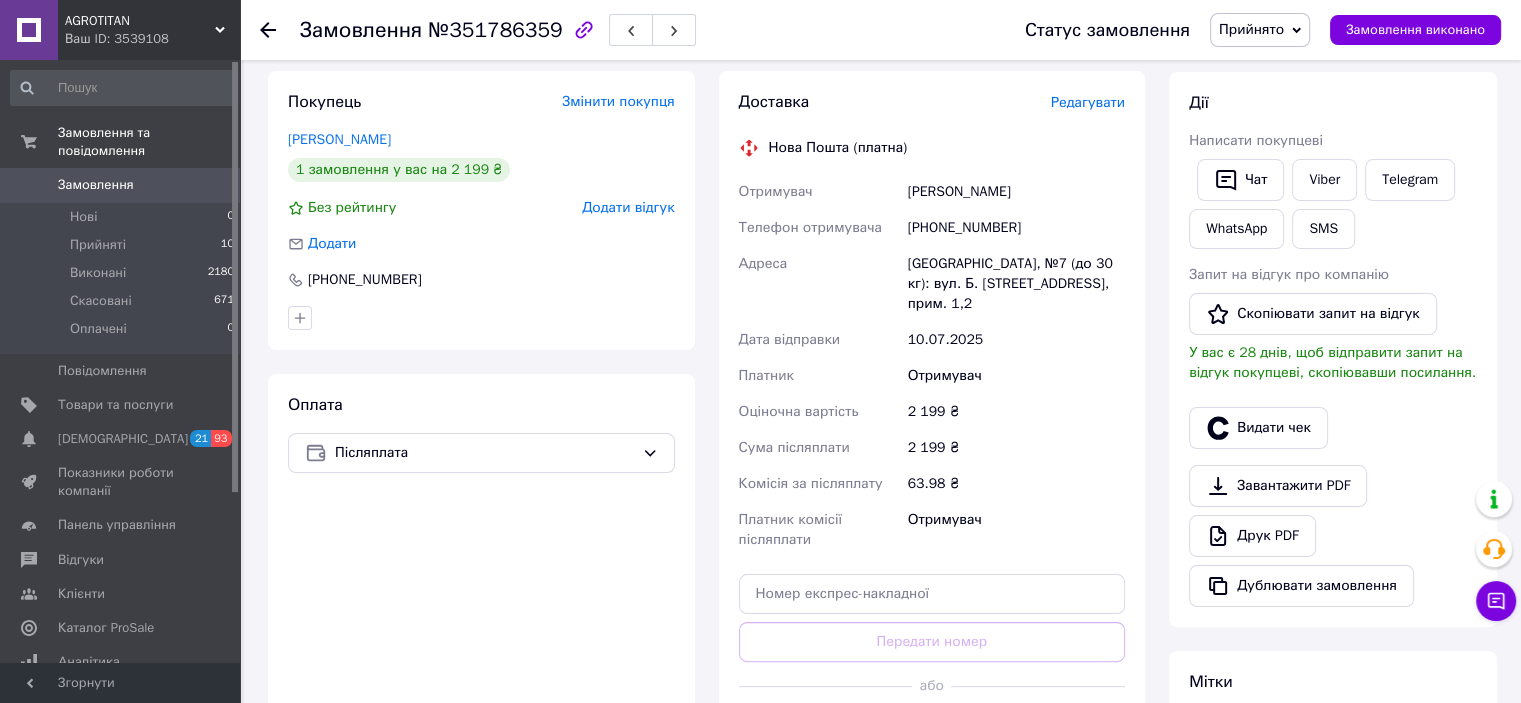 scroll, scrollTop: 300, scrollLeft: 0, axis: vertical 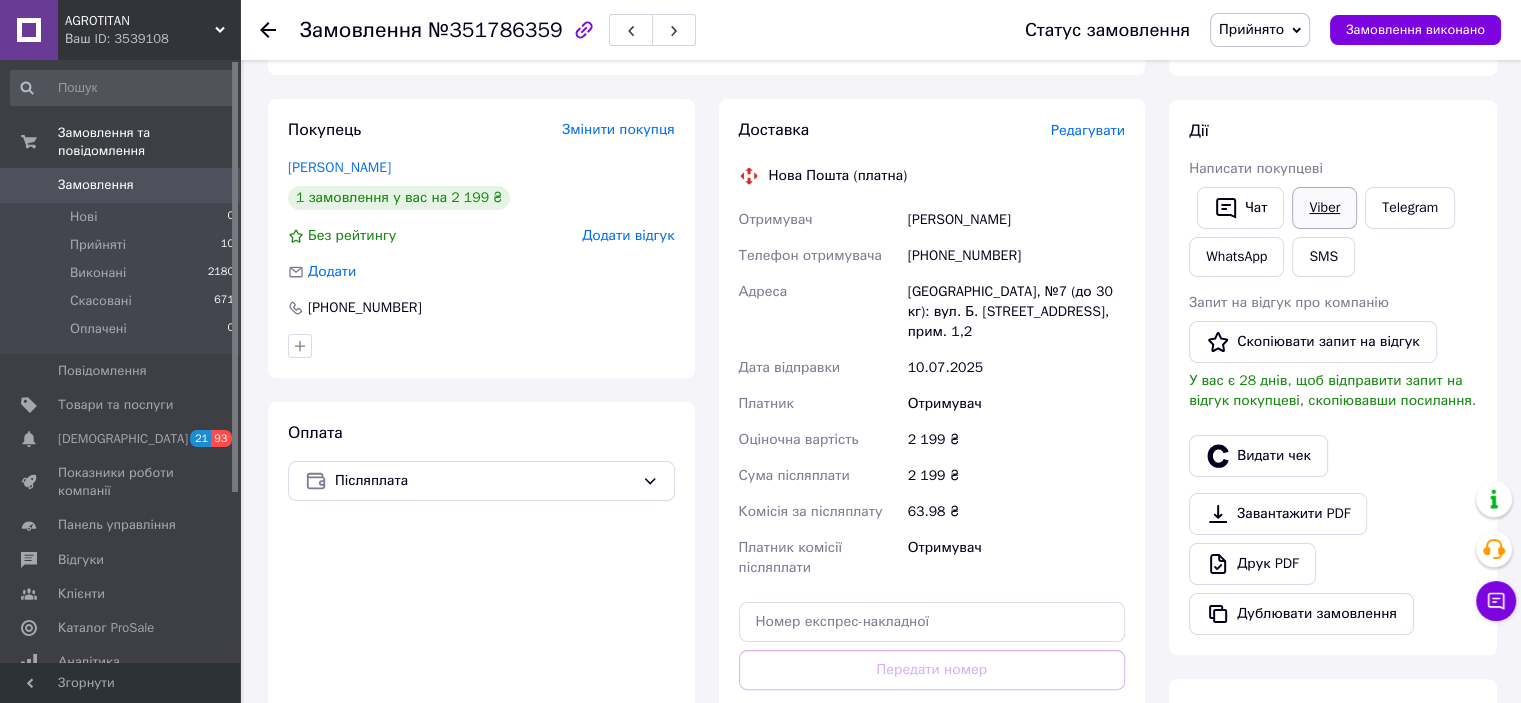 click on "Viber" at bounding box center (1324, 208) 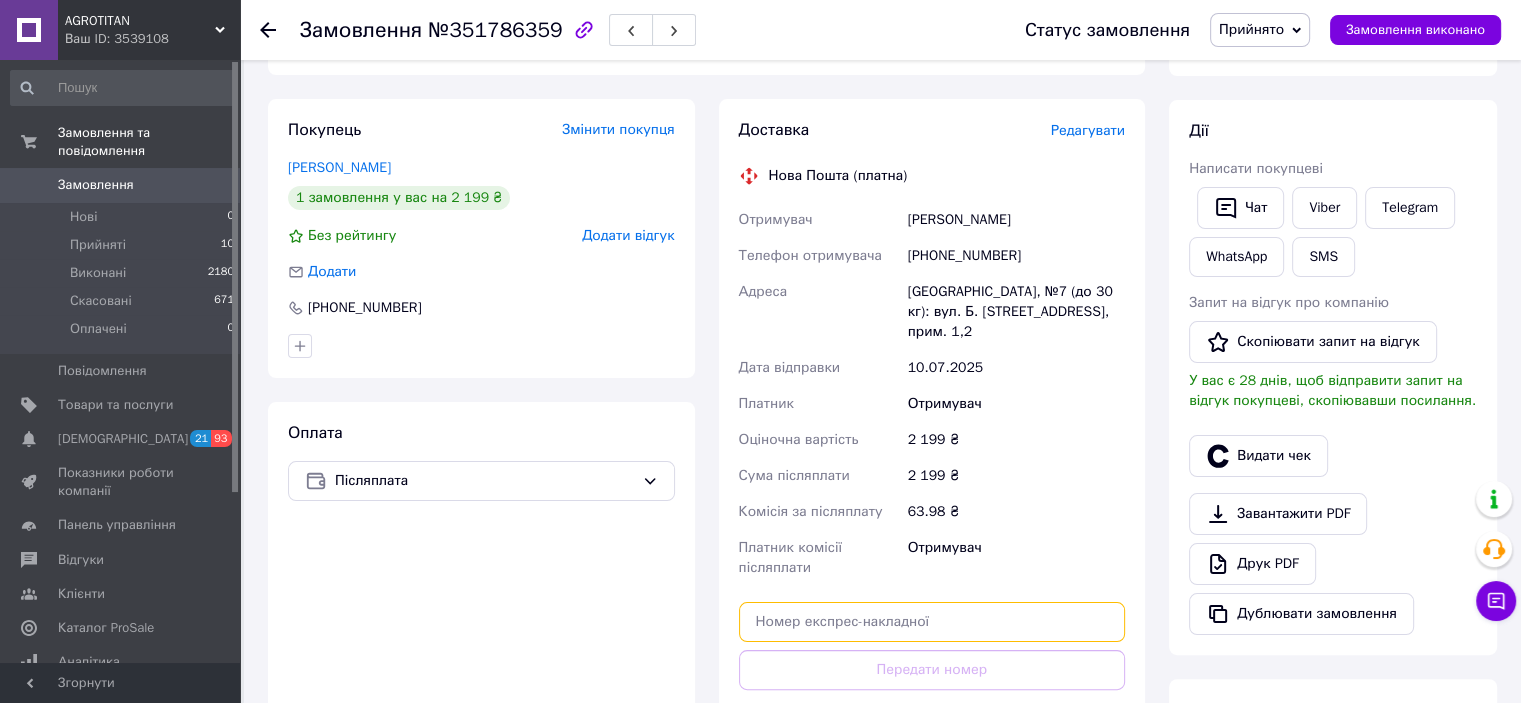 paste on "20451202775169" 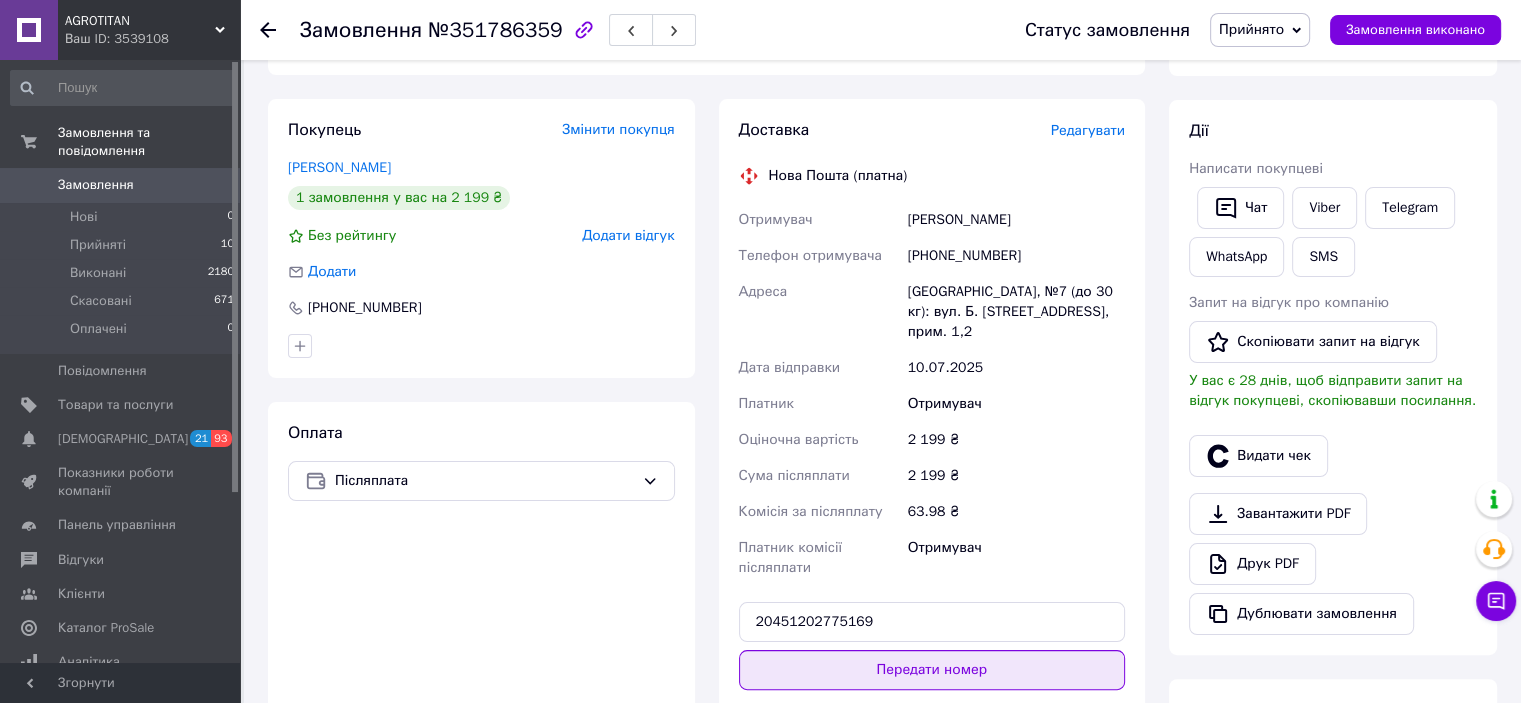 click on "Передати номер" at bounding box center [932, 670] 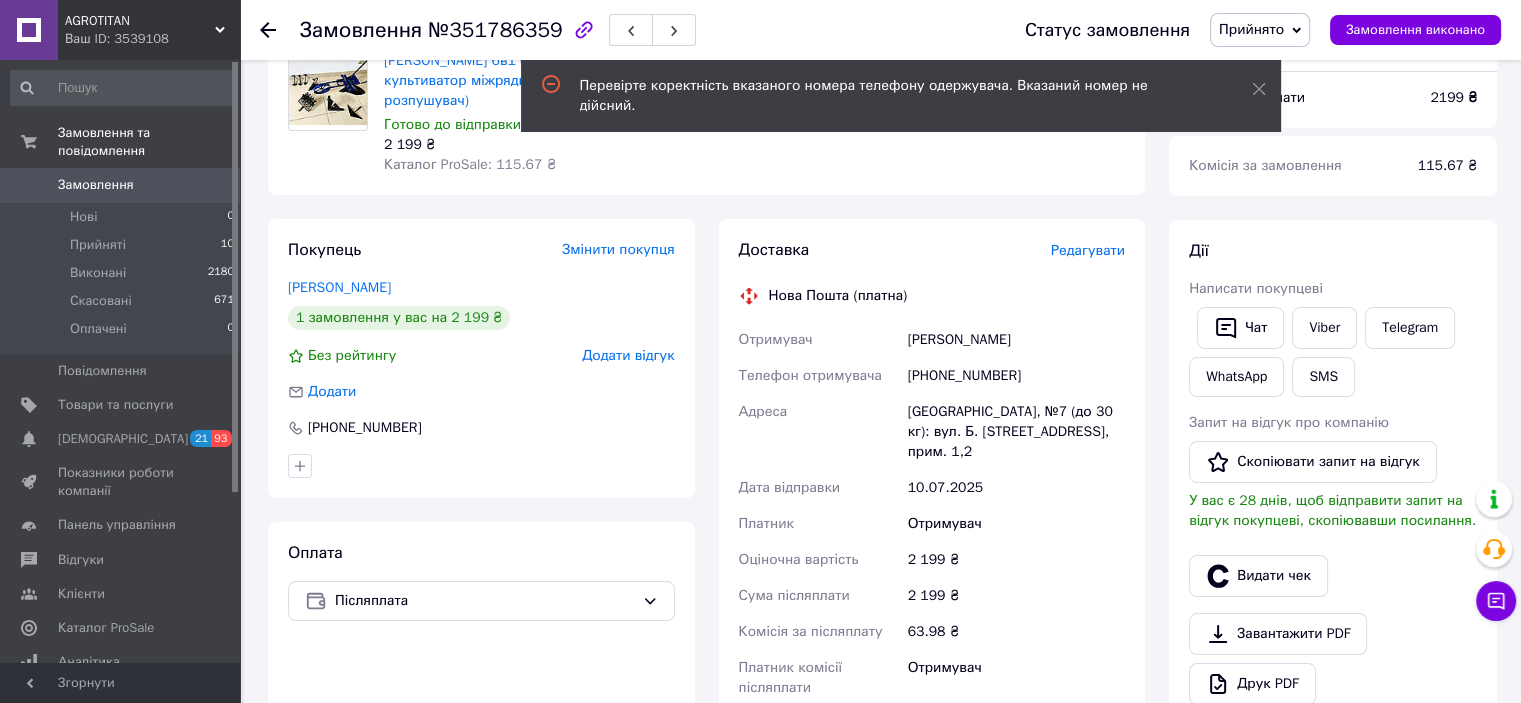 scroll, scrollTop: 200, scrollLeft: 0, axis: vertical 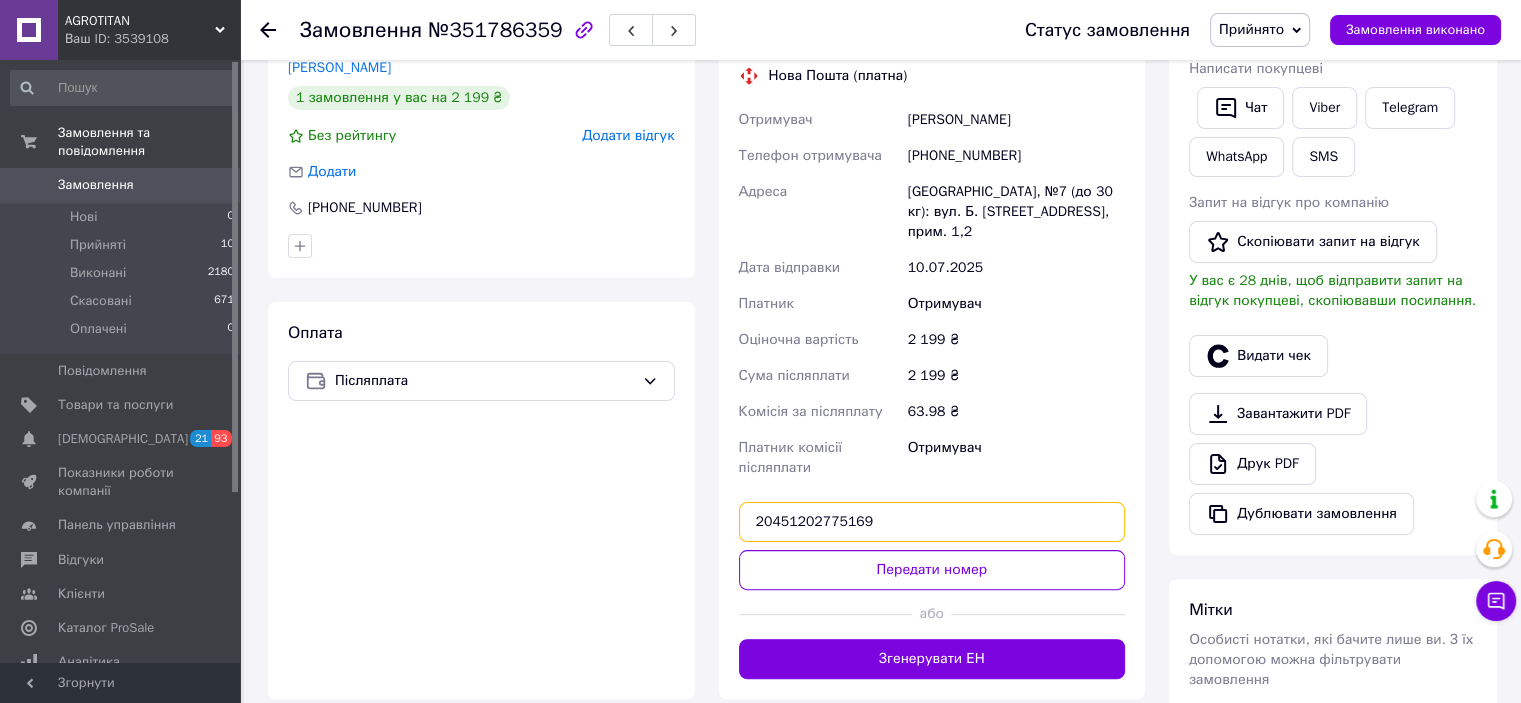 drag, startPoint x: 902, startPoint y: 512, endPoint x: 676, endPoint y: 507, distance: 226.0553 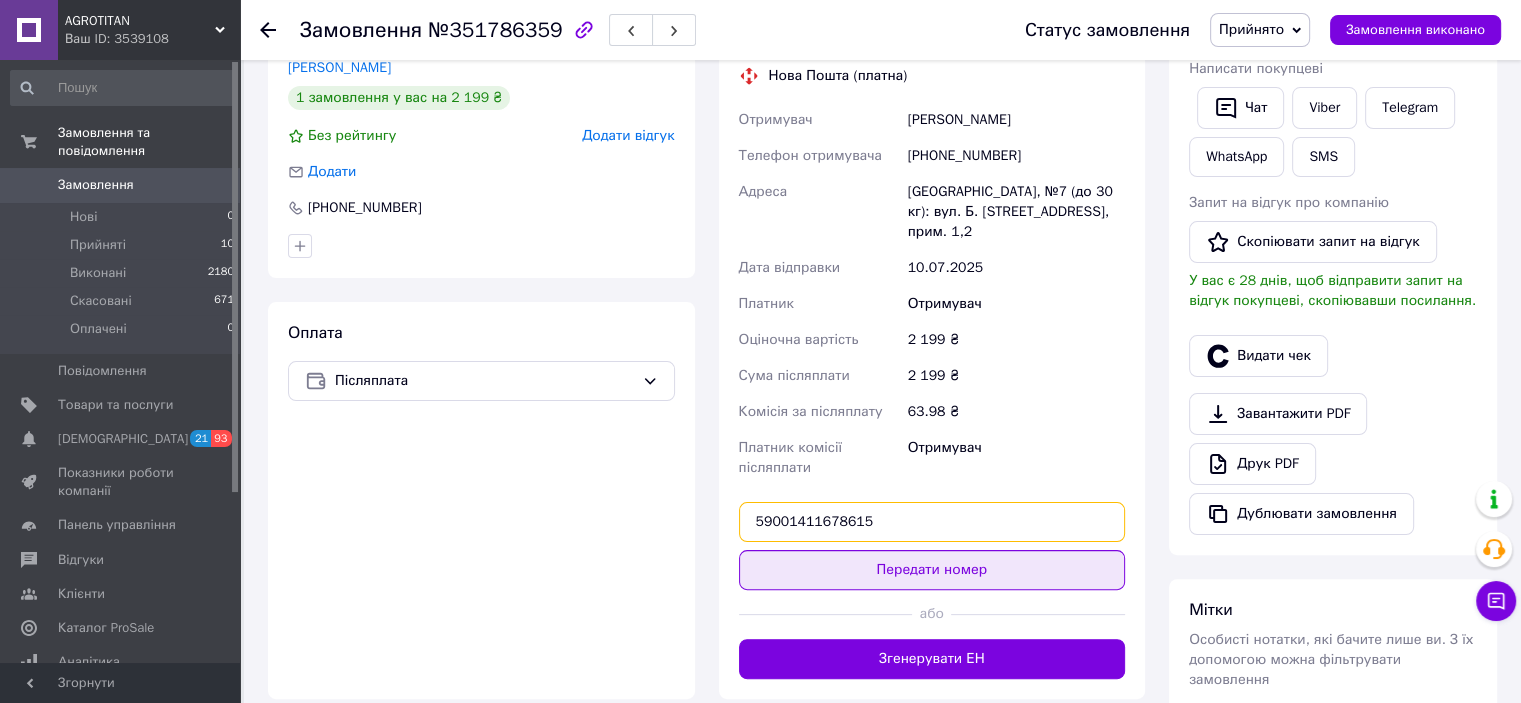 type on "59001411678615" 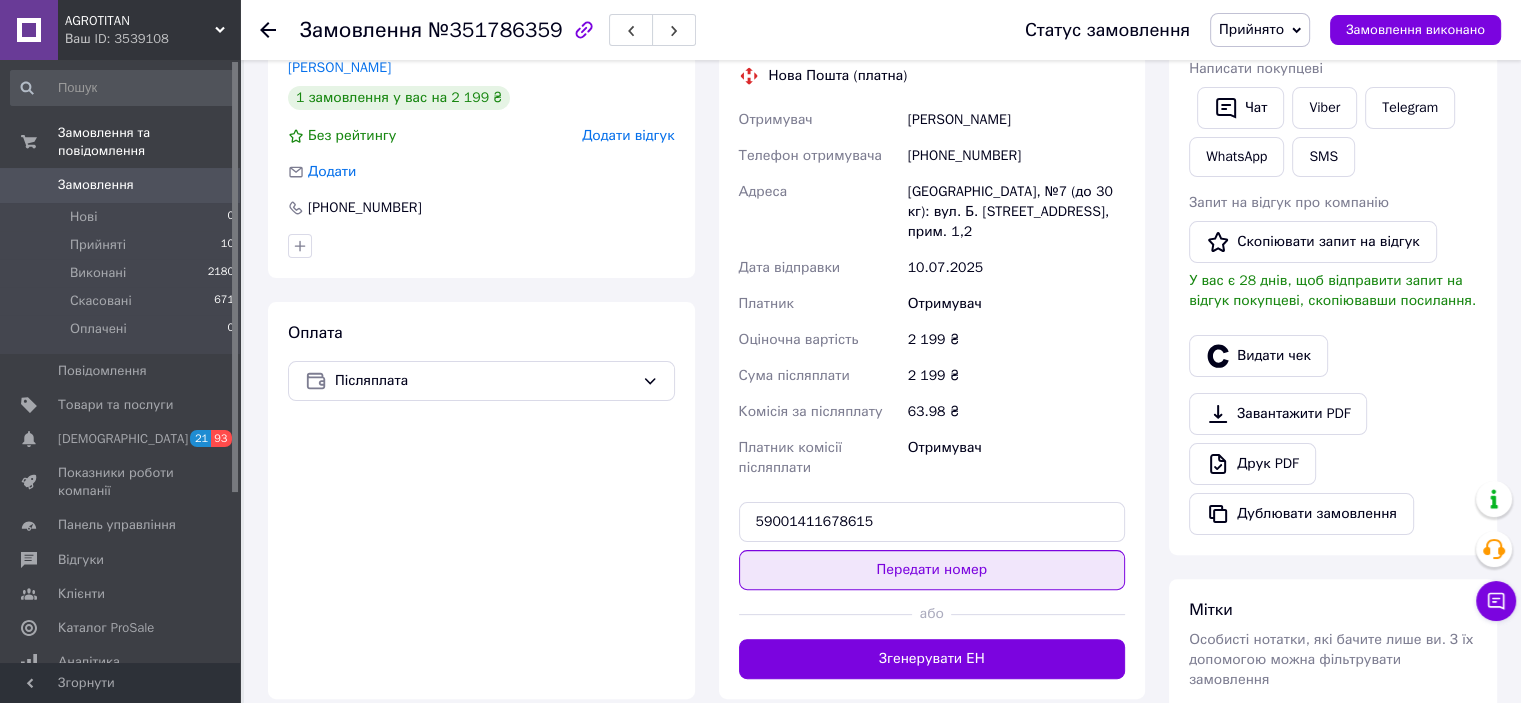 click on "Передати номер" at bounding box center [932, 570] 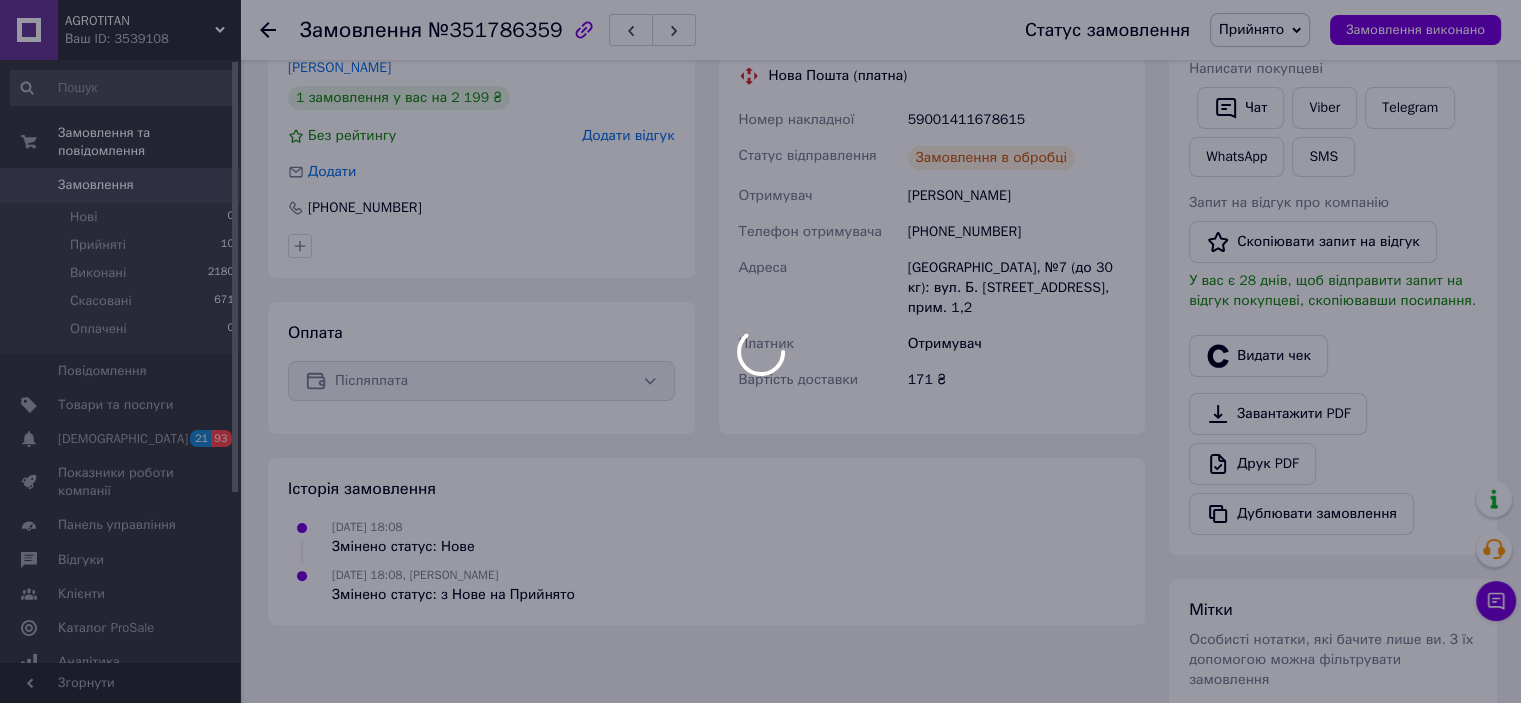 click at bounding box center [760, 351] 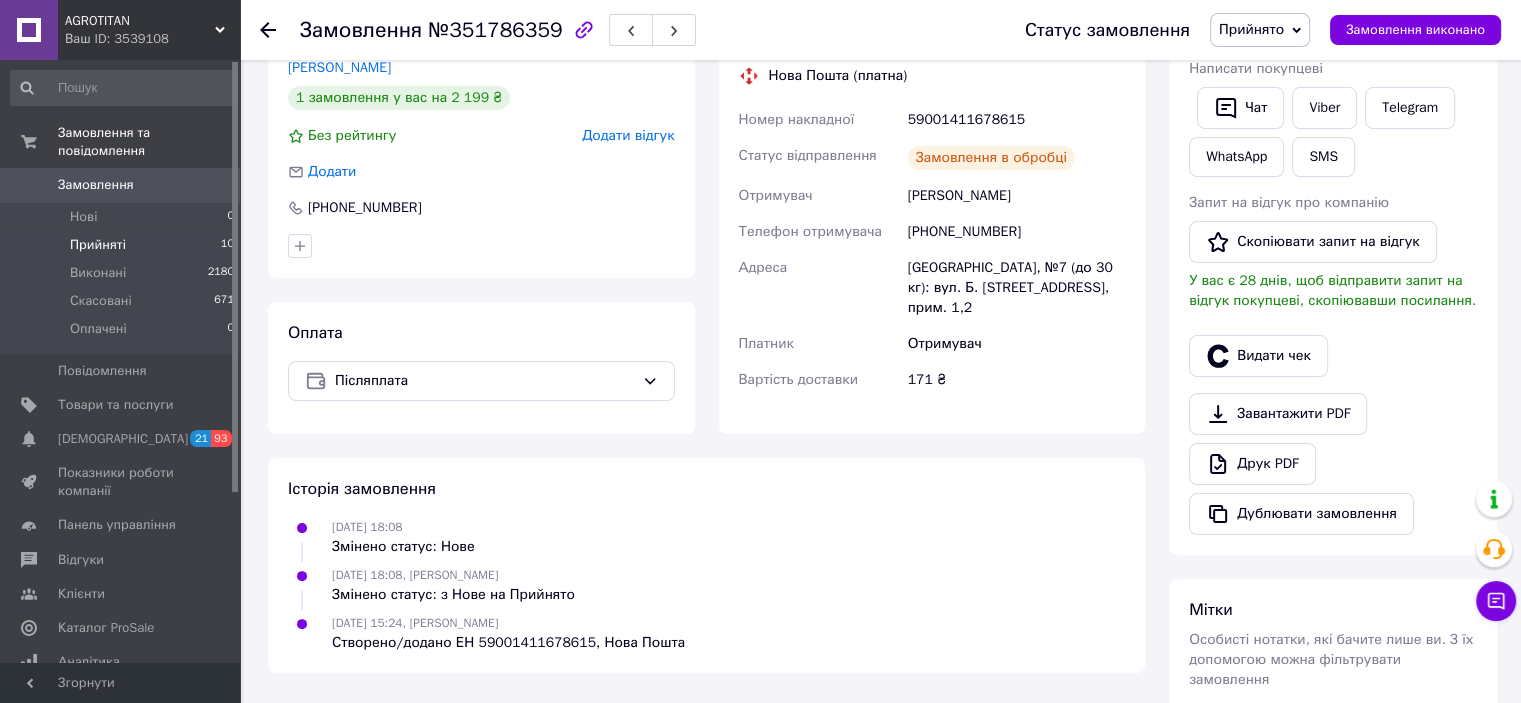 click on "Прийняті 10" at bounding box center [123, 245] 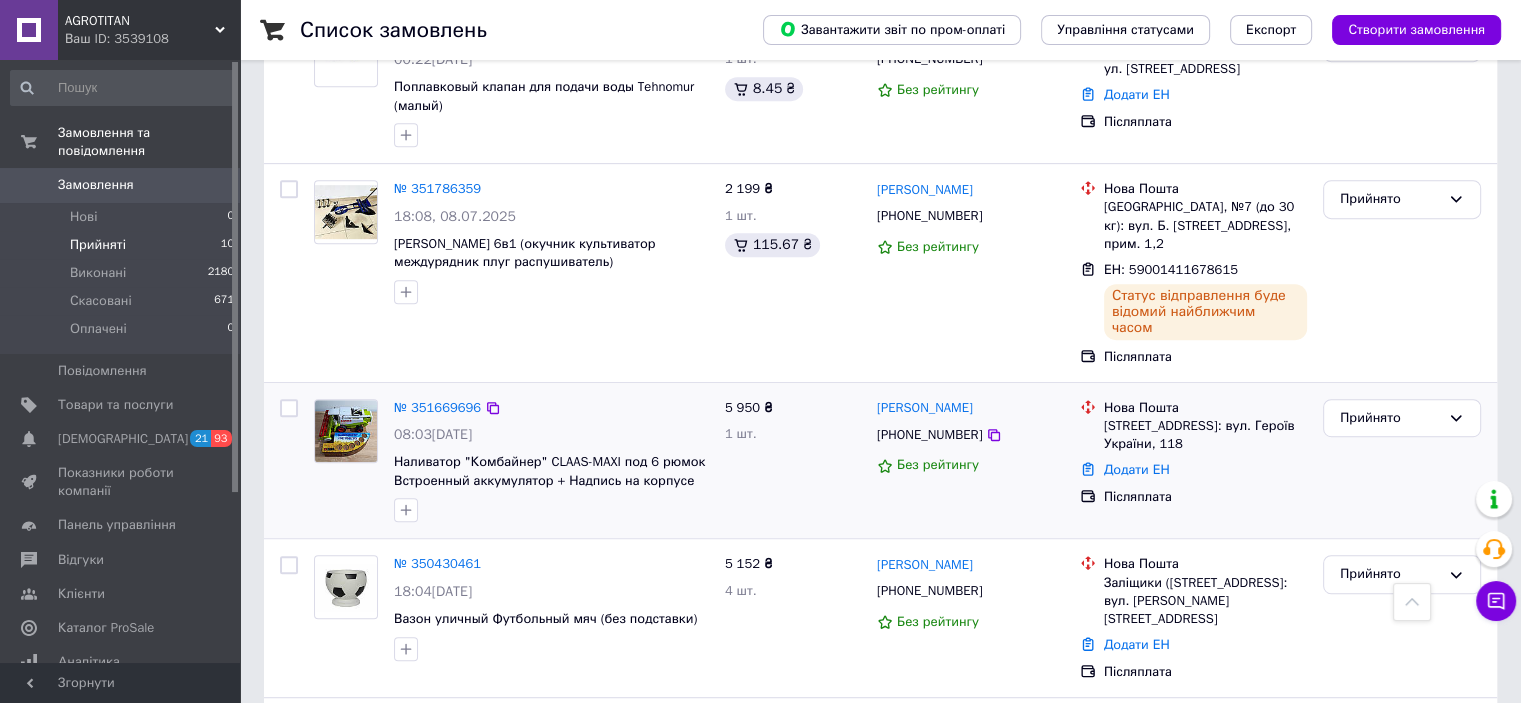 scroll, scrollTop: 1000, scrollLeft: 0, axis: vertical 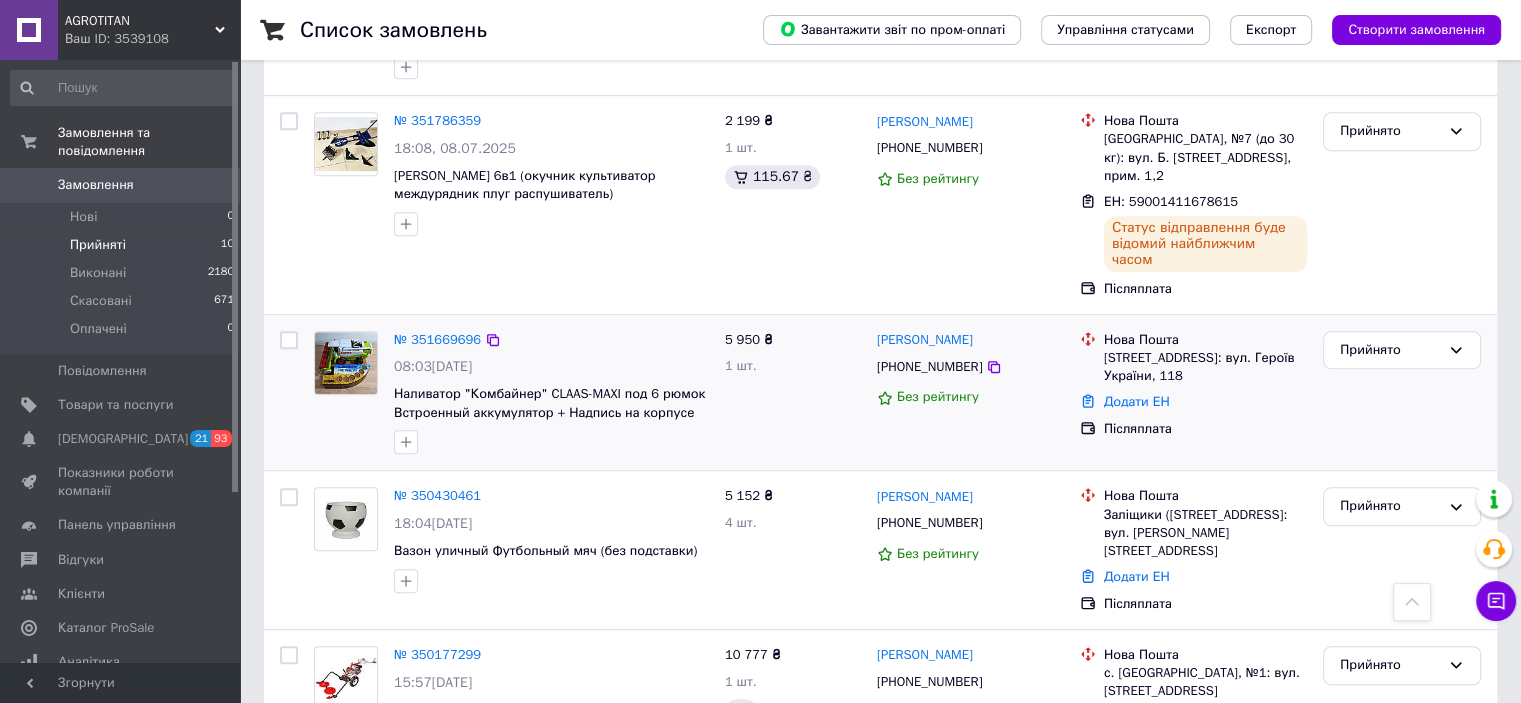 click on "№ 351669696" at bounding box center (437, 340) 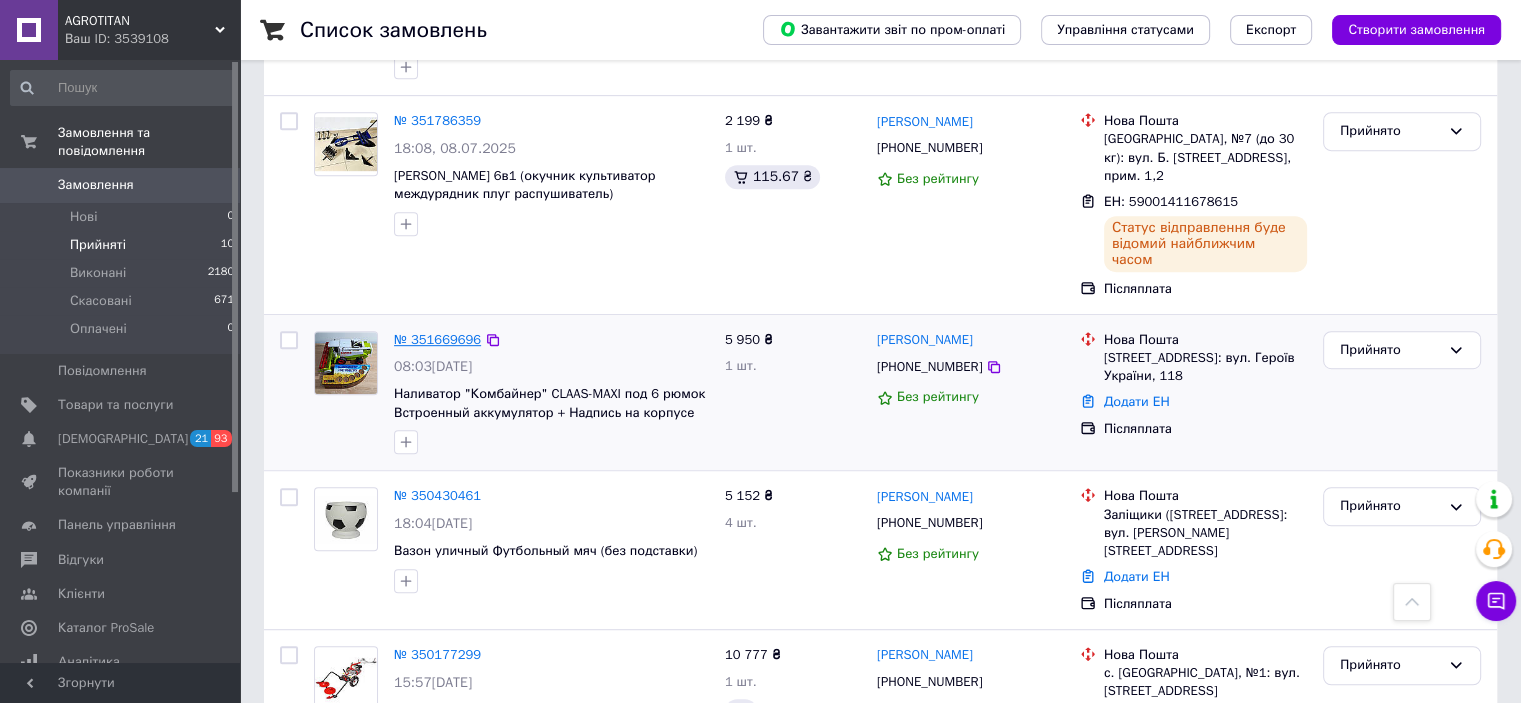 click on "№ 351669696" at bounding box center (437, 339) 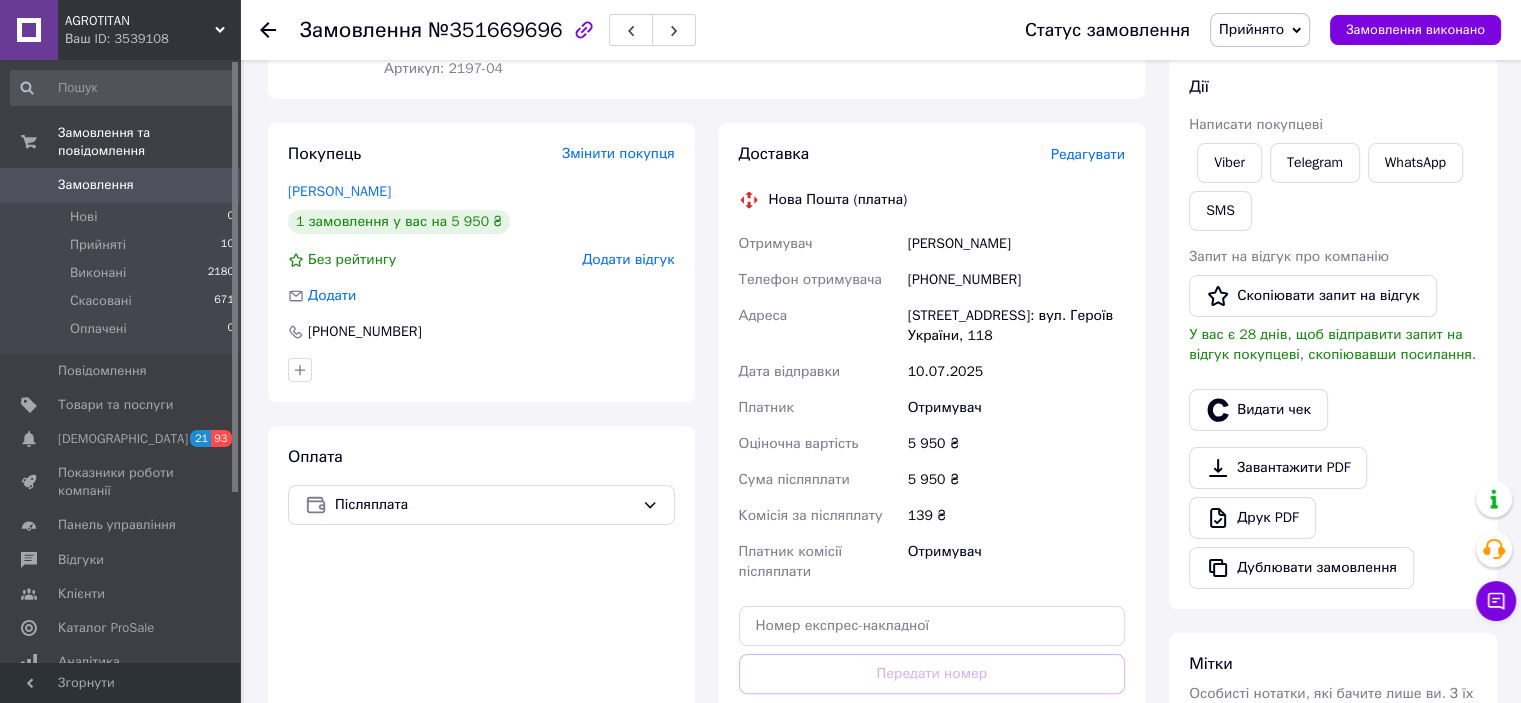scroll, scrollTop: 167, scrollLeft: 0, axis: vertical 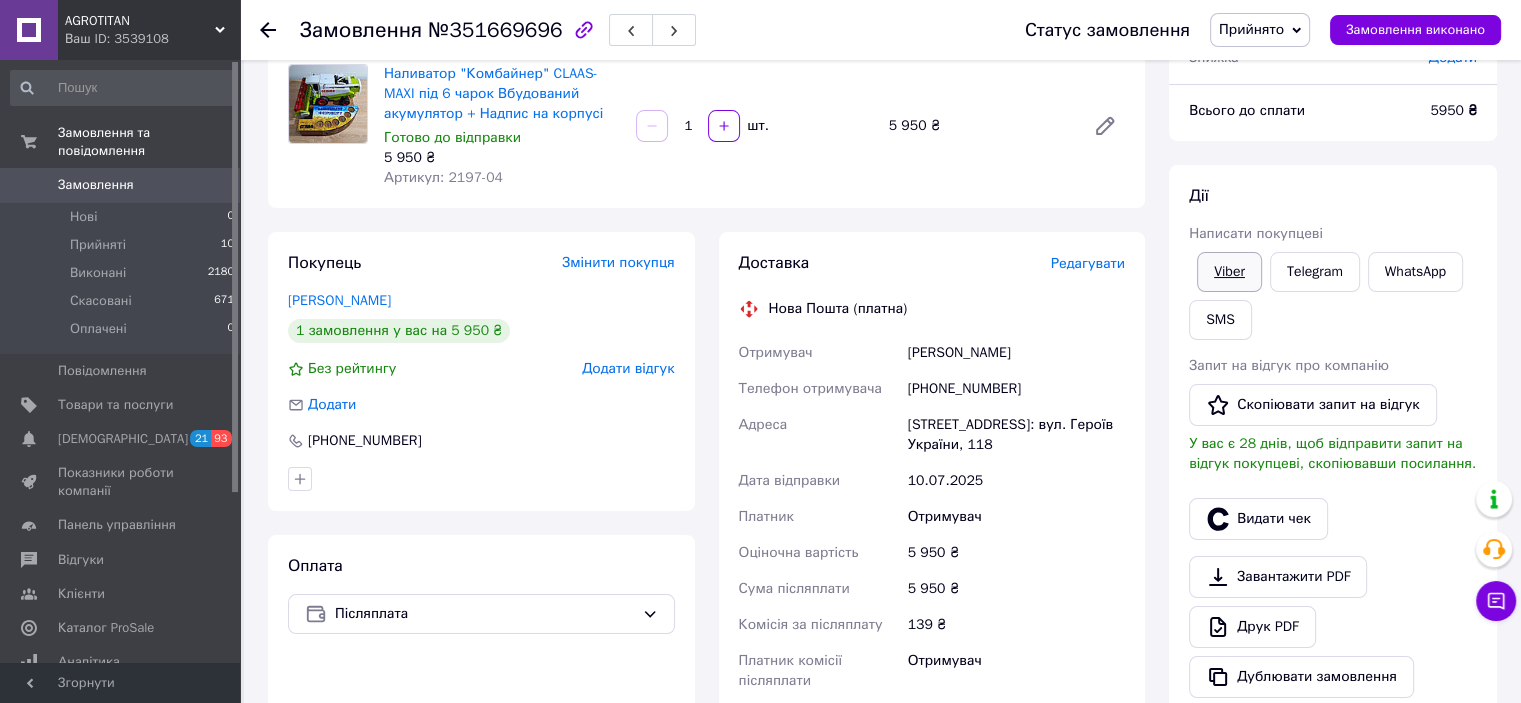 click on "Viber" at bounding box center (1229, 272) 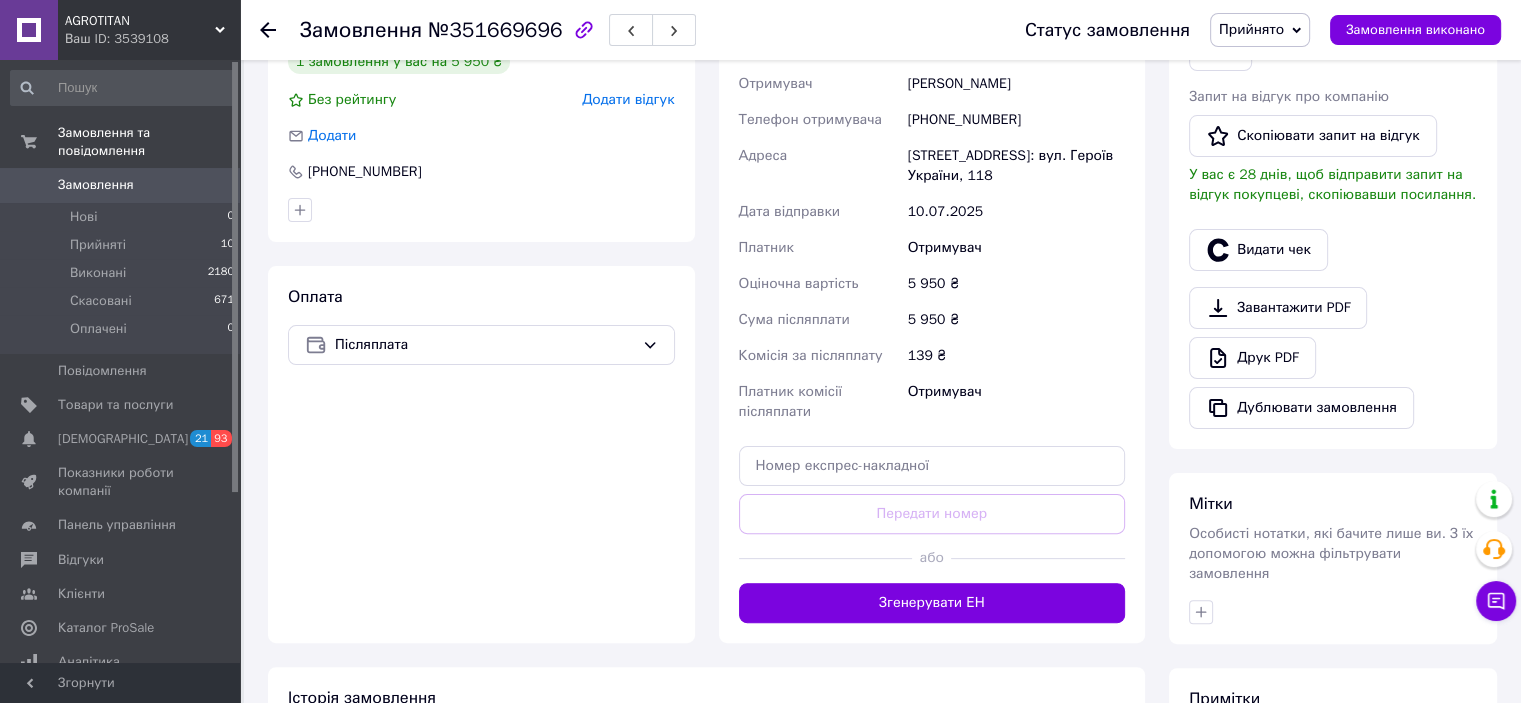 scroll, scrollTop: 467, scrollLeft: 0, axis: vertical 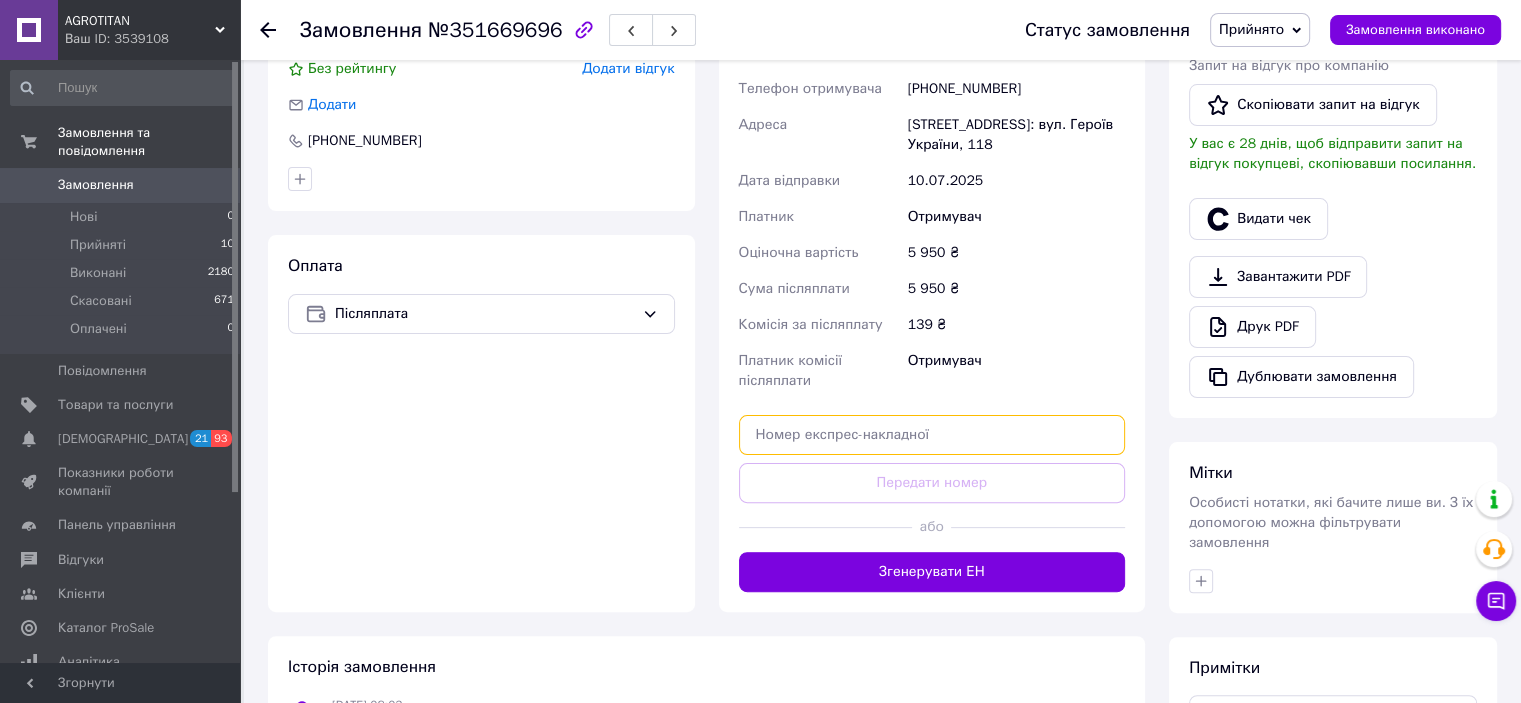 click at bounding box center [932, 435] 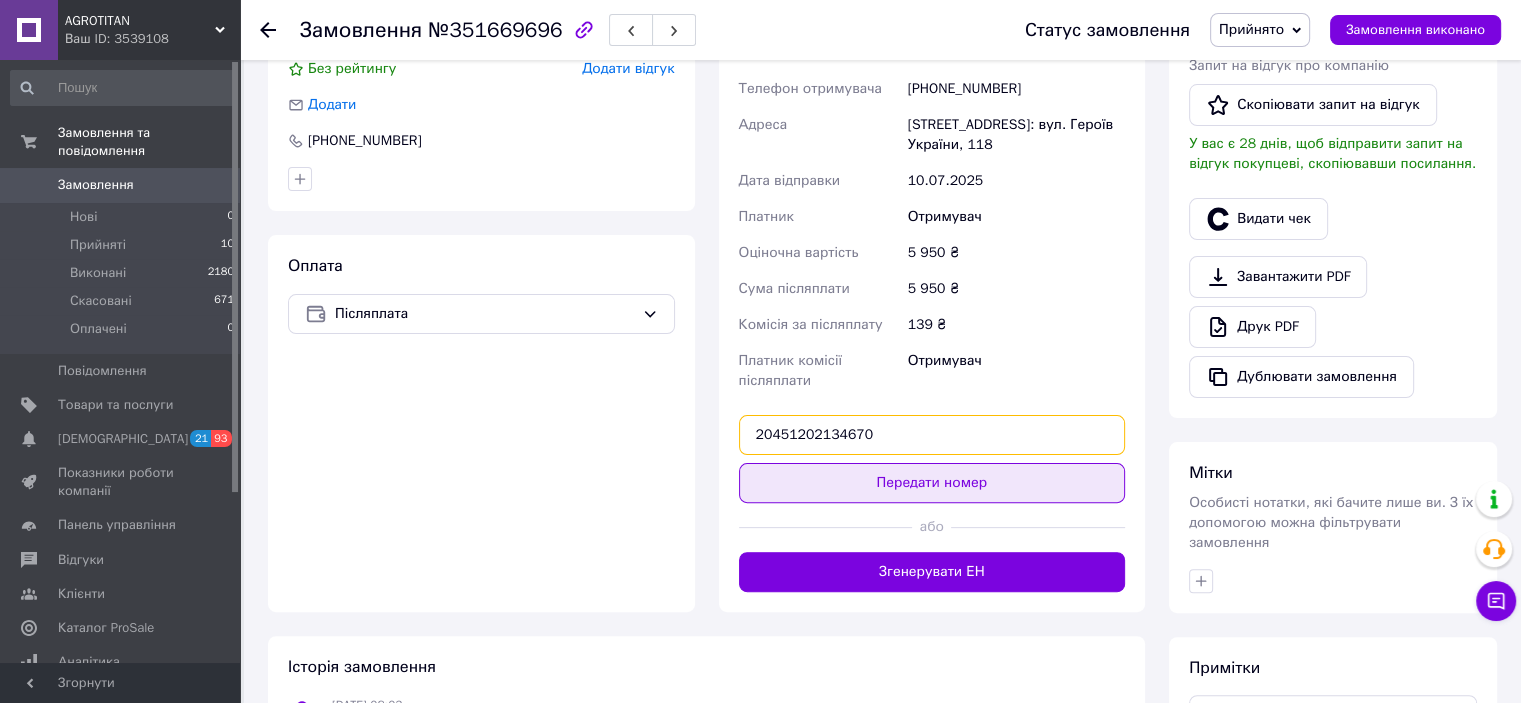 type on "20451202134670" 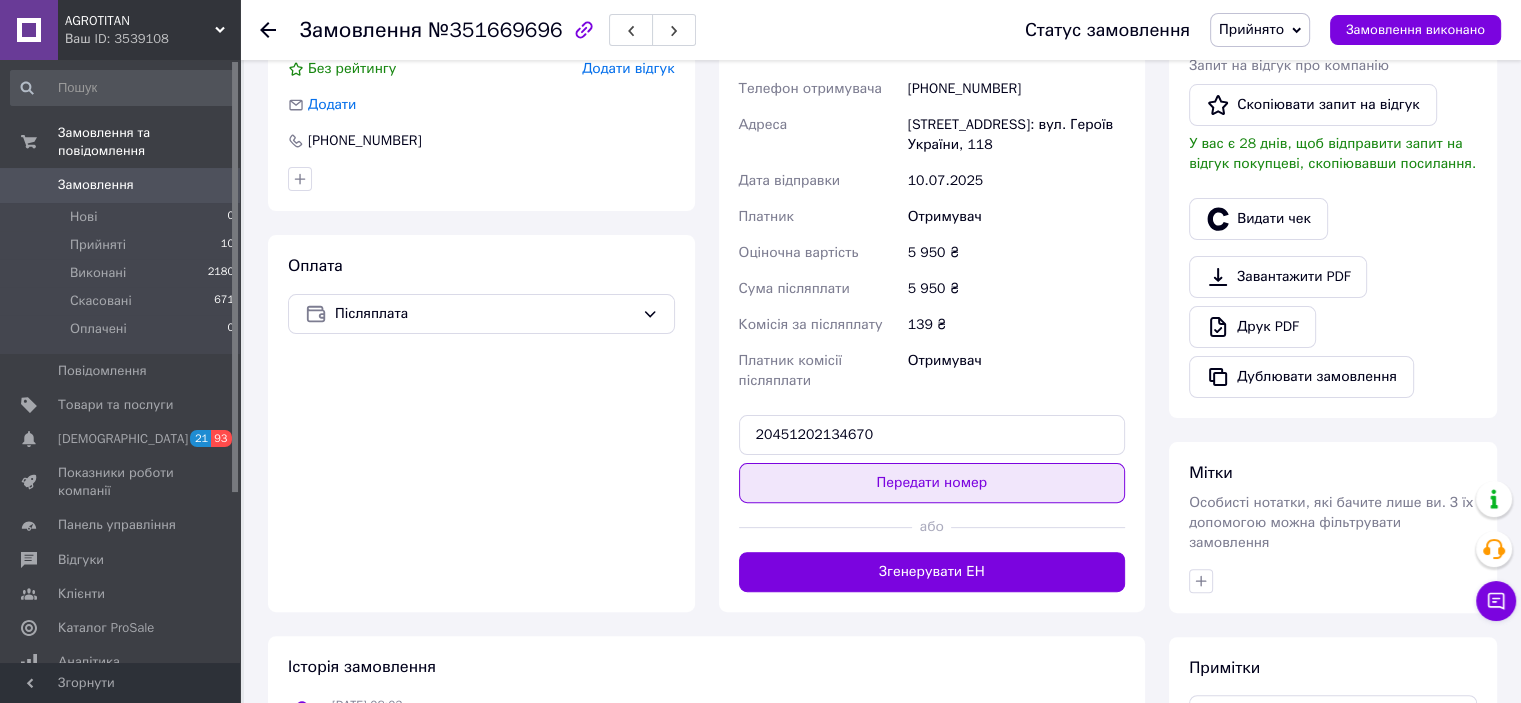 click on "Передати номер" at bounding box center [932, 483] 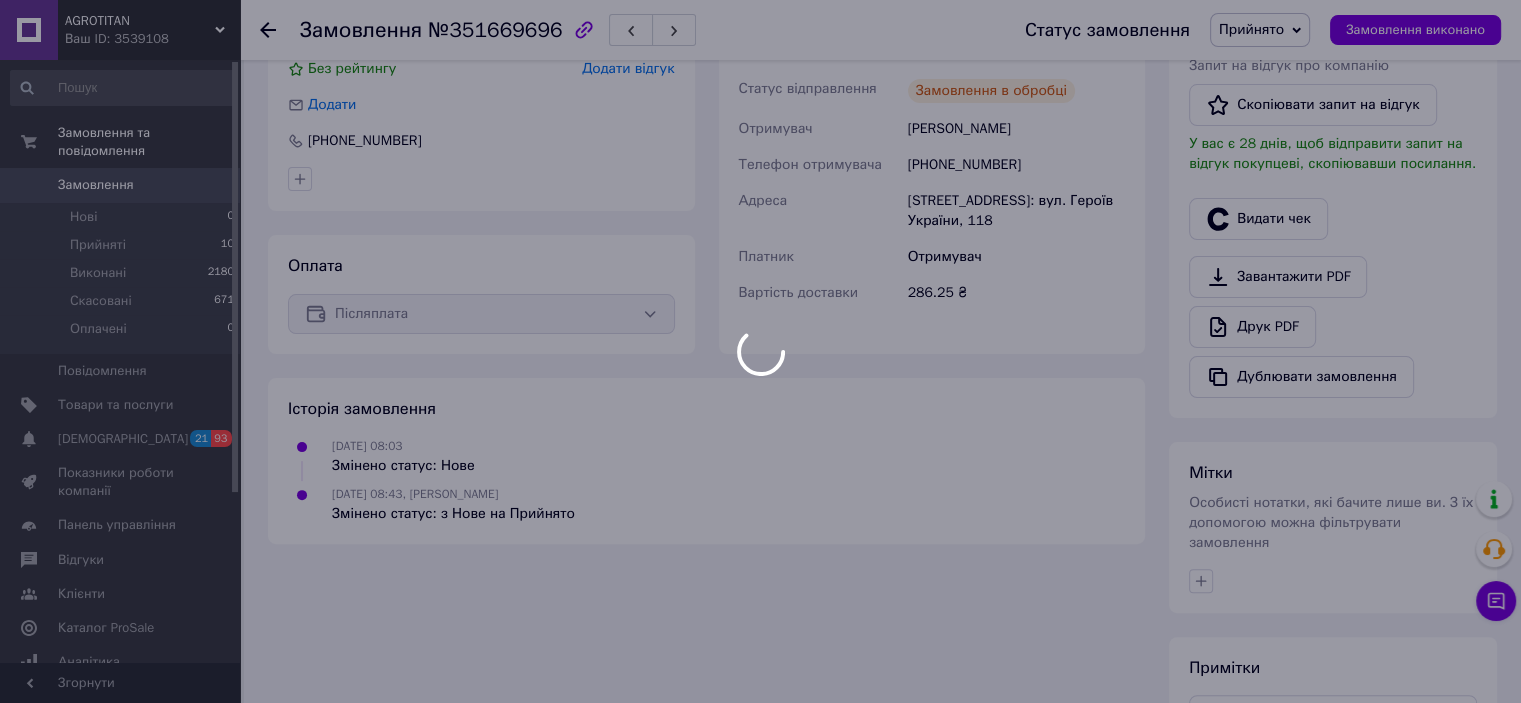 click at bounding box center [760, 351] 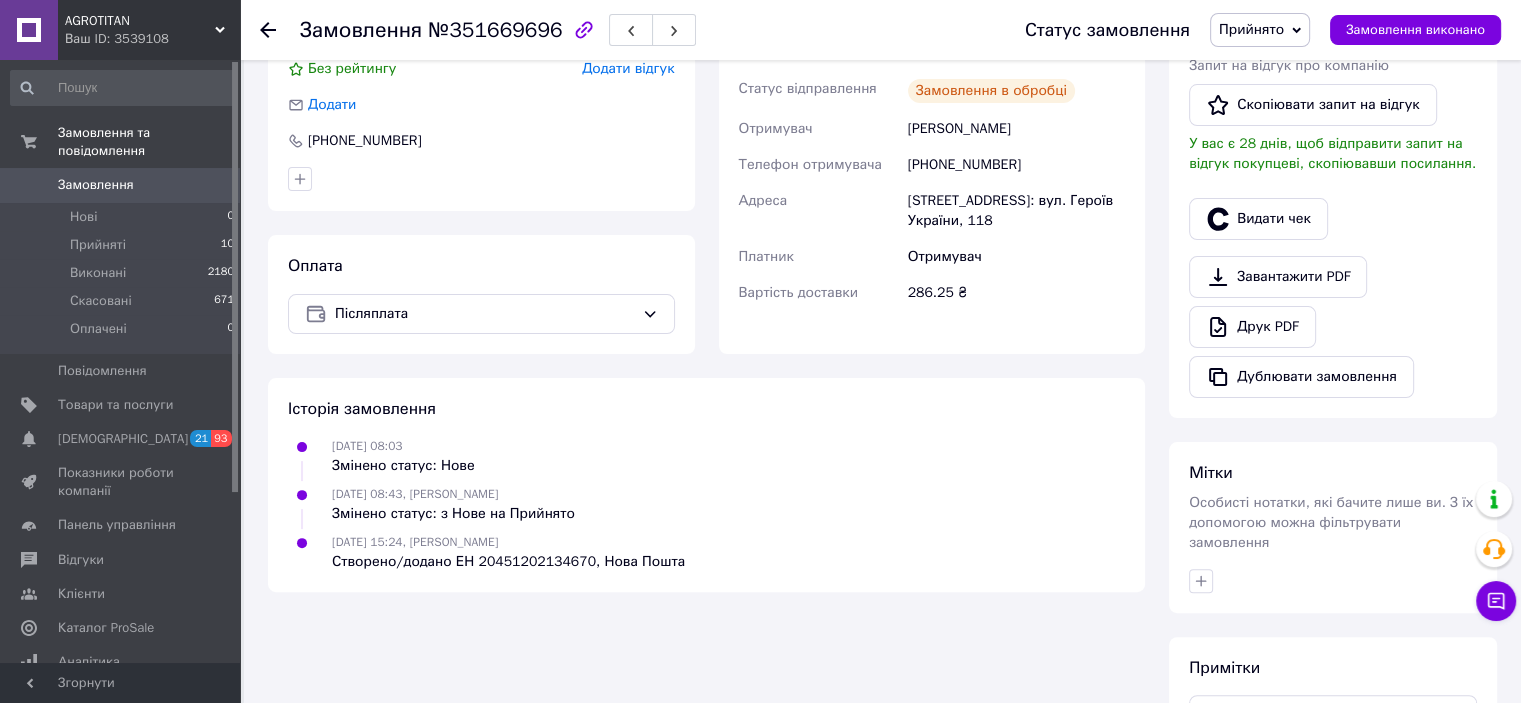click on "Замовлення виконано" at bounding box center (1415, 30) 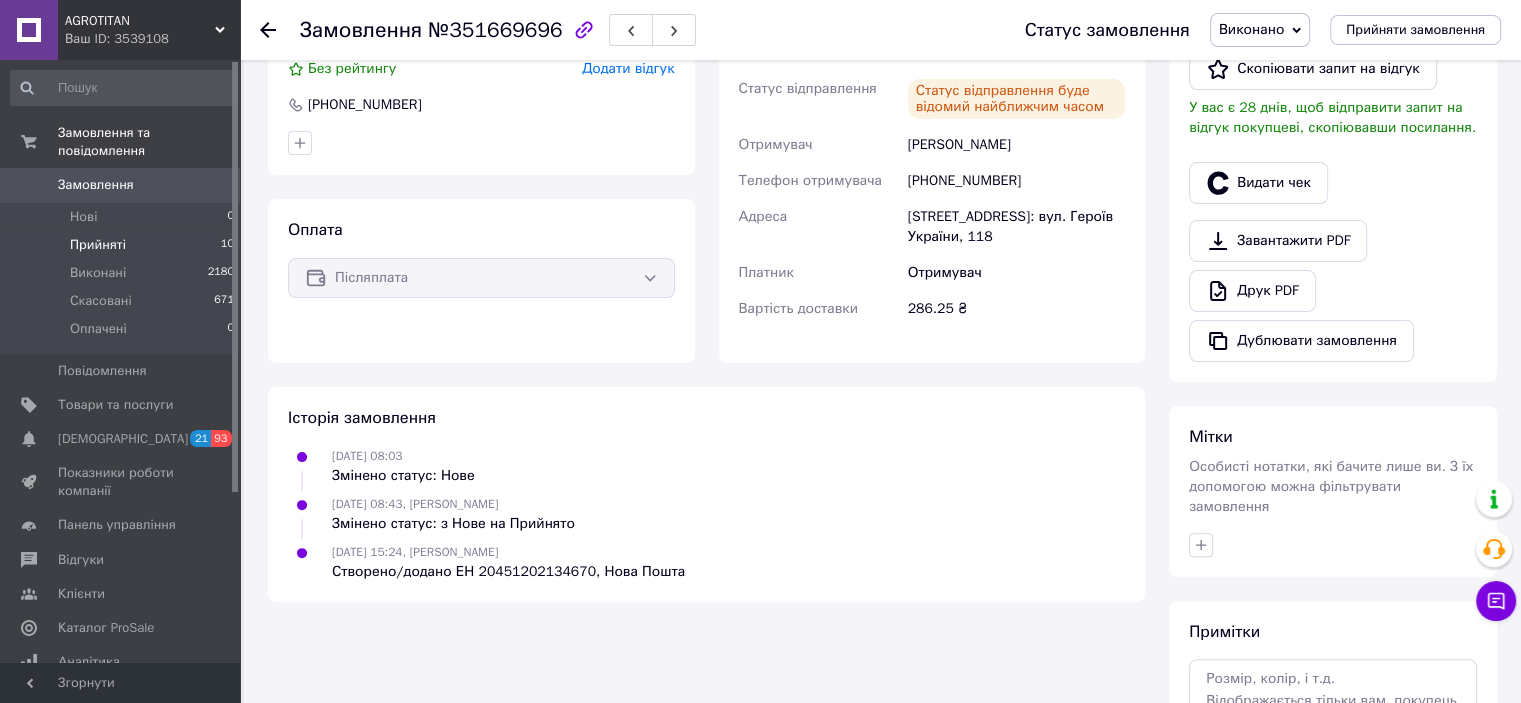 click on "Прийняті" at bounding box center [98, 245] 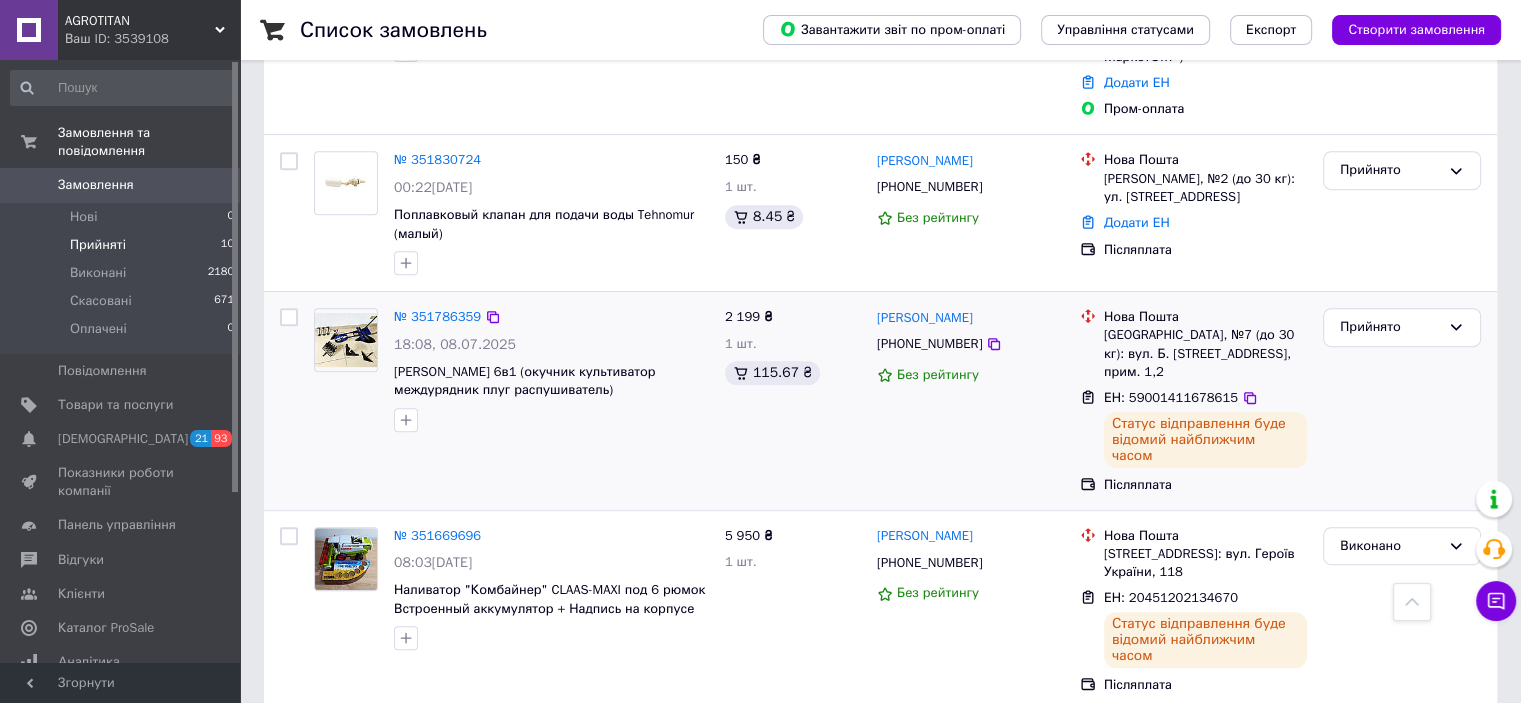 scroll, scrollTop: 800, scrollLeft: 0, axis: vertical 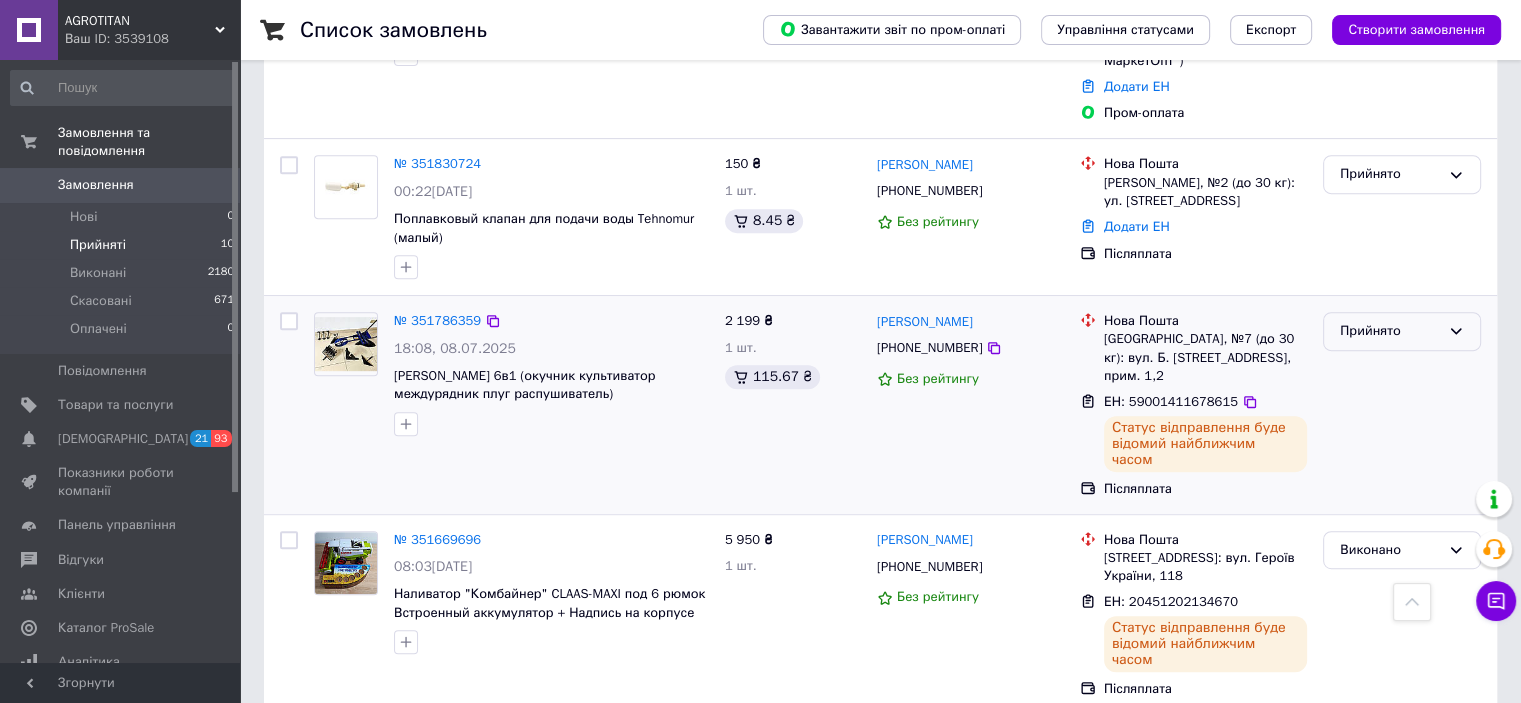 click on "Прийнято" at bounding box center (1390, 331) 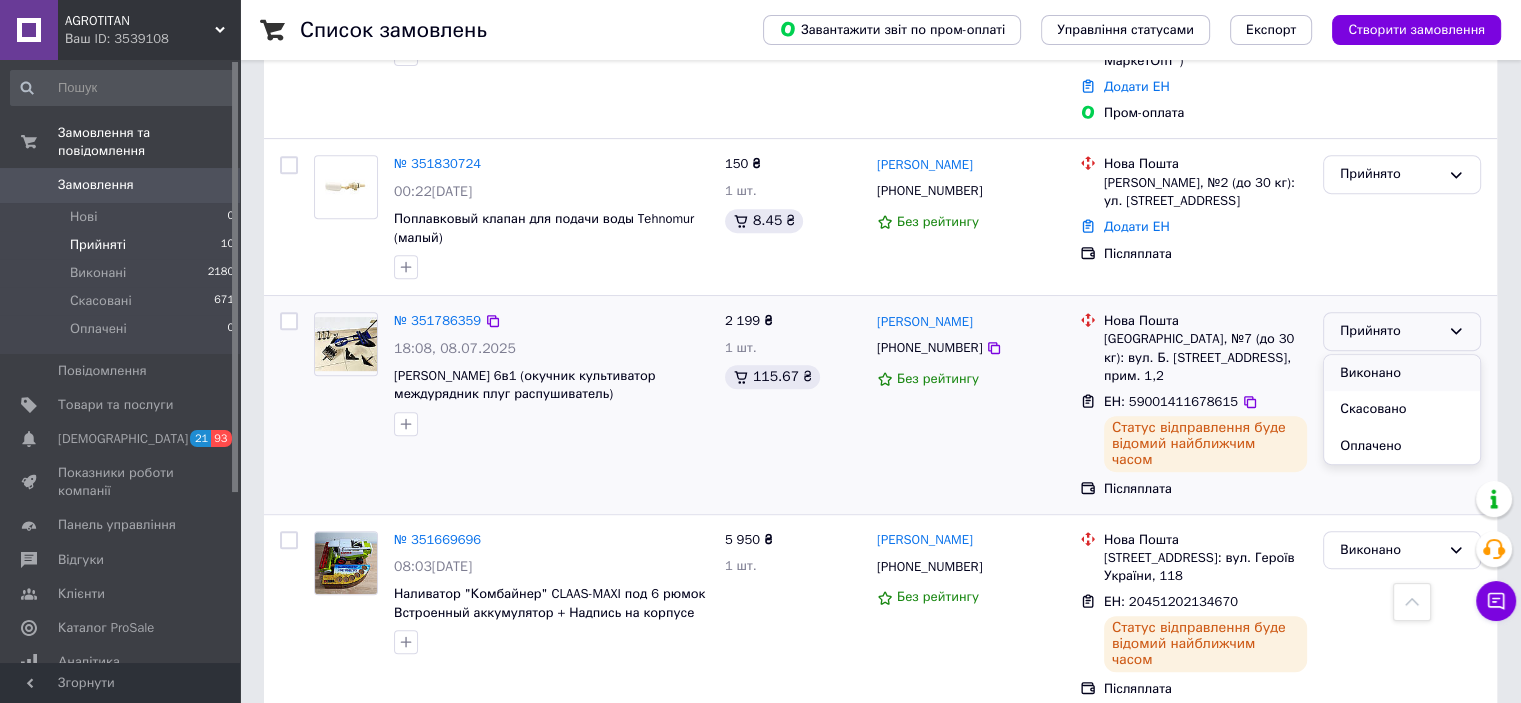 click on "Виконано" at bounding box center (1402, 373) 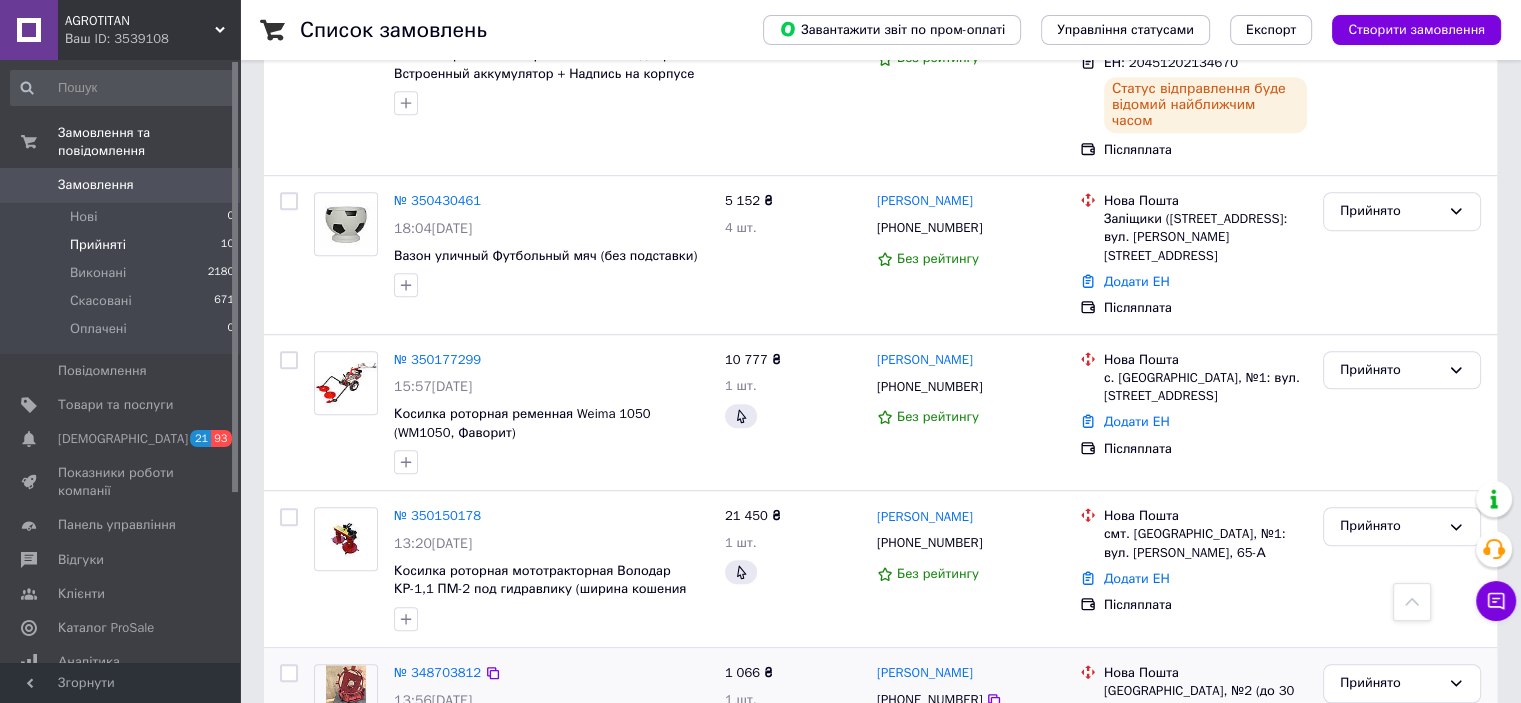 scroll, scrollTop: 1340, scrollLeft: 0, axis: vertical 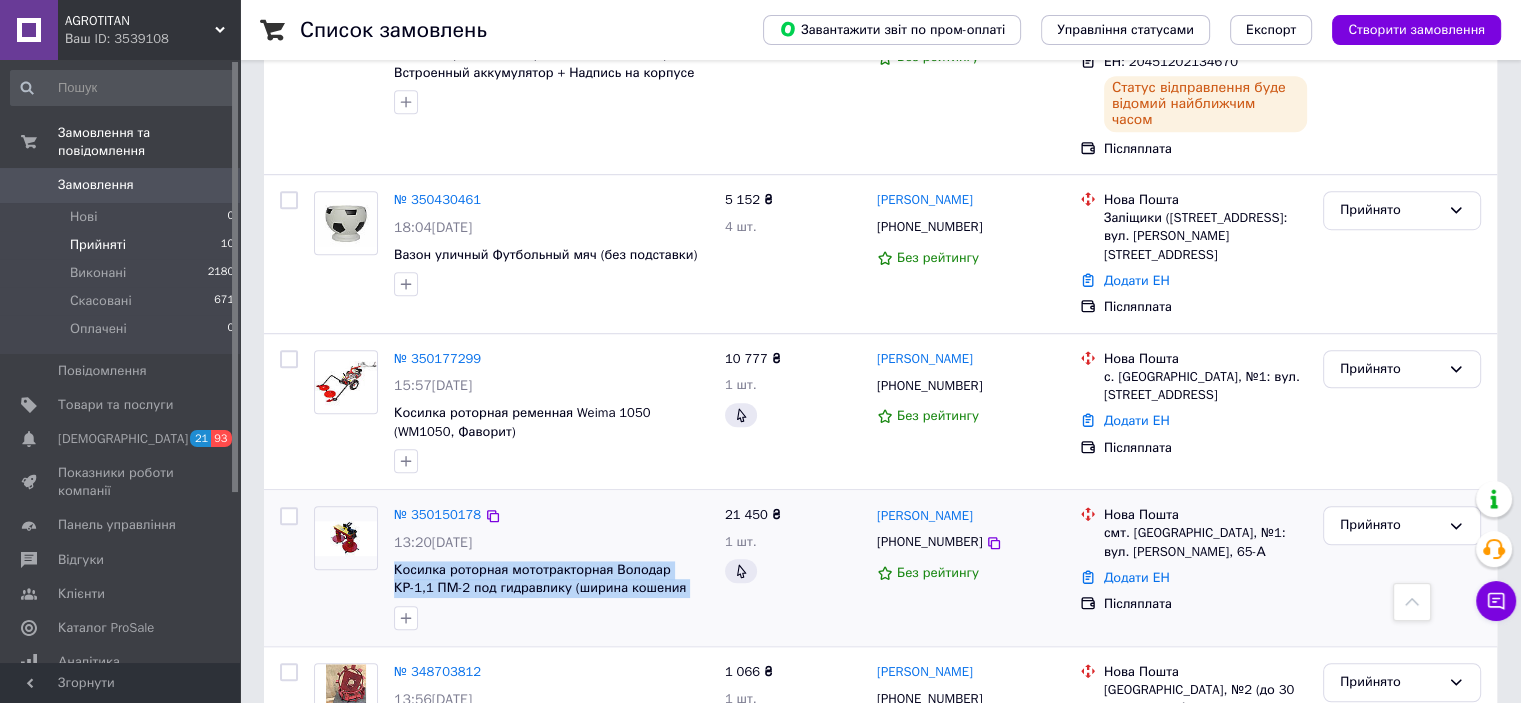 drag, startPoint x: 392, startPoint y: 446, endPoint x: 705, endPoint y: 471, distance: 313.99683 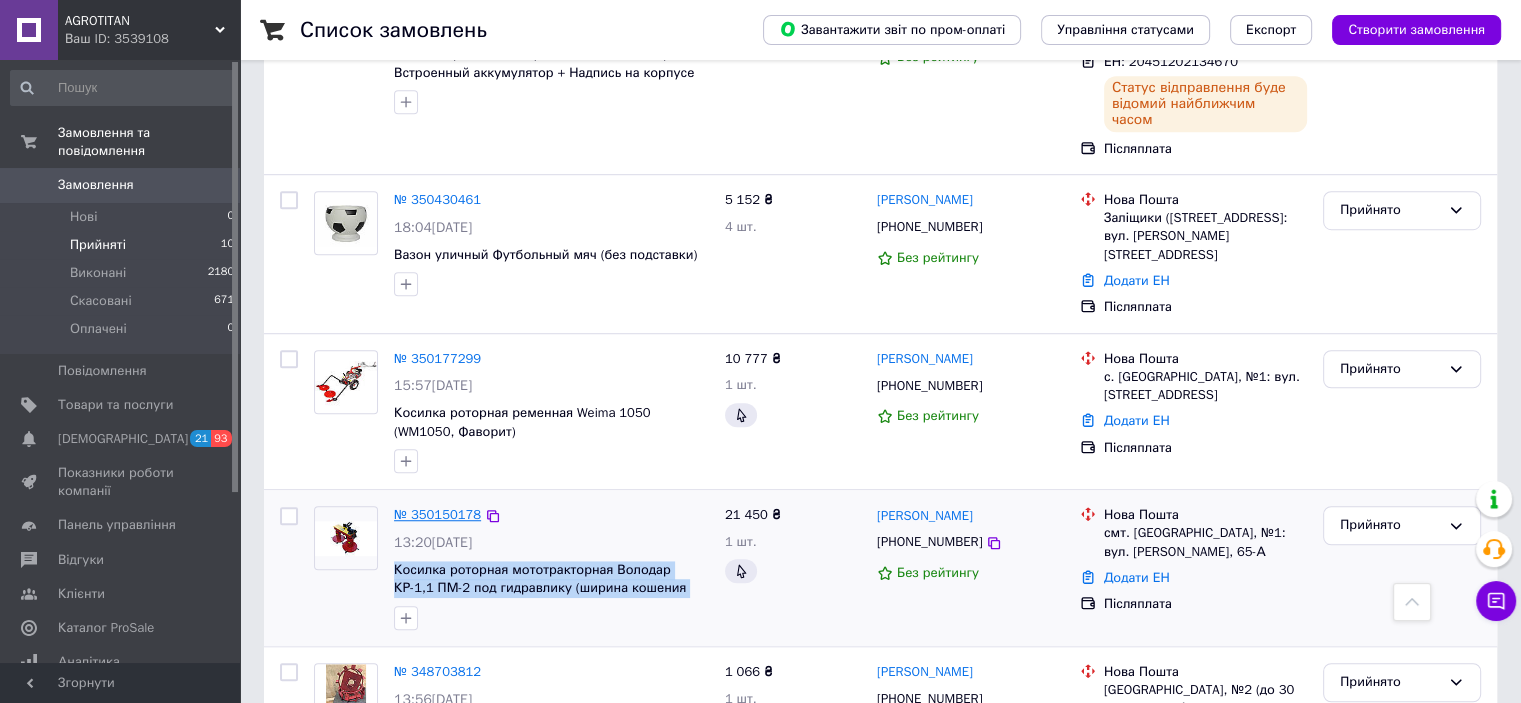 click on "№ 350150178" at bounding box center [437, 514] 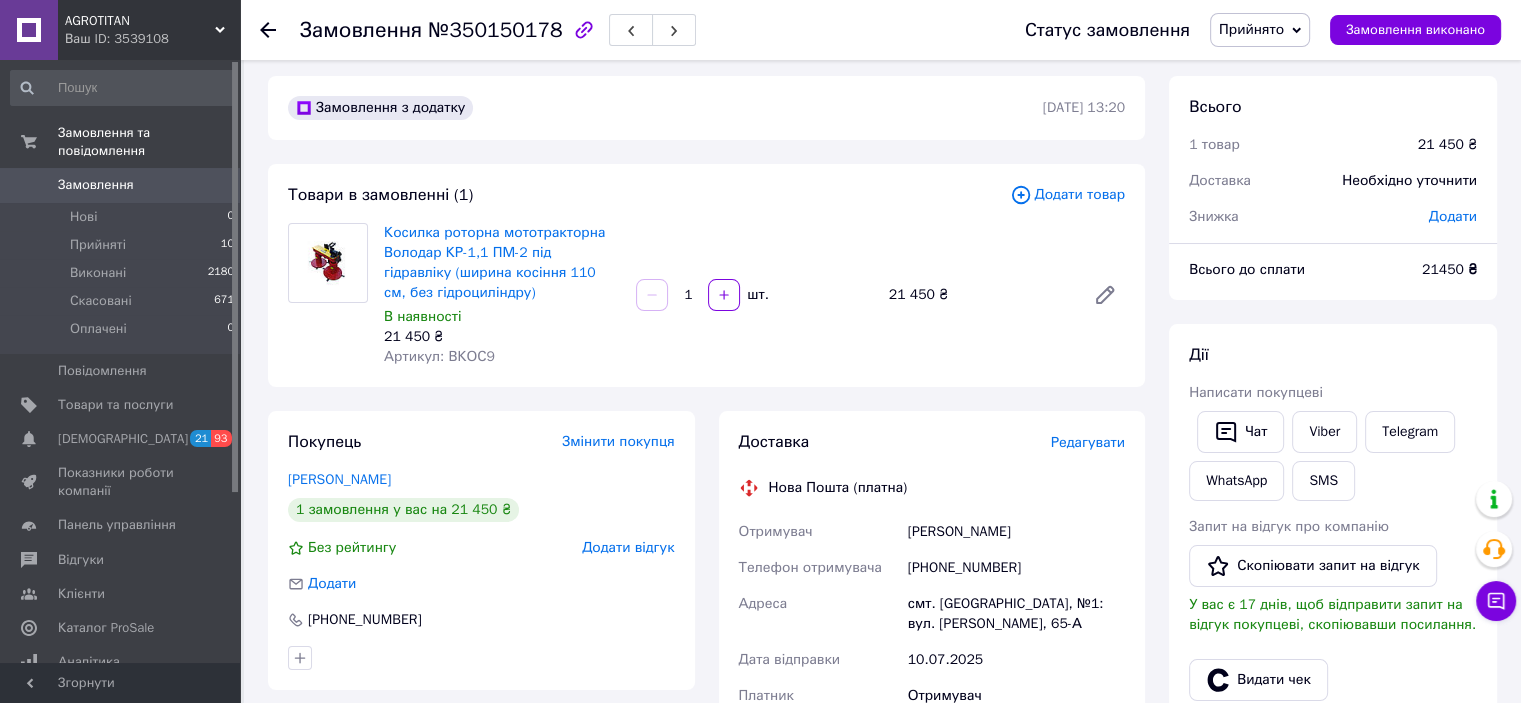 scroll, scrollTop: 0, scrollLeft: 0, axis: both 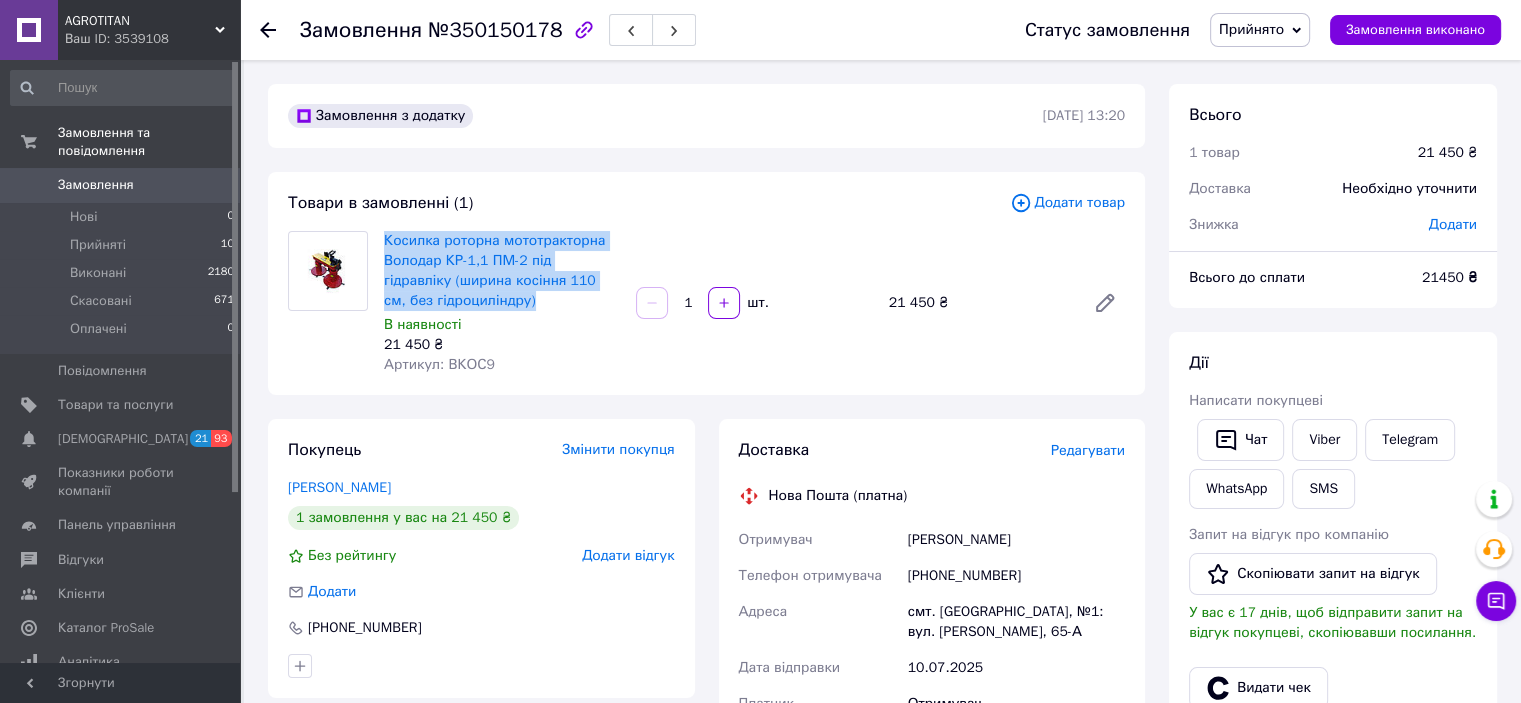 drag, startPoint x: 498, startPoint y: 307, endPoint x: 379, endPoint y: 238, distance: 137.55727 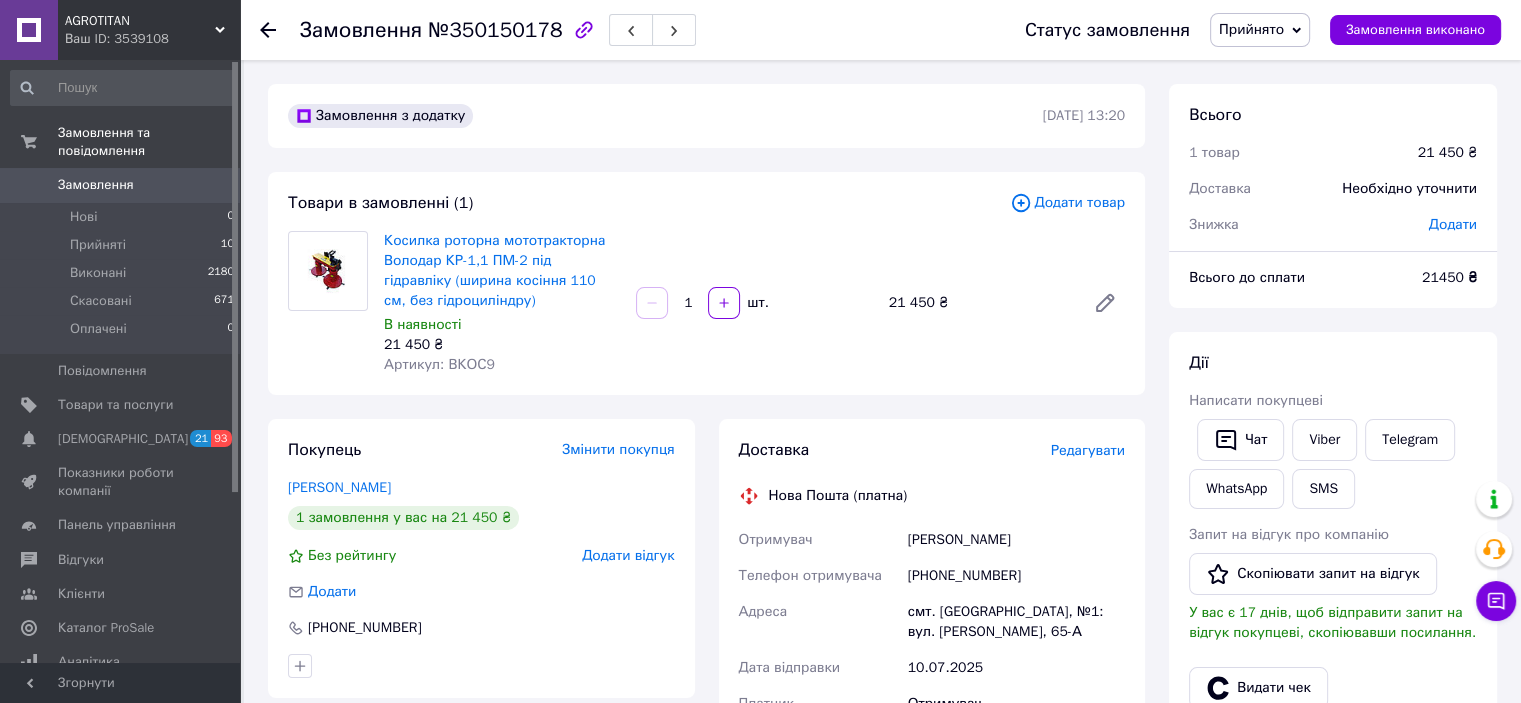 click on "Ваш ID: 3539108" at bounding box center [152, 39] 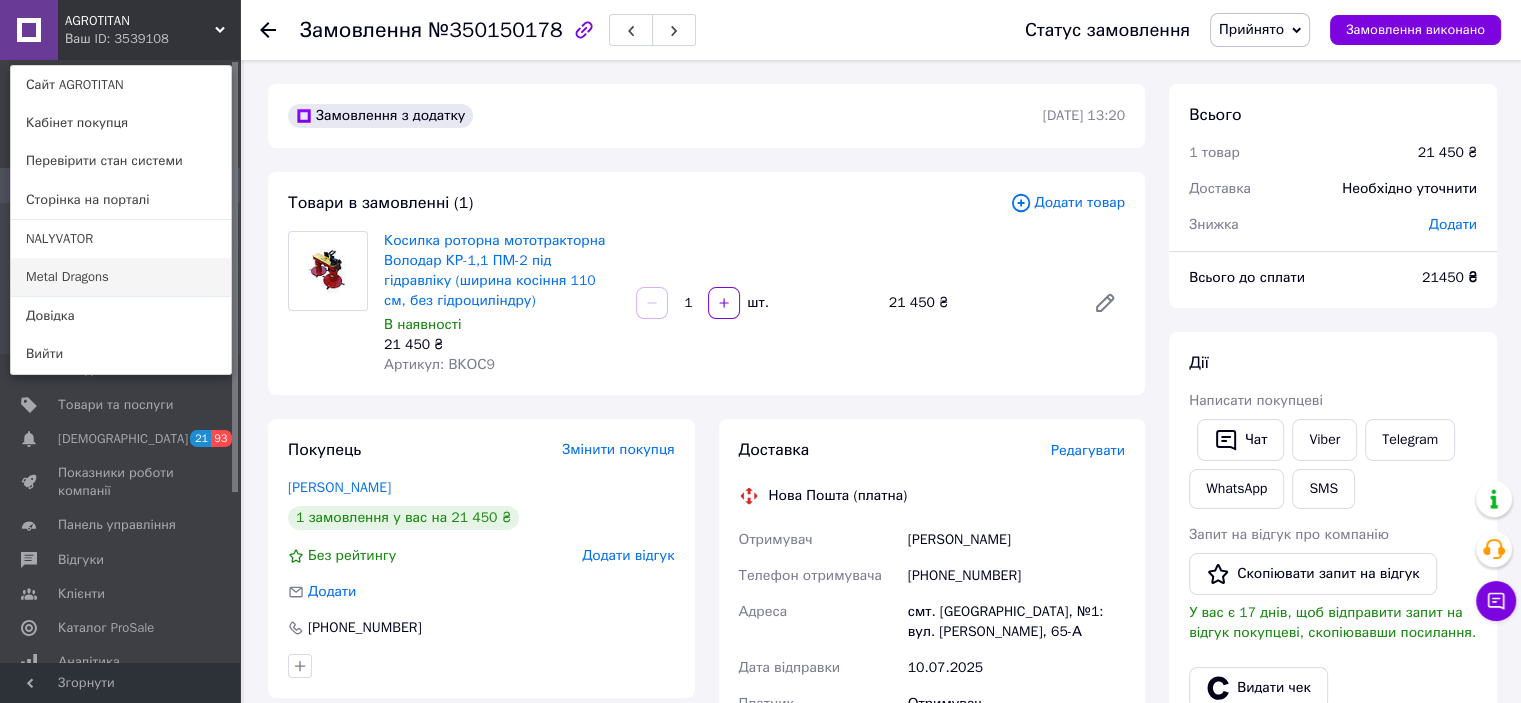 click on "Metal Dragons" at bounding box center [121, 277] 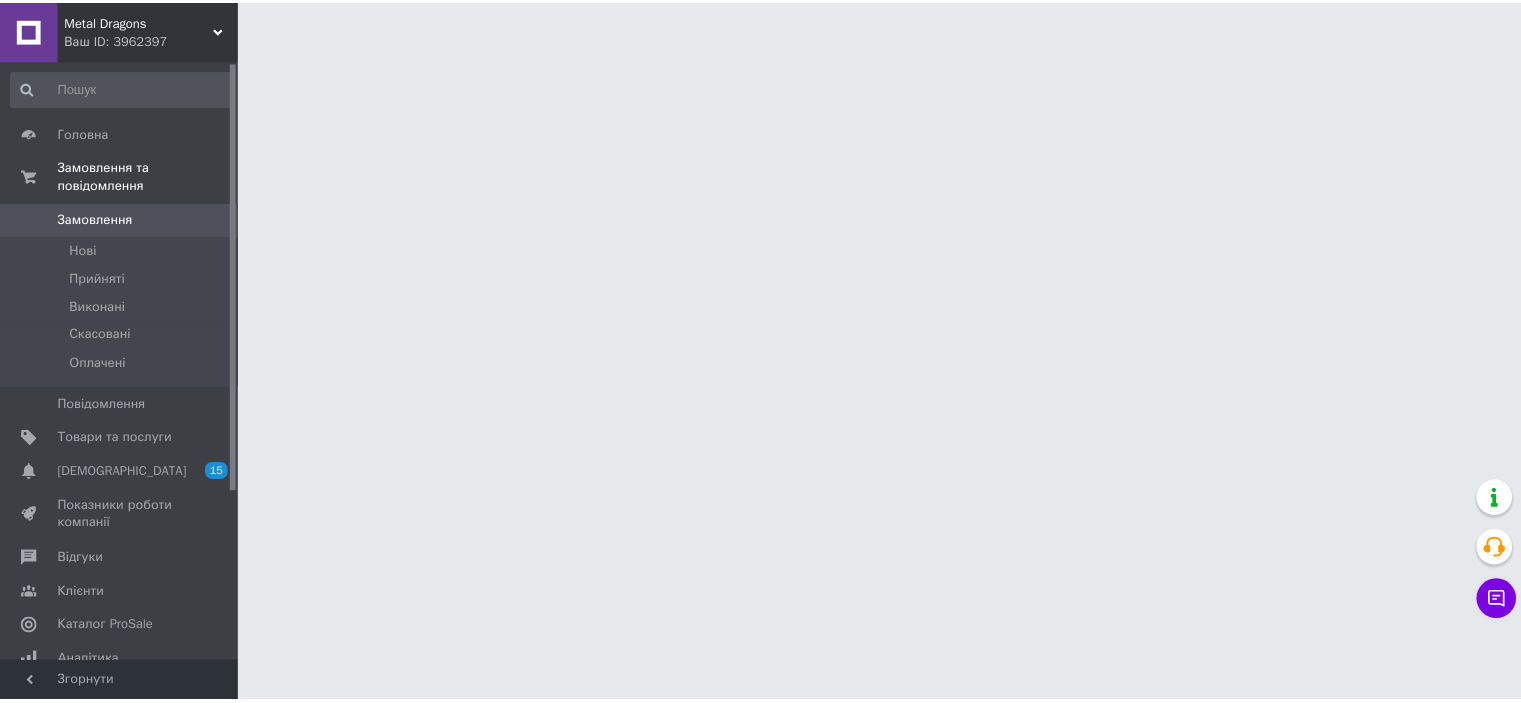 scroll, scrollTop: 0, scrollLeft: 0, axis: both 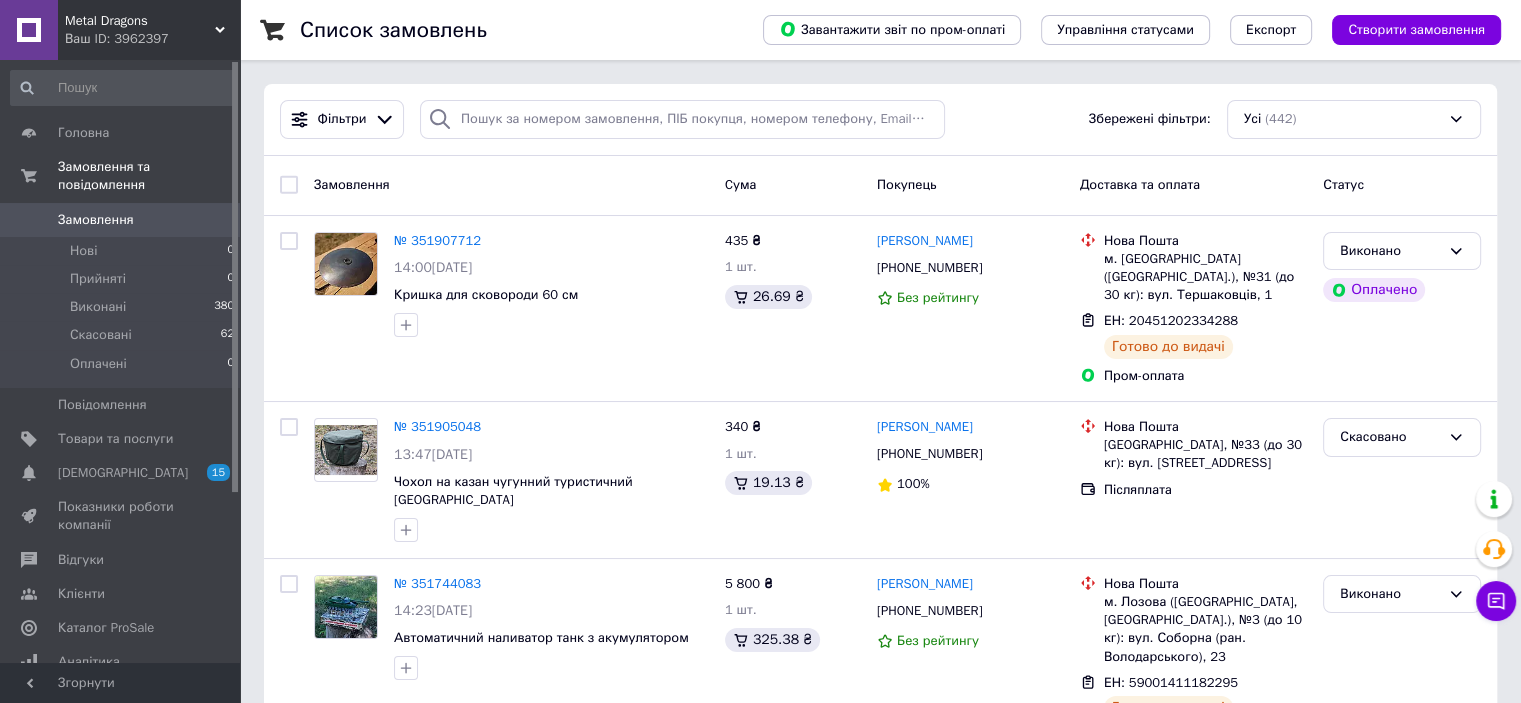 click on "Ваш ID: 3962397" at bounding box center [152, 39] 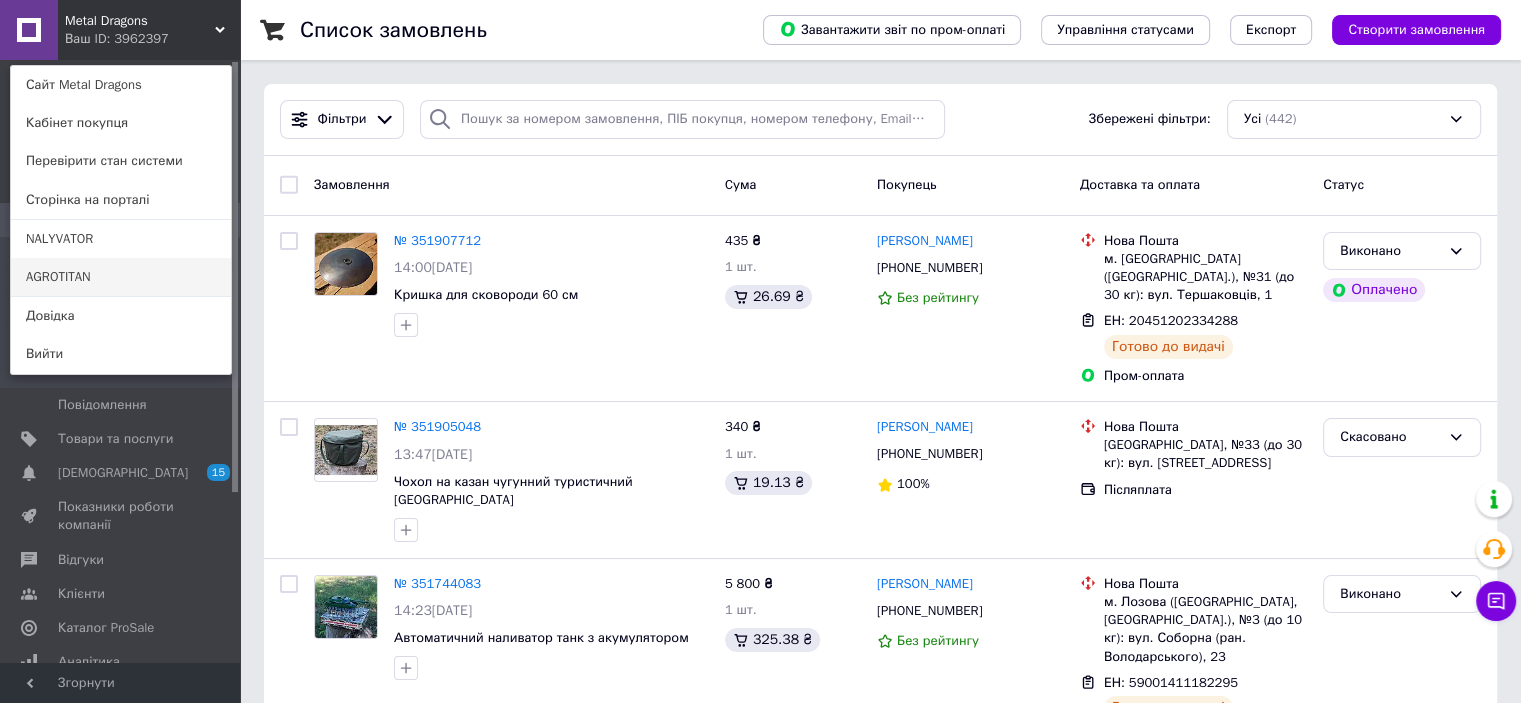 click on "AGROTITAN" at bounding box center [121, 277] 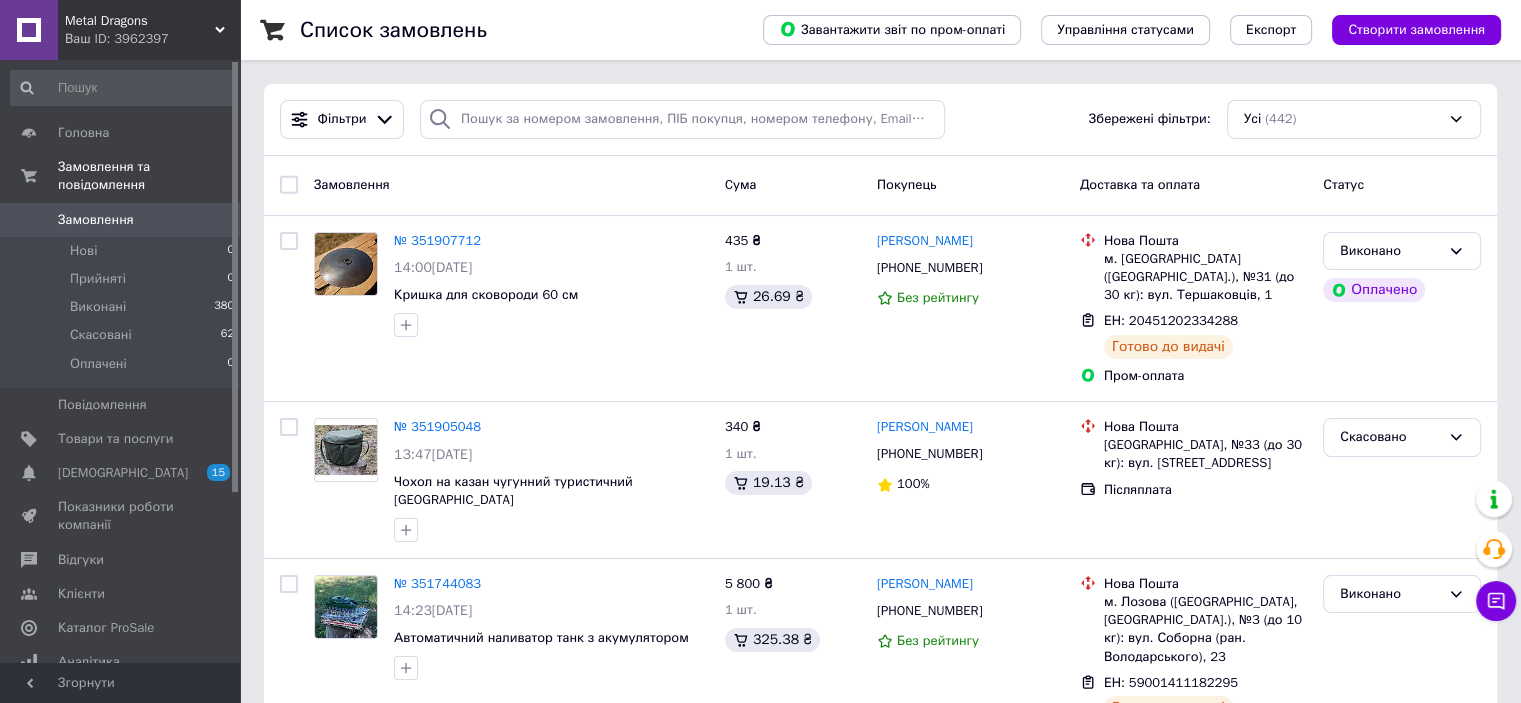 click on "Metal Dragons" at bounding box center (140, 21) 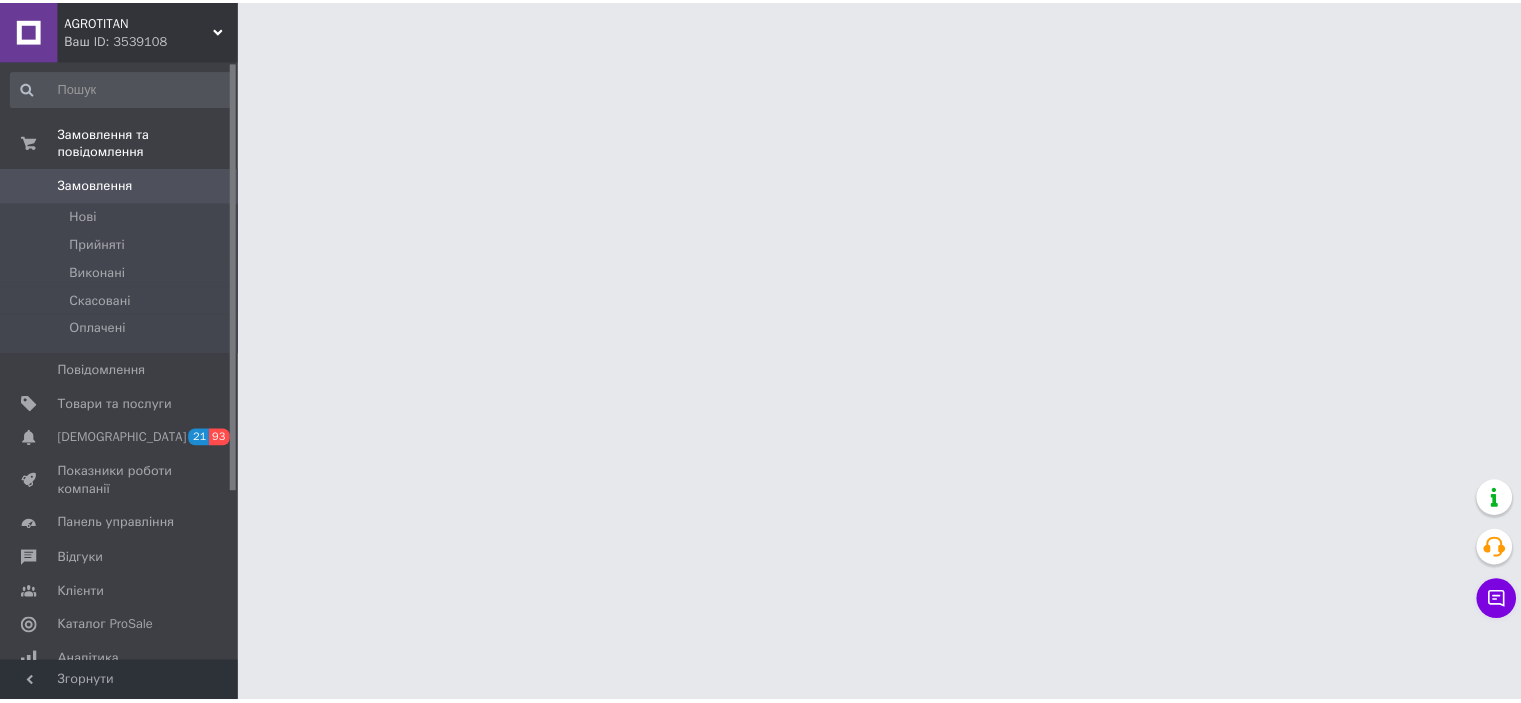 scroll, scrollTop: 0, scrollLeft: 0, axis: both 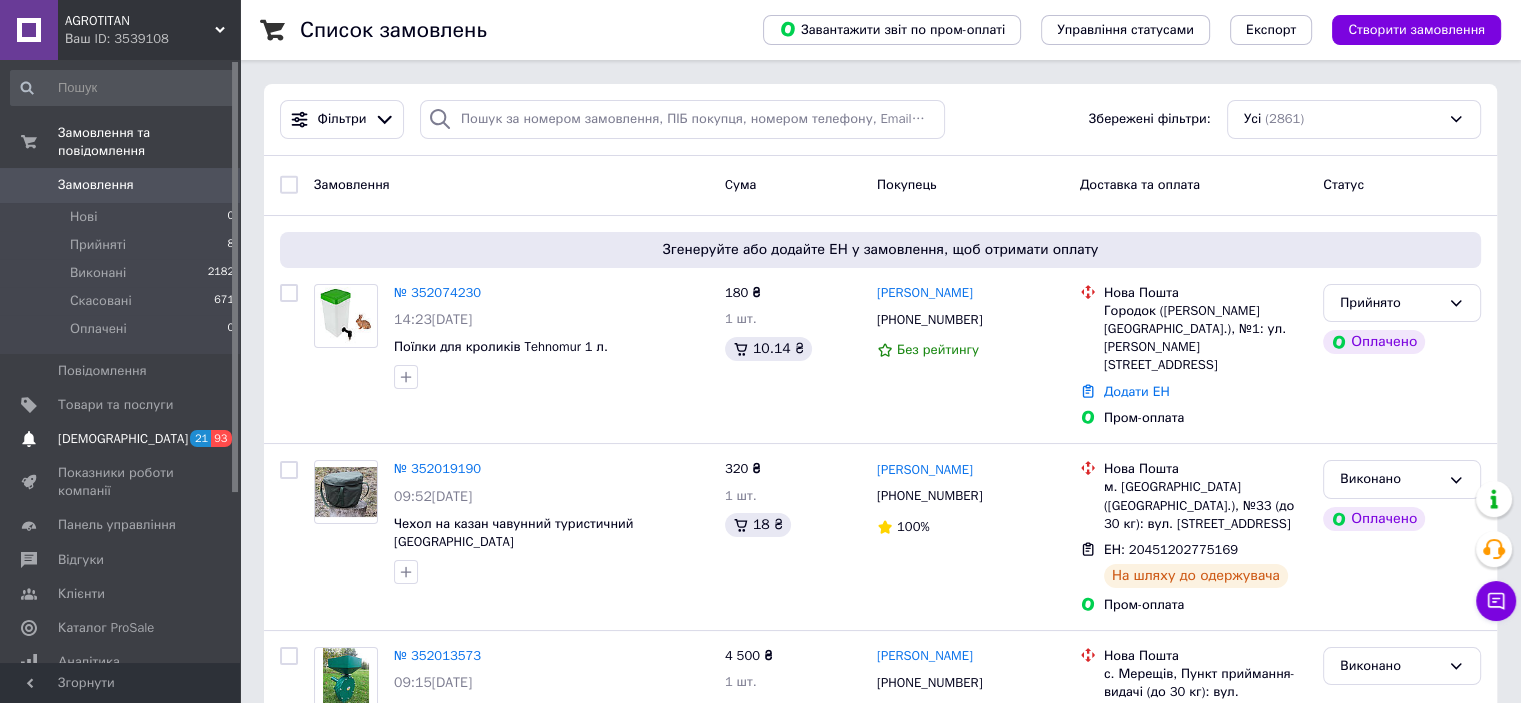 click on "[DEMOGRAPHIC_DATA]" at bounding box center (123, 439) 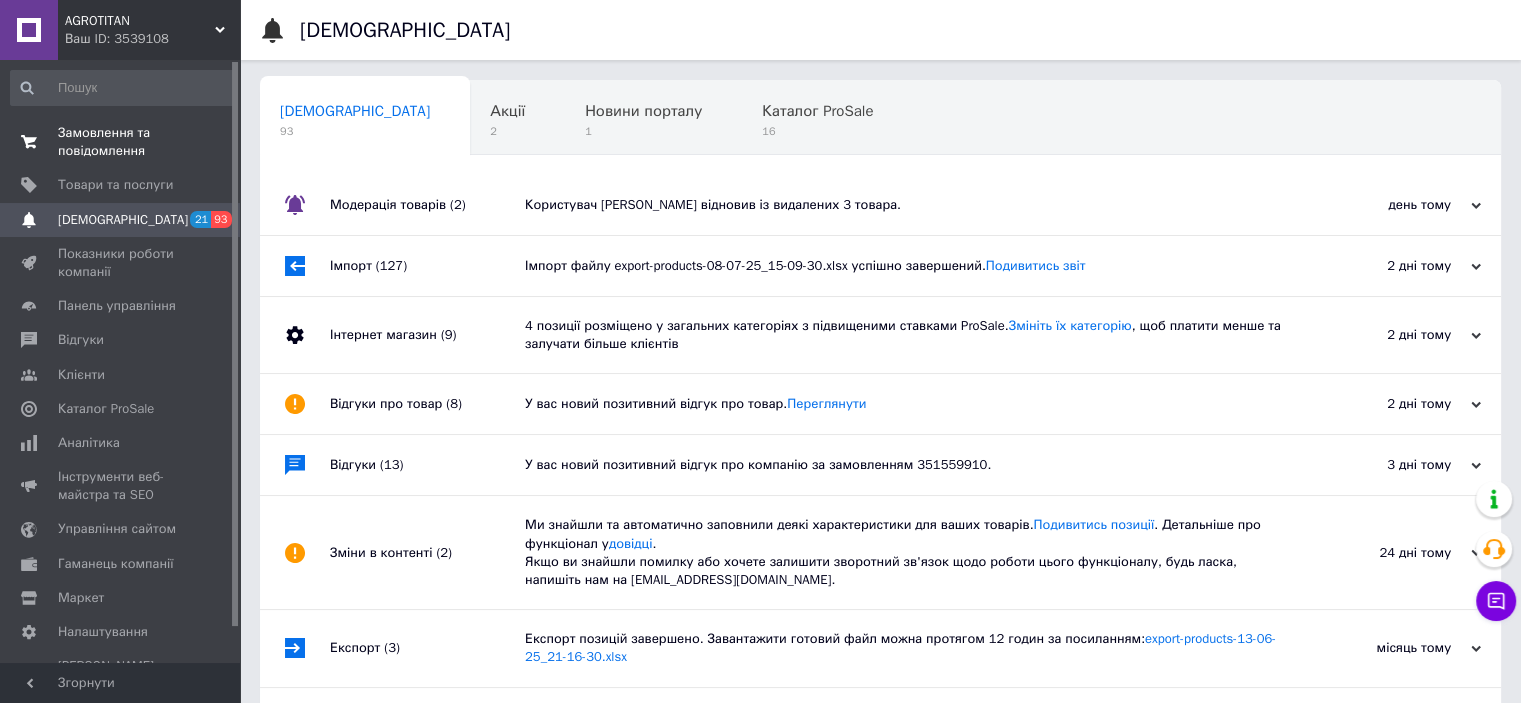 click on "Замовлення та повідомлення" at bounding box center (121, 142) 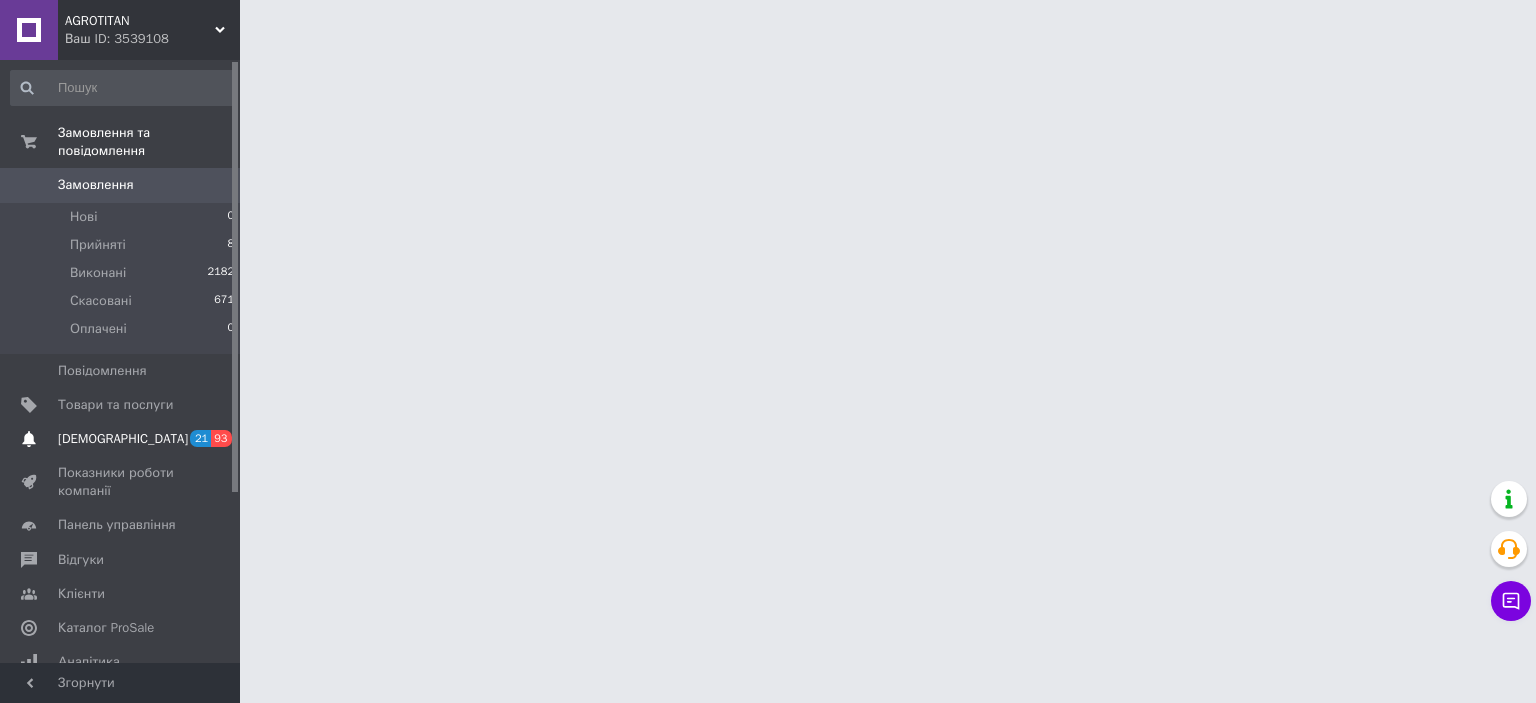 click on "[DEMOGRAPHIC_DATA]" at bounding box center (123, 439) 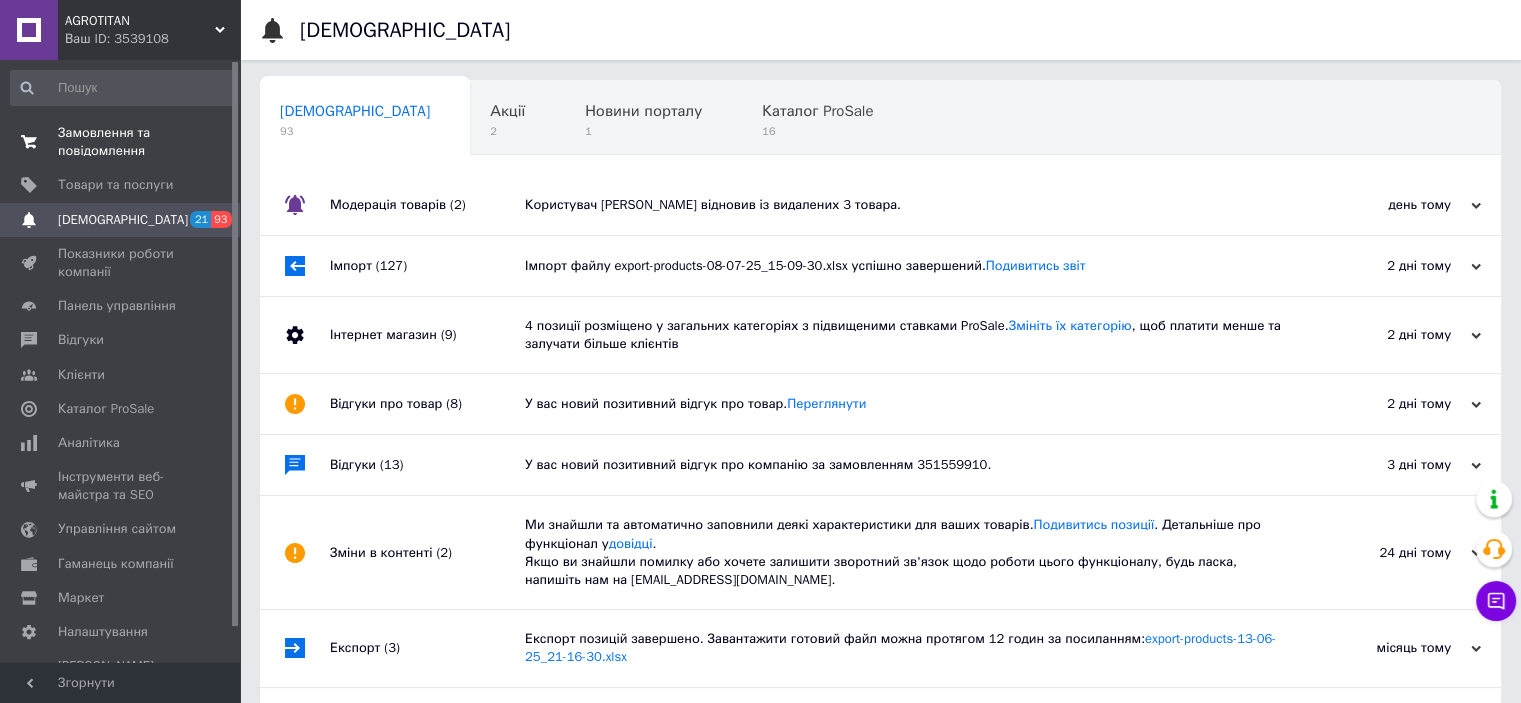 click on "Замовлення та повідомлення" at bounding box center [121, 142] 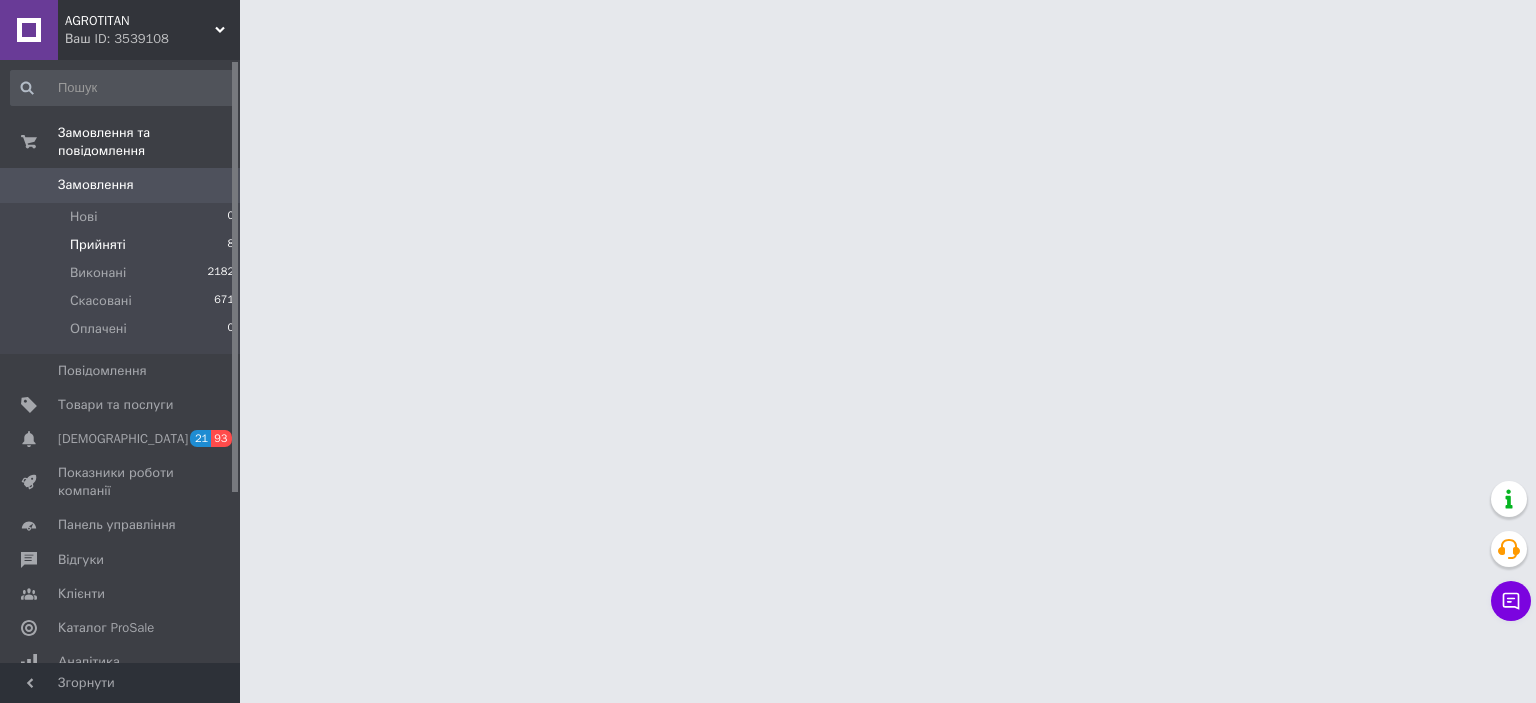 click on "Прийняті 8" at bounding box center [123, 245] 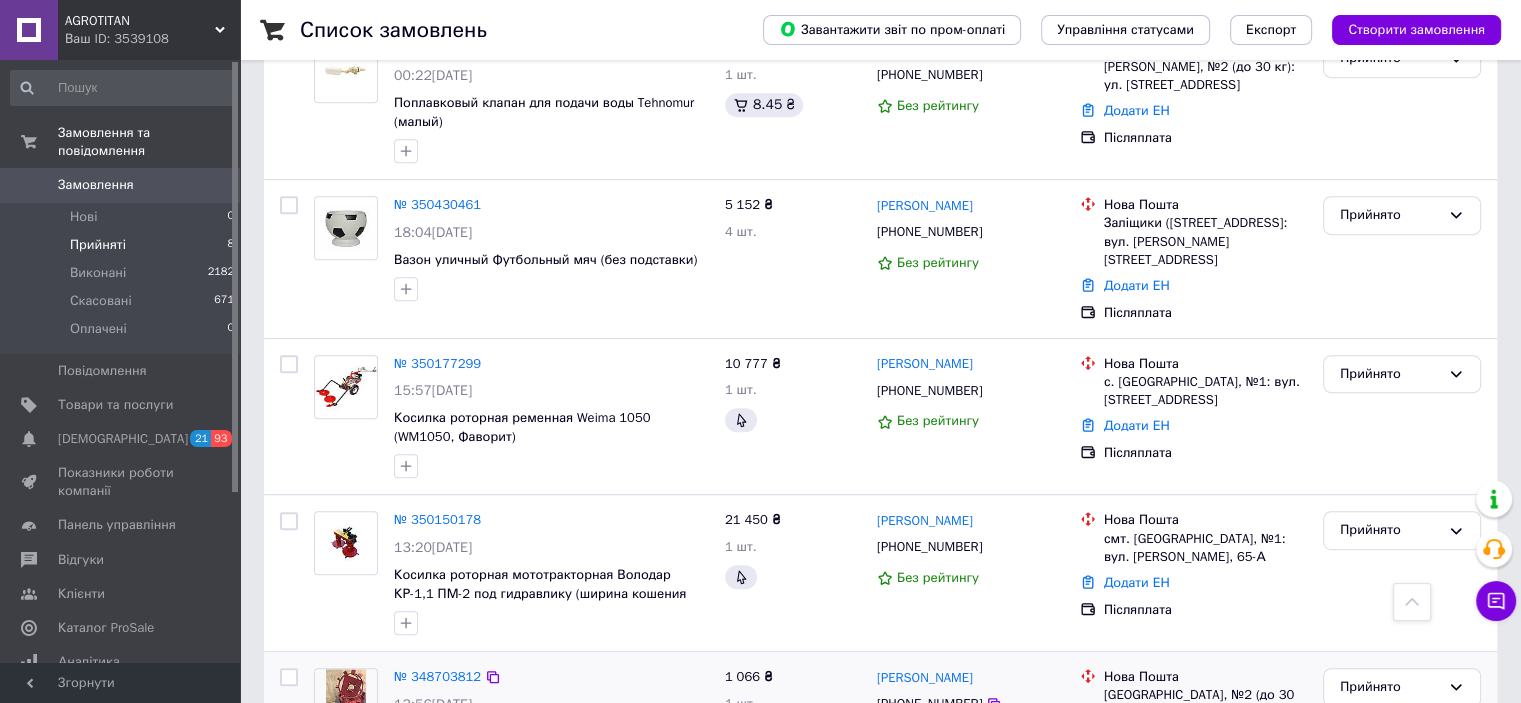 scroll, scrollTop: 971, scrollLeft: 0, axis: vertical 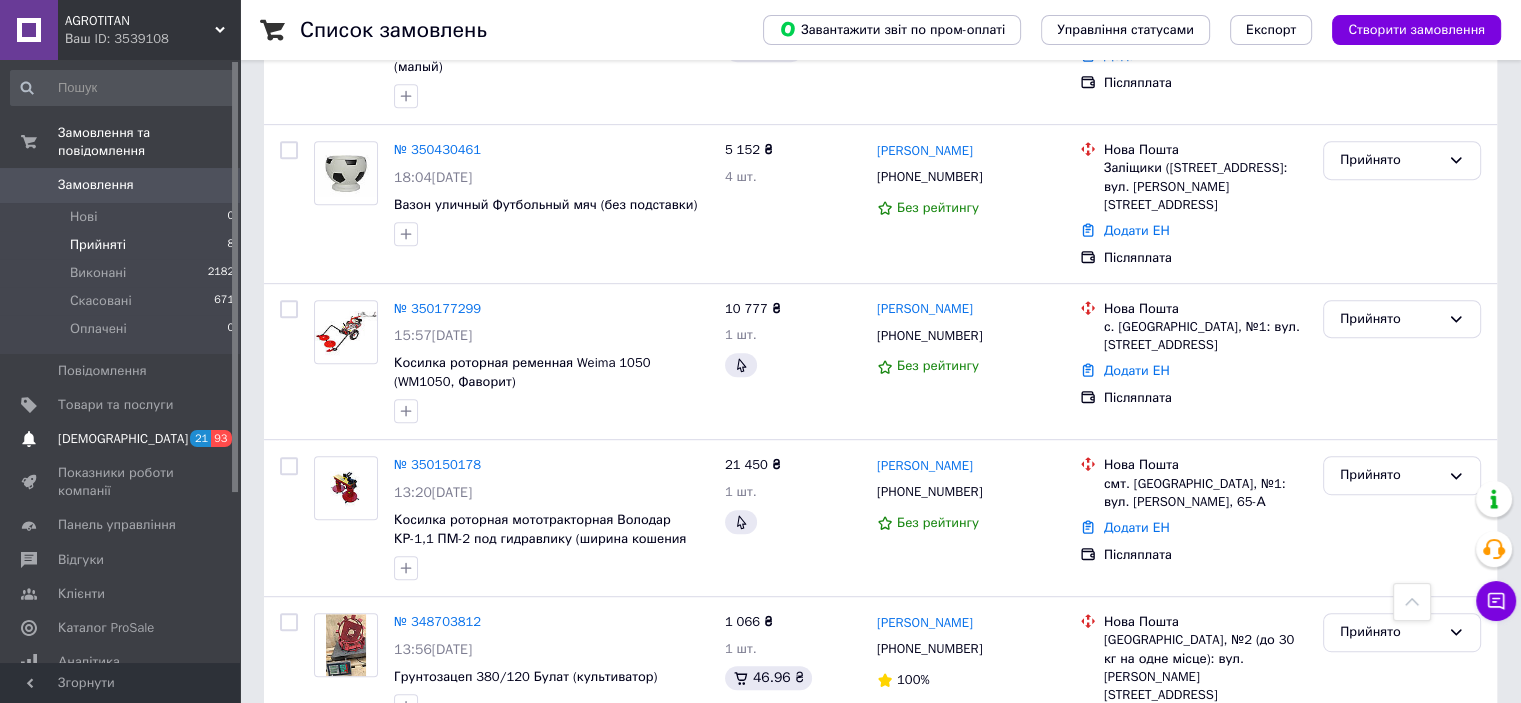 click on "Сповіщення 21 93" at bounding box center (123, 439) 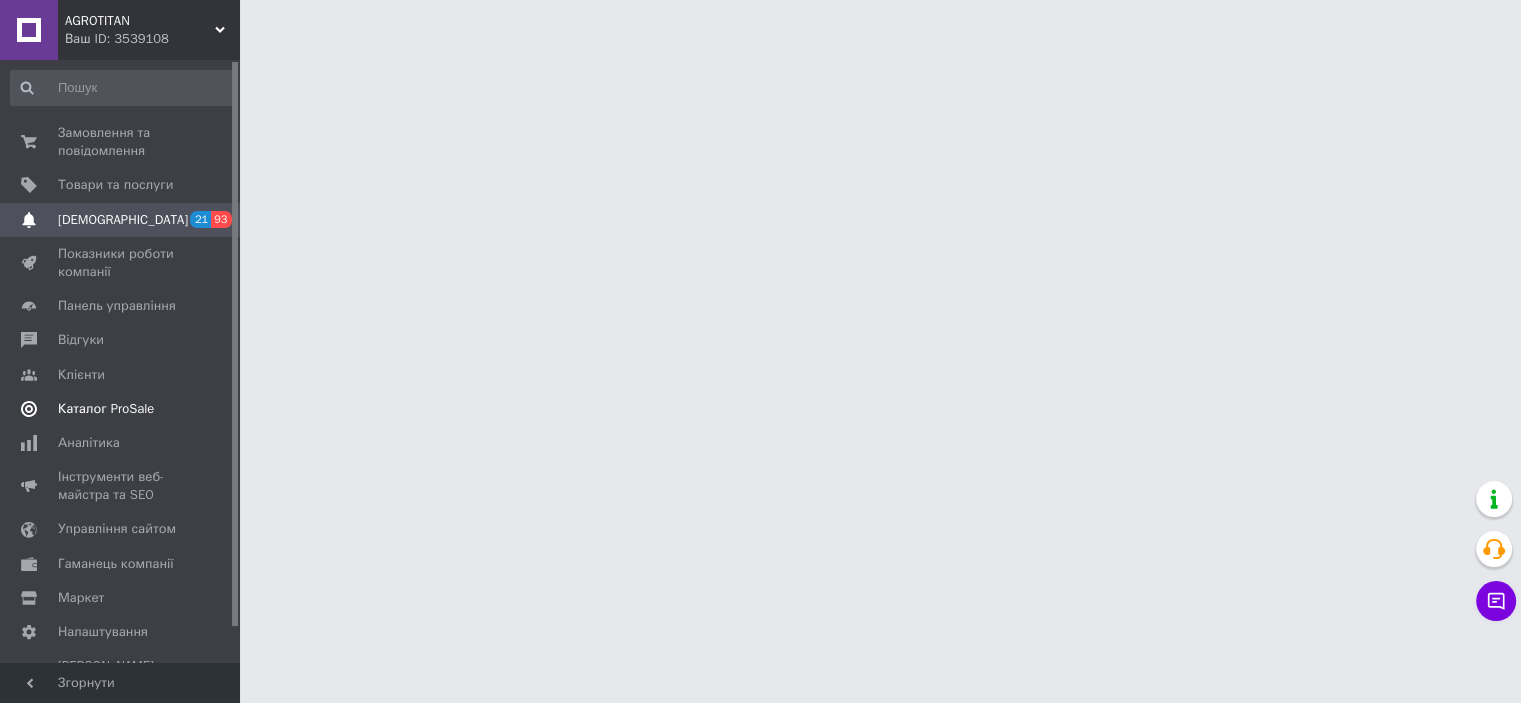 scroll, scrollTop: 0, scrollLeft: 0, axis: both 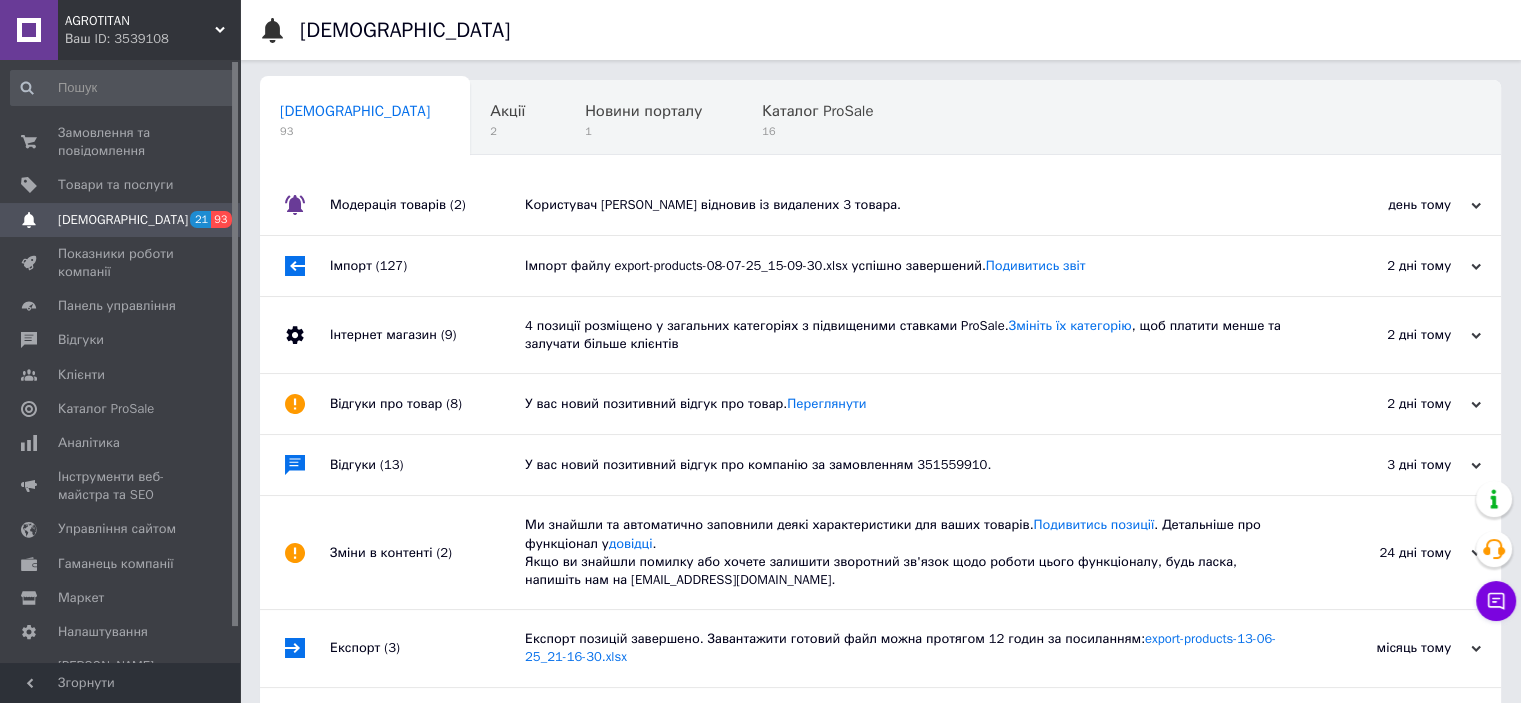 click on "[DEMOGRAPHIC_DATA]" at bounding box center [123, 220] 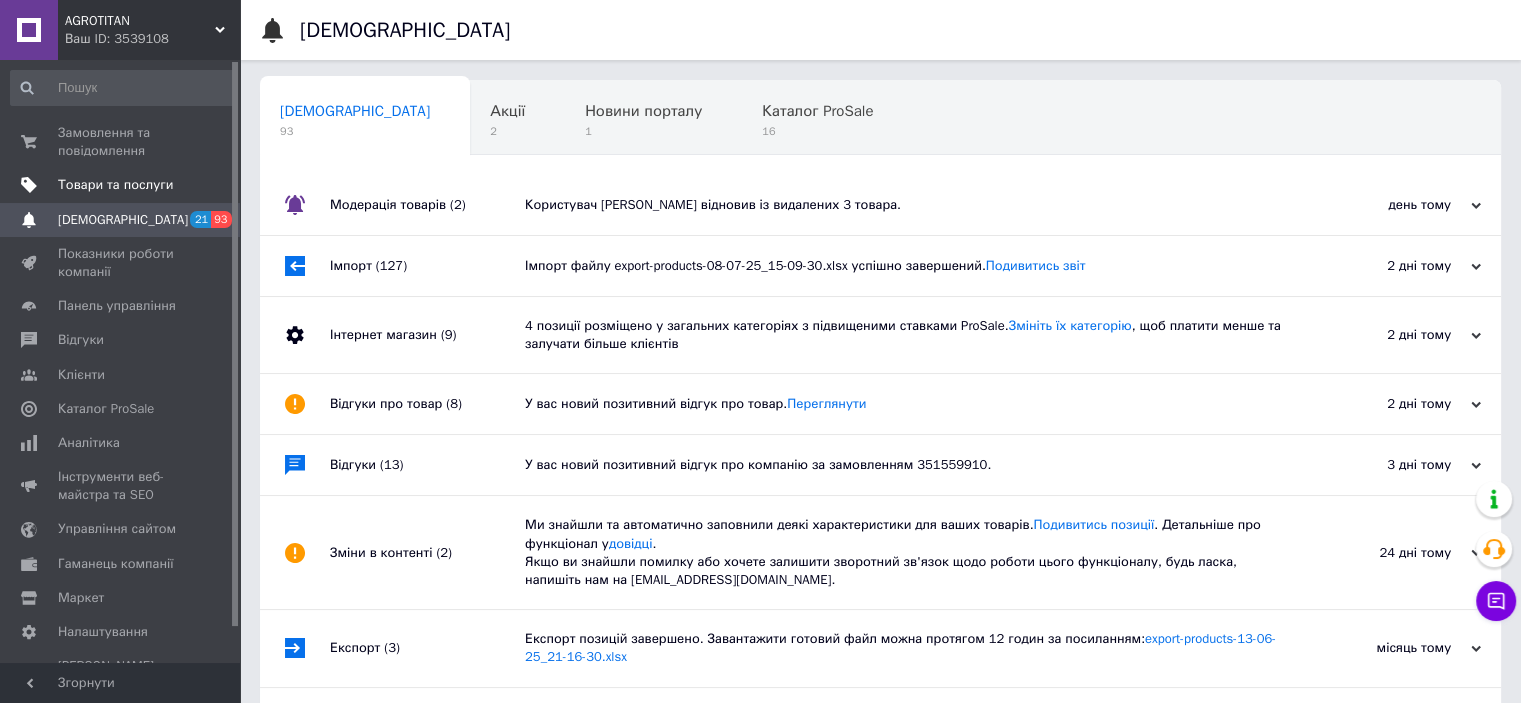 click on "Товари та послуги" at bounding box center (115, 185) 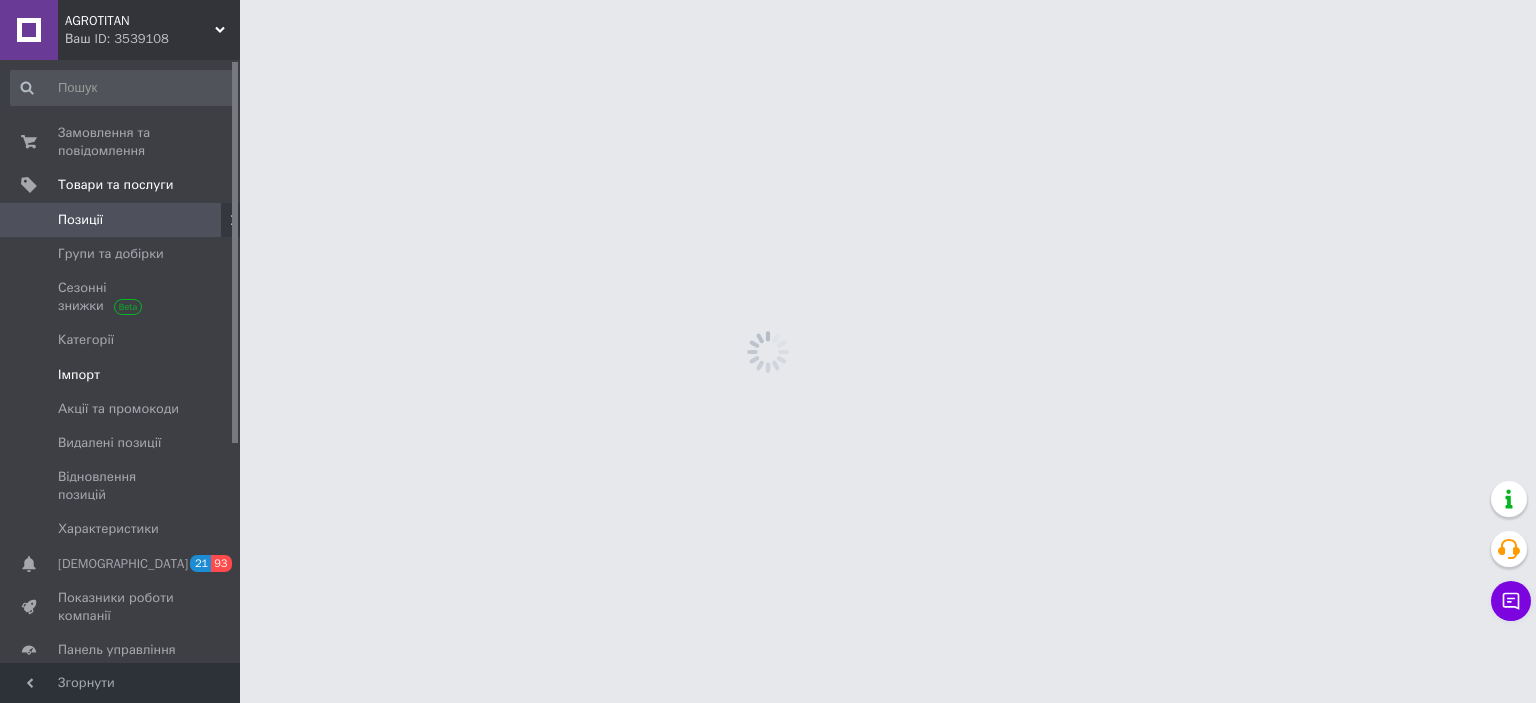 click on "Імпорт" at bounding box center [79, 375] 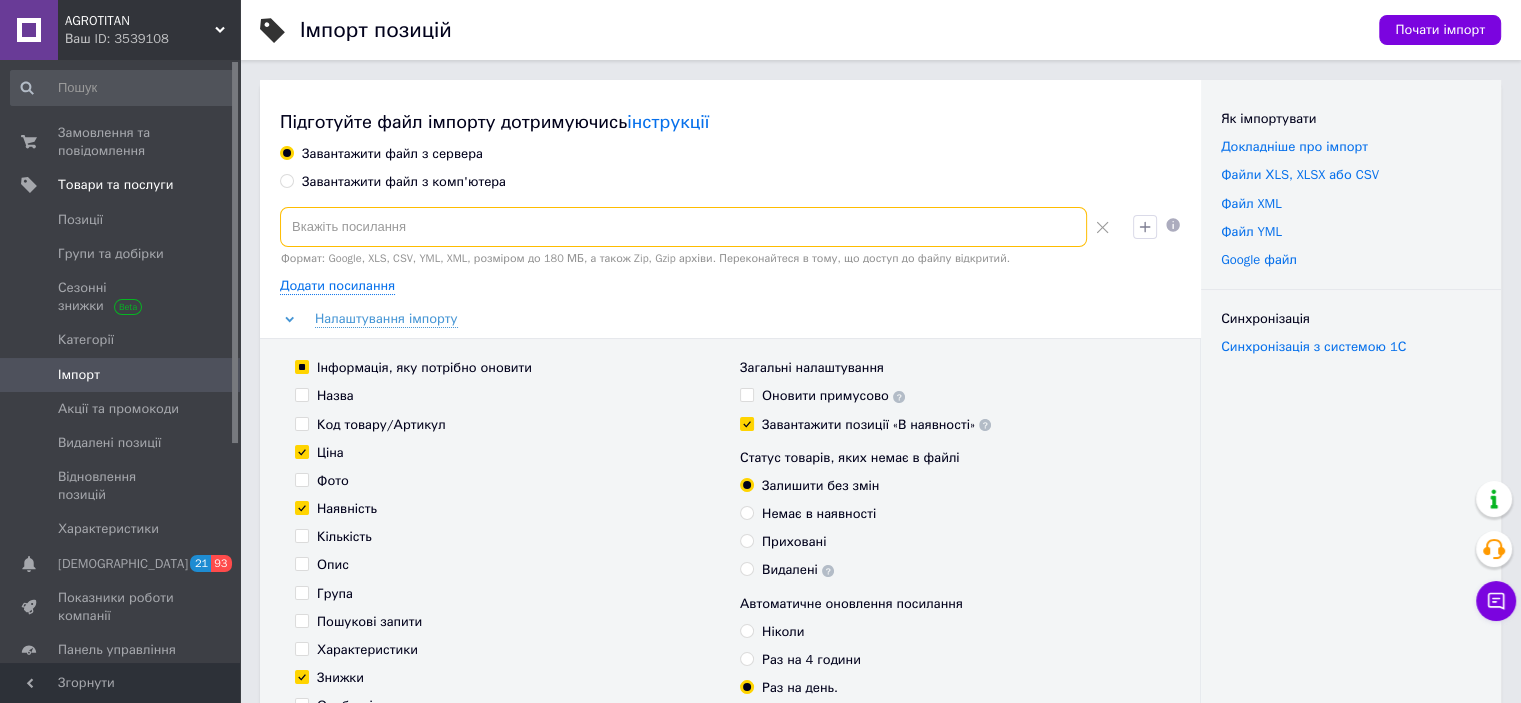click at bounding box center (683, 227) 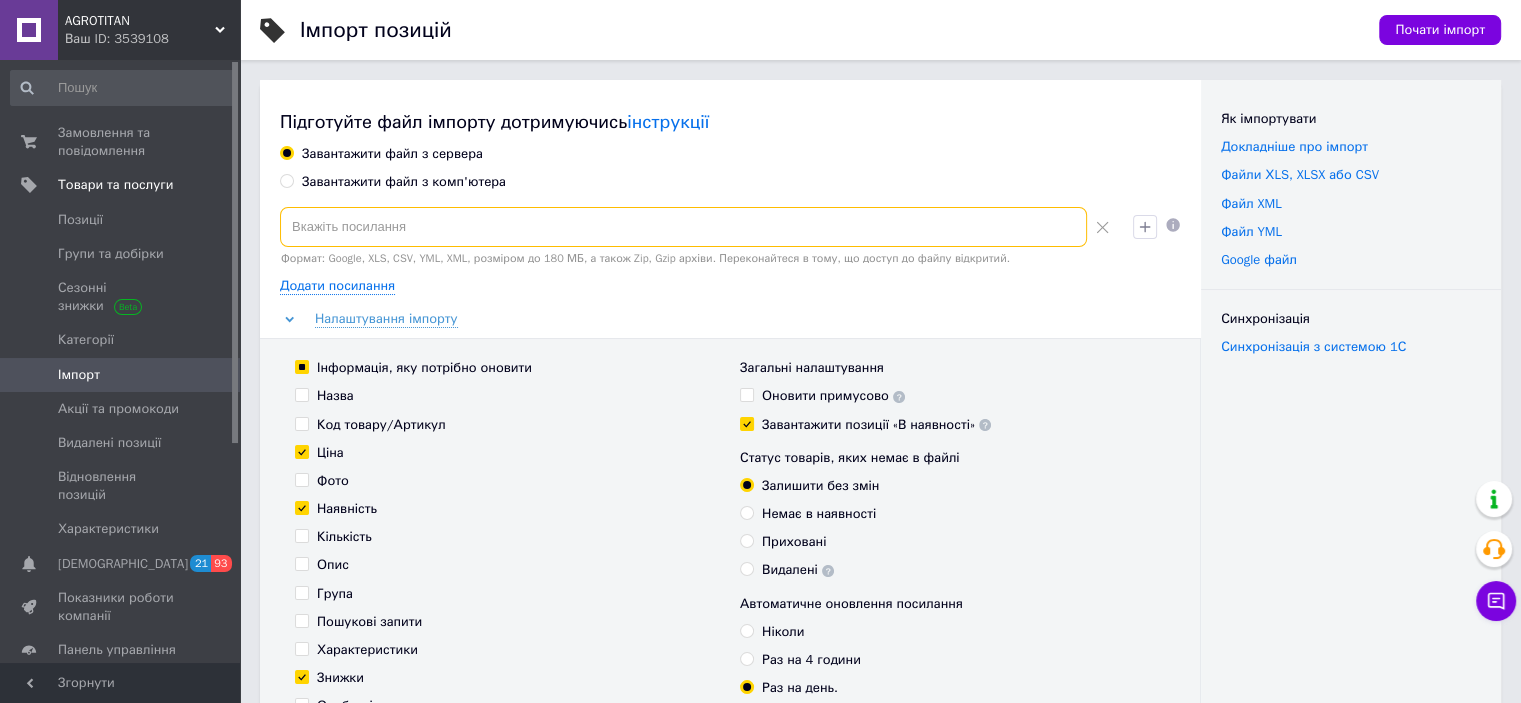 paste on "https://kma.com.ua/products_feed.xml?hash_tag=0dec741ffb0c019fe1dc44af6f951a7f&sales_notes=&product_ids=&label_ids=&exclude_fields=&html_description=1&yandex_cpa=&process_presence_sure=&languages=uk%2Cru&extra_fields=&group_ids=113438735&nested_group_ids=113438735" 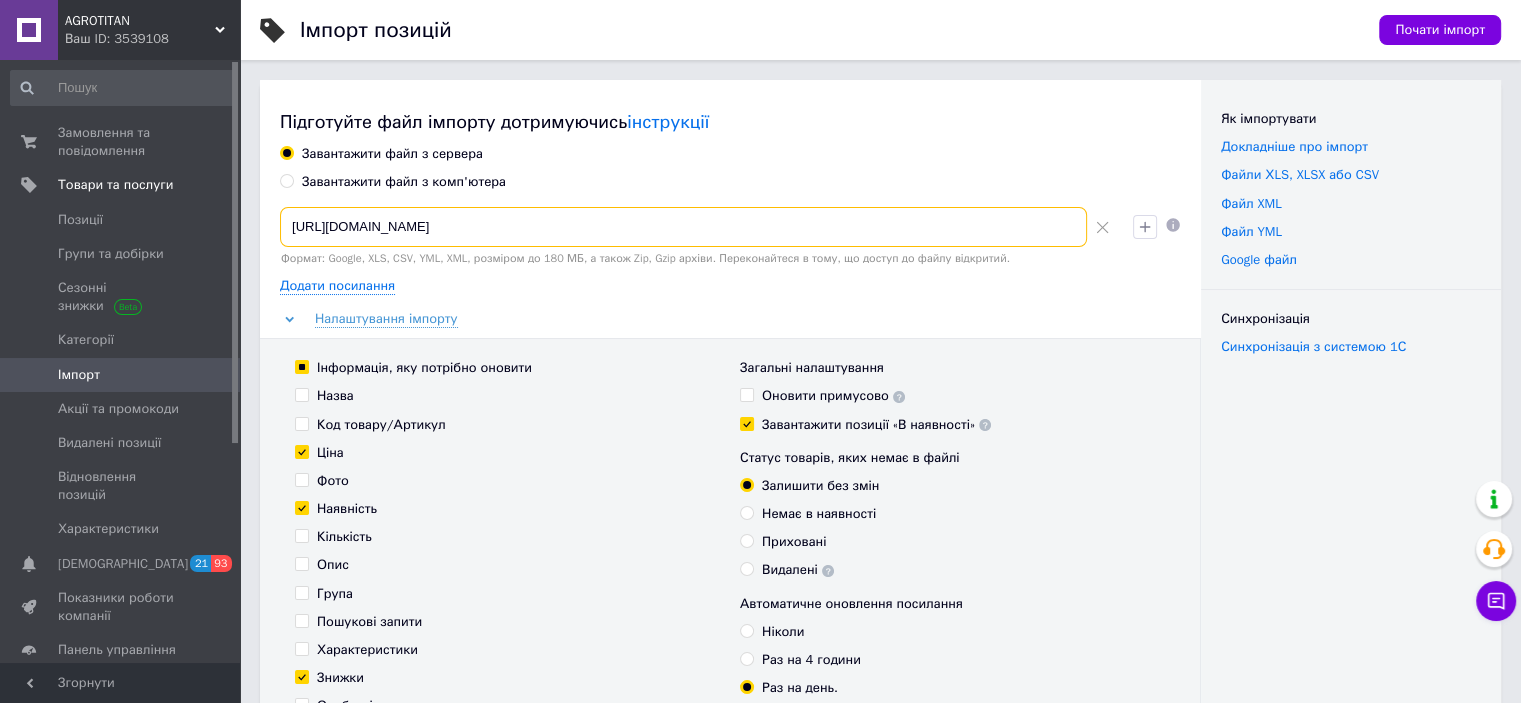 scroll, scrollTop: 0, scrollLeft: 940, axis: horizontal 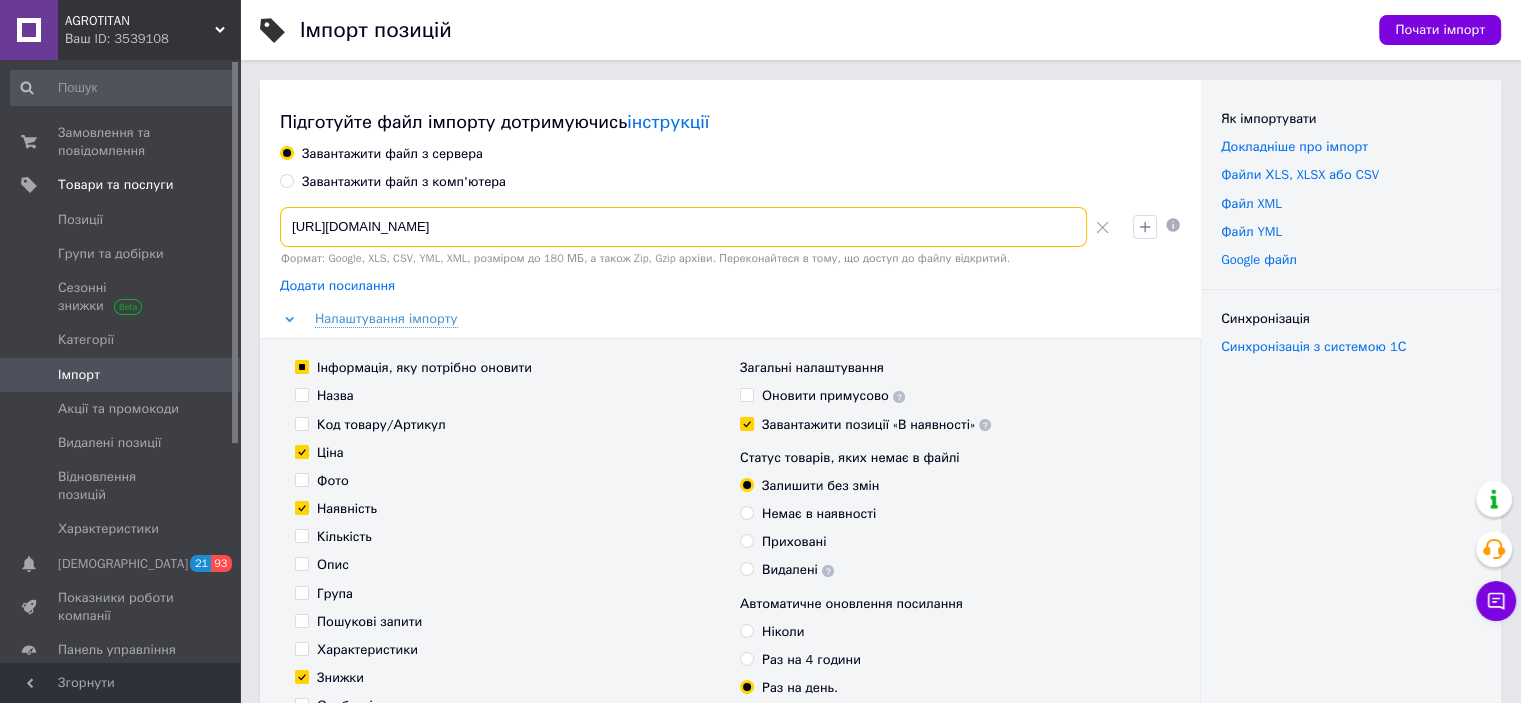 type on "https://kma.com.ua/products_feed.xml?hash_tag=0dec741ffb0c019fe1dc44af6f951a7f&sales_notes=&product_ids=&label_ids=&exclude_fields=&html_description=1&yandex_cpa=&process_presence_sure=&languages=uk%2Cru&extra_fields=&group_ids=113438735&nested_group_ids=113438735" 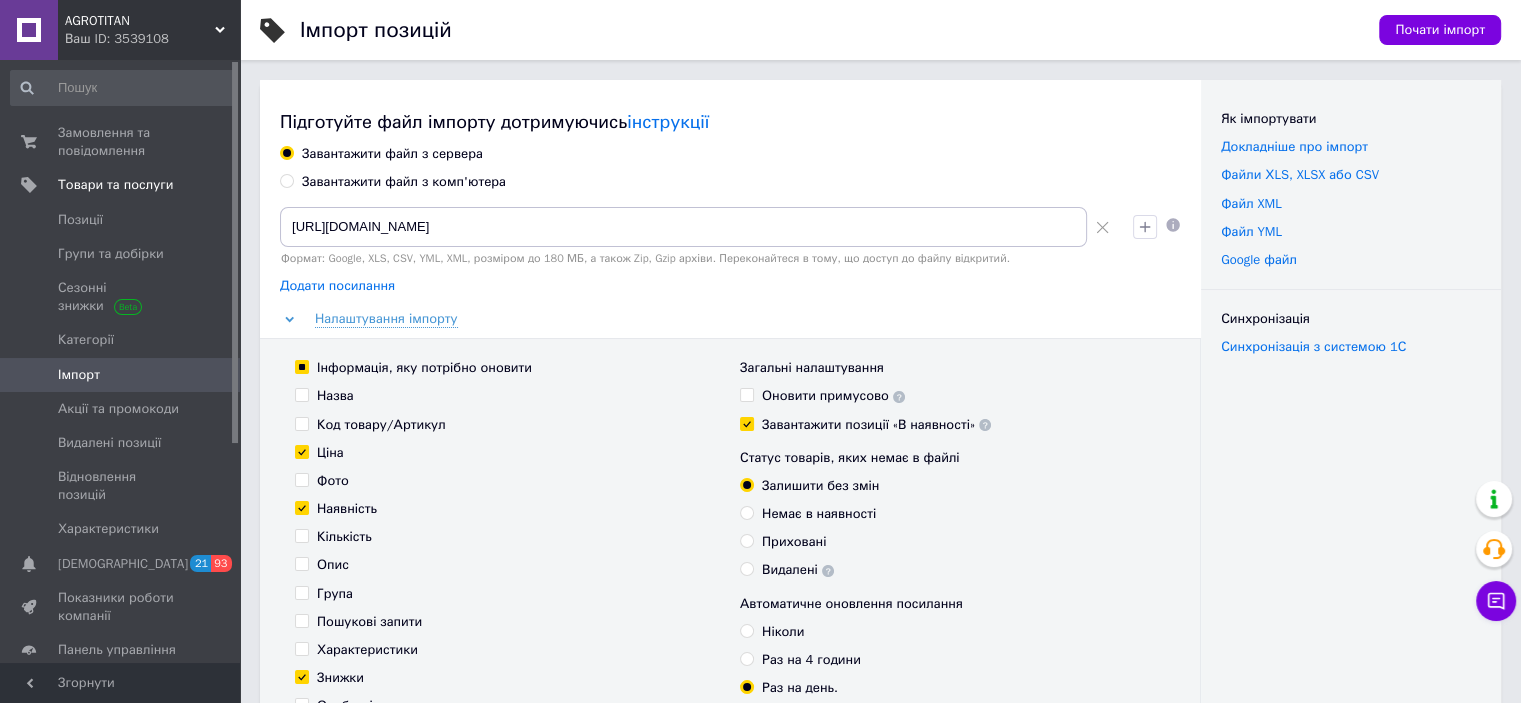 scroll, scrollTop: 0, scrollLeft: 0, axis: both 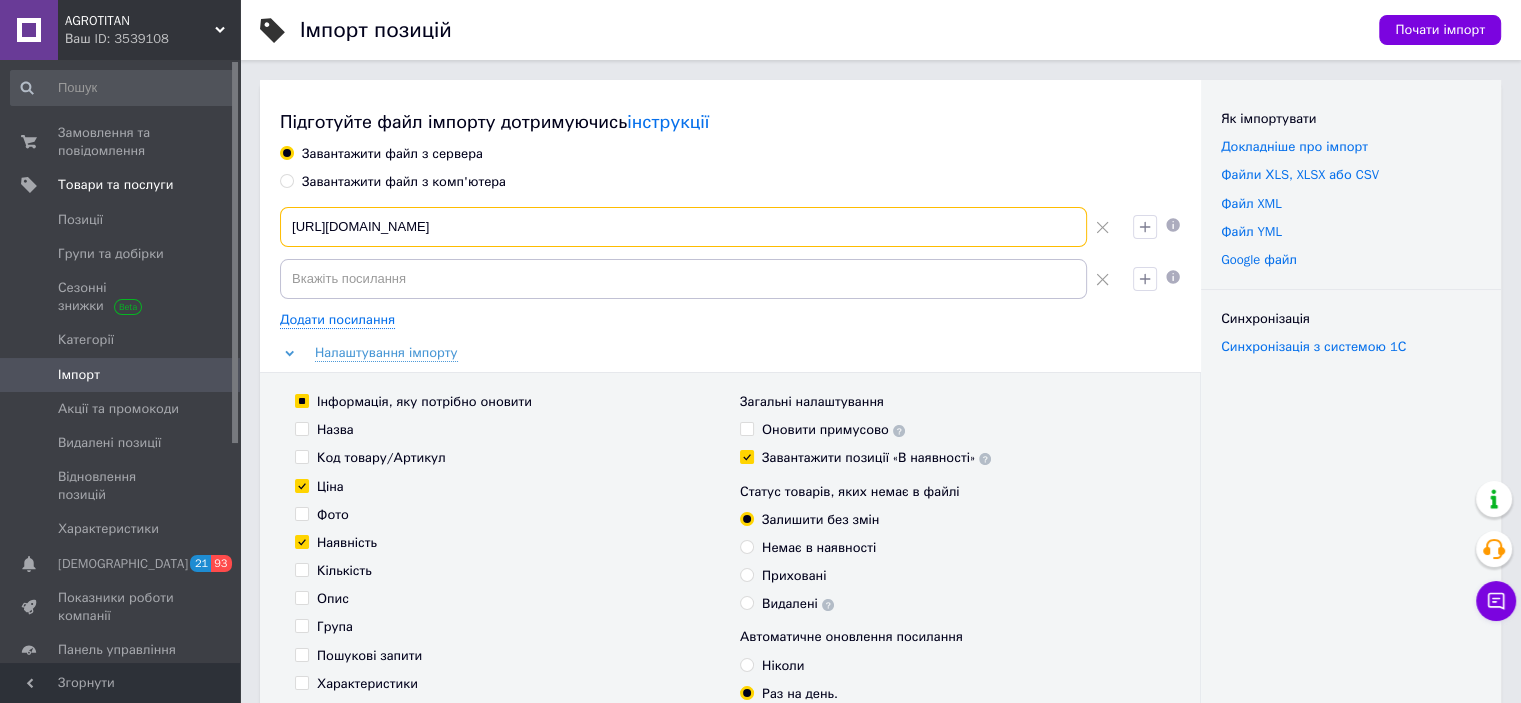 drag, startPoint x: 291, startPoint y: 223, endPoint x: 1082, endPoint y: 223, distance: 791 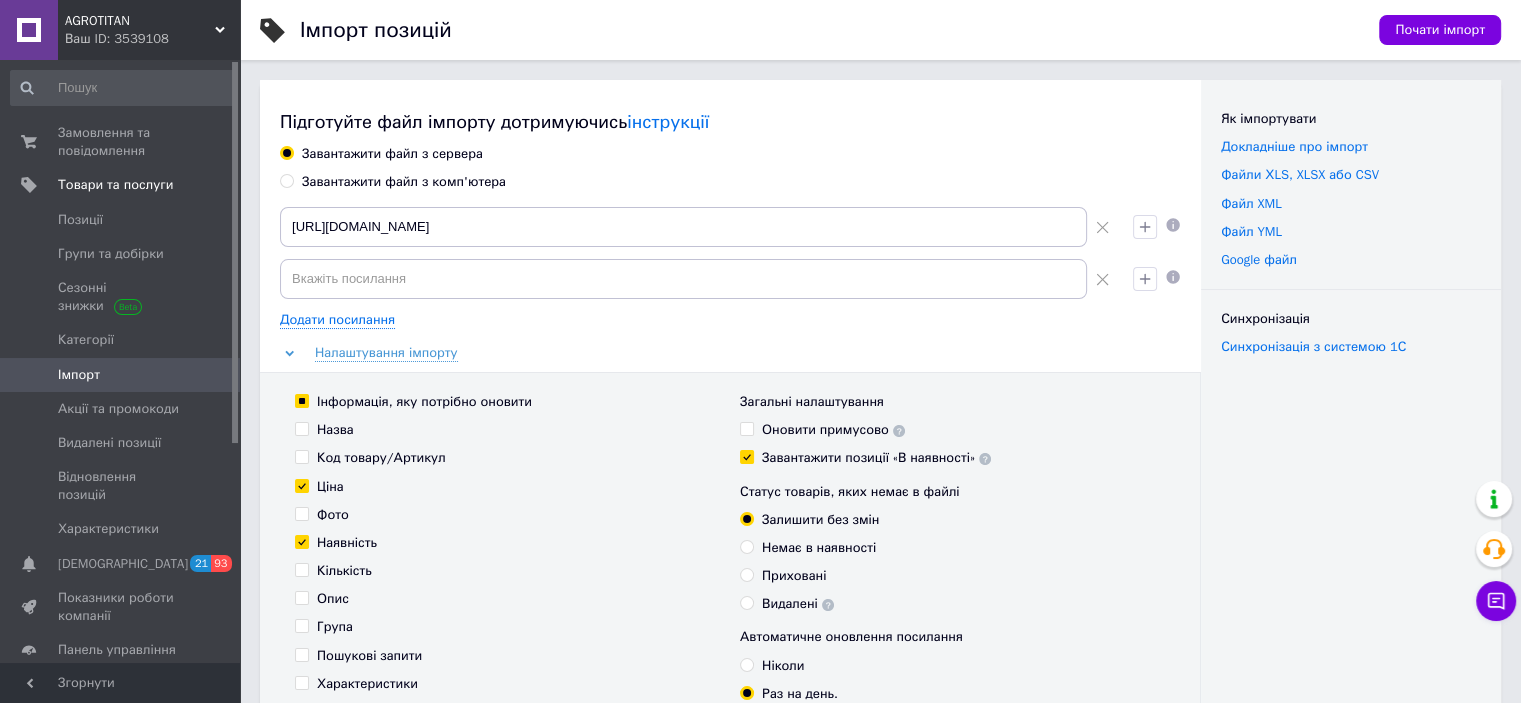 scroll, scrollTop: 0, scrollLeft: 0, axis: both 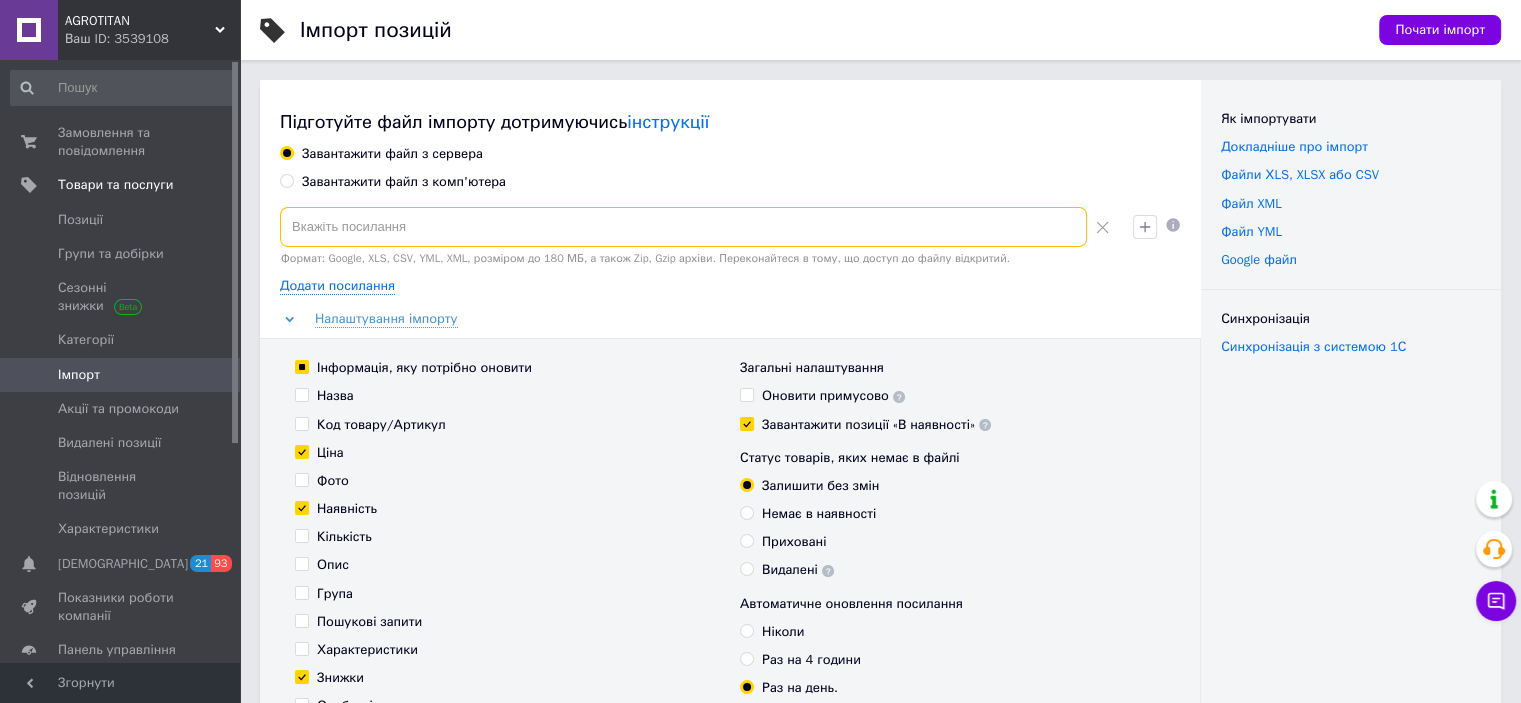 click at bounding box center [683, 227] 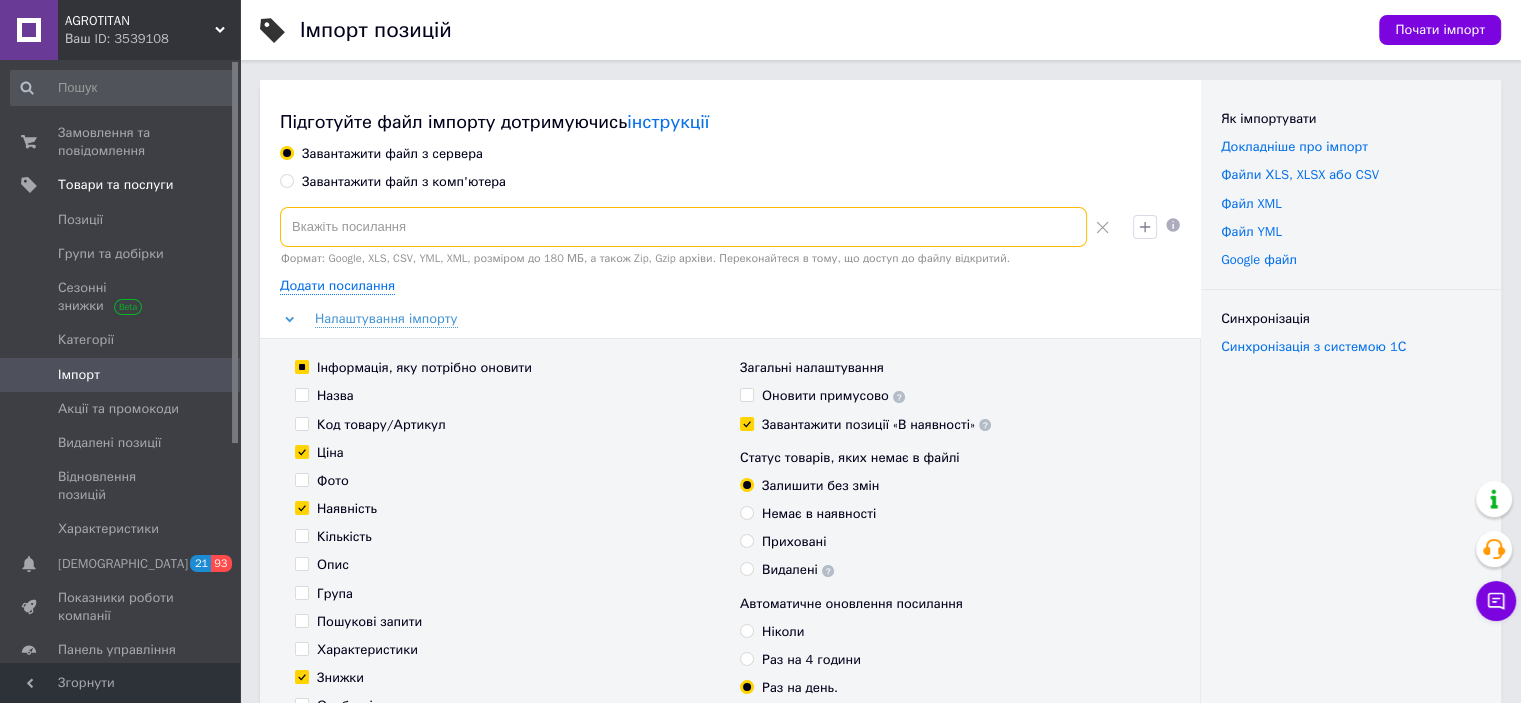 paste on "https://kma.com.ua/products_feed.xml?hash_tag=0dec741ffb0c019fe1dc44af6f951a7f&sales_notes=&product_ids=&label_ids=&exclude_fields=&html_description=1&yandex_cpa=&process_presence_sure=&languages=uk%2Cru&extra_fields=&group_ids=113438732&nested_group_ids=113438732" 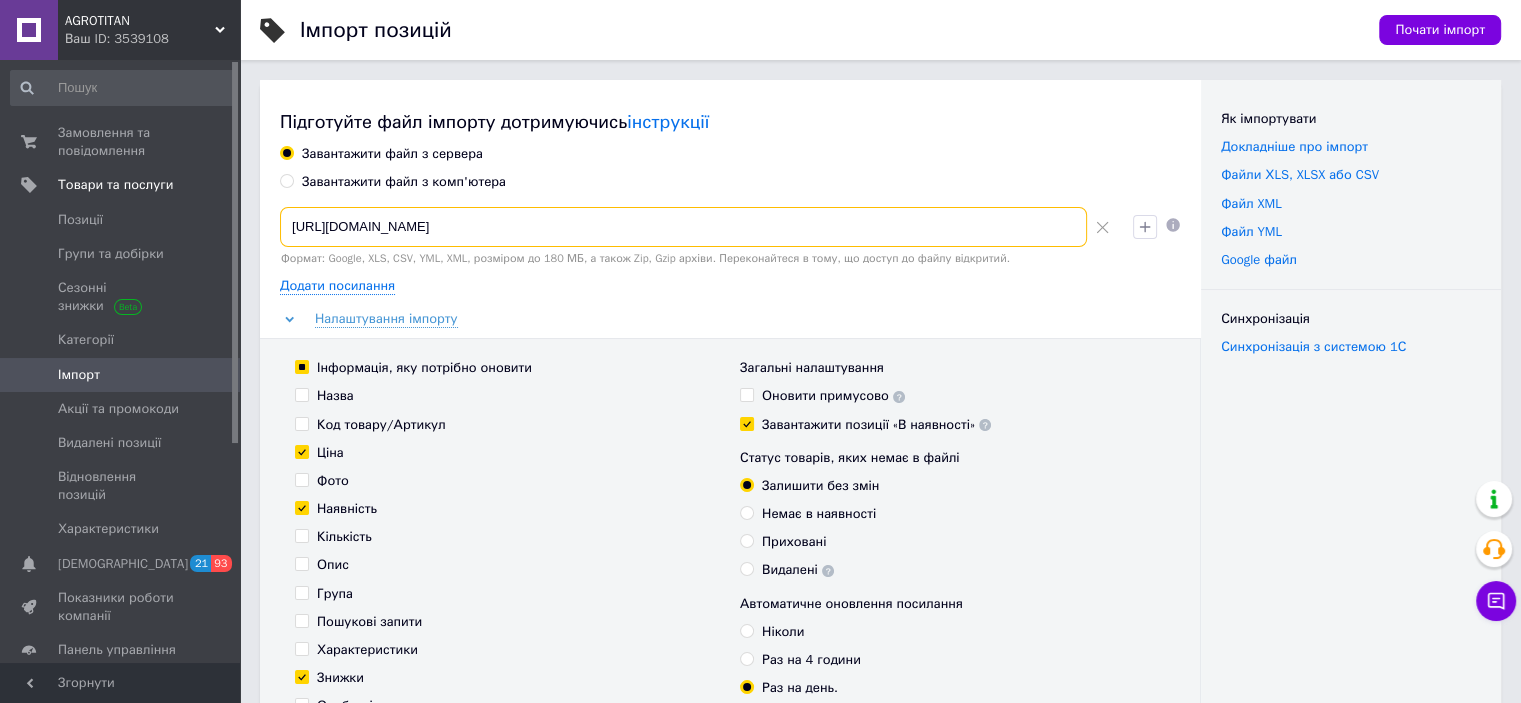 scroll, scrollTop: 0, scrollLeft: 940, axis: horizontal 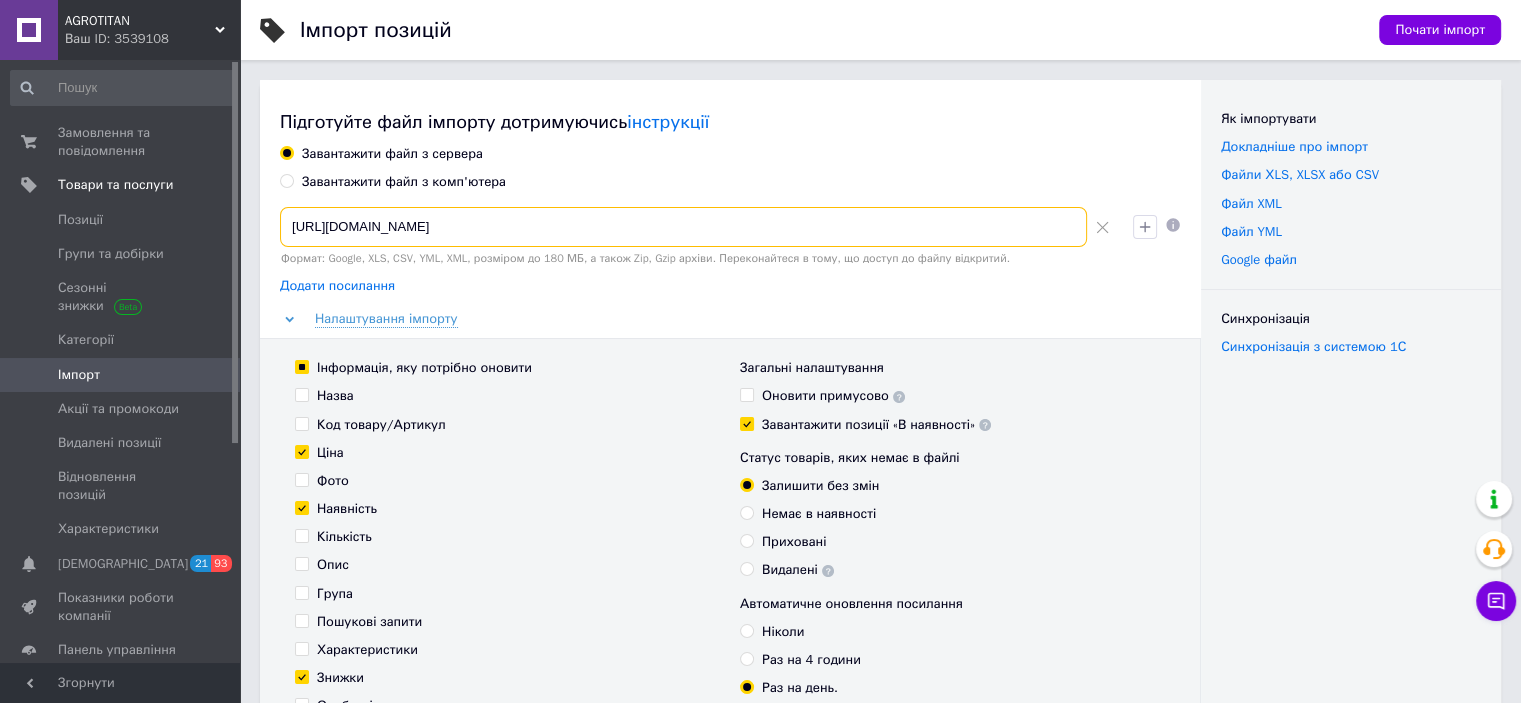 type on "https://kma.com.ua/products_feed.xml?hash_tag=0dec741ffb0c019fe1dc44af6f951a7f&sales_notes=&product_ids=&label_ids=&exclude_fields=&html_description=1&yandex_cpa=&process_presence_sure=&languages=uk%2Cru&extra_fields=&group_ids=113438732&nested_group_ids=113438732" 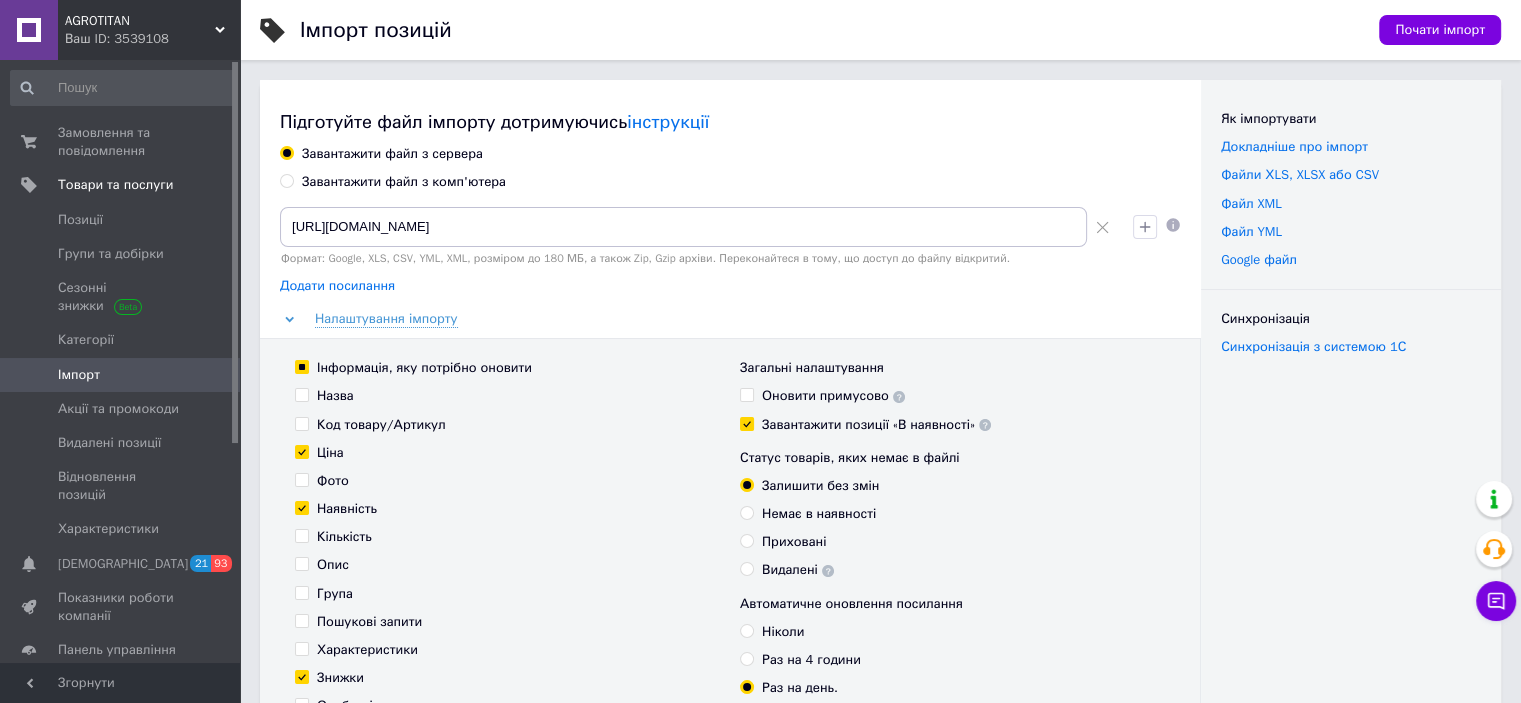 click on "Додати посилання" at bounding box center (337, 286) 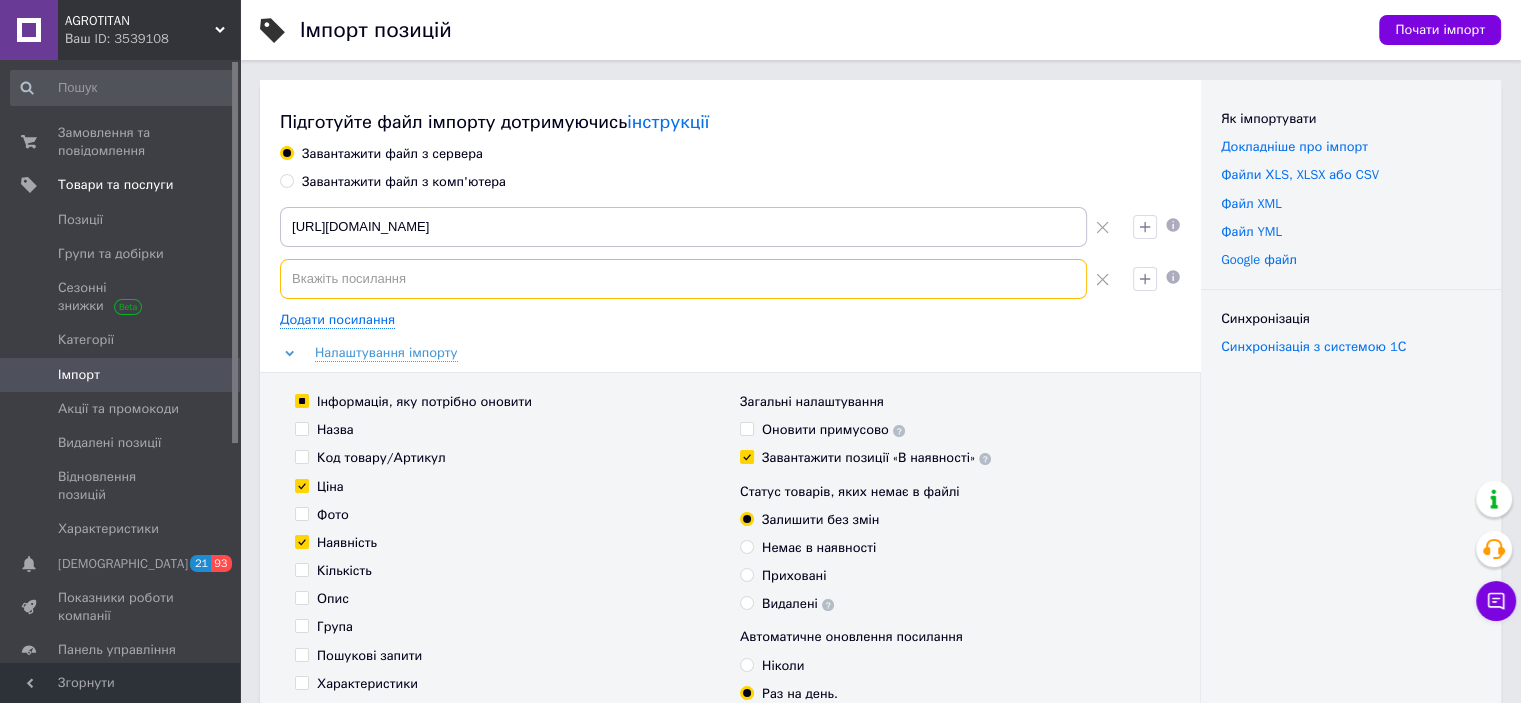 paste on "https://kma.com.ua/products_feed.xml?hash_tag=0dec741ffb0c019fe1dc44af6f951a7f&sales_notes=&product_ids=&label_ids=&exclude_fields=&html_description=1&yandex_cpa=&process_presence_sure=&languages=uk%2Cru&extra_fields=&group_ids=113438769%2C113438774%2C113438850%2C113438856%2C113438861%2C116311814%2C116397713%2C128536045%2C128702135&nested_group_ids=113438769%2C113438774%2C113438850%2C113438856%2C113438861%2C116311814%2C116397713%2C128536045" 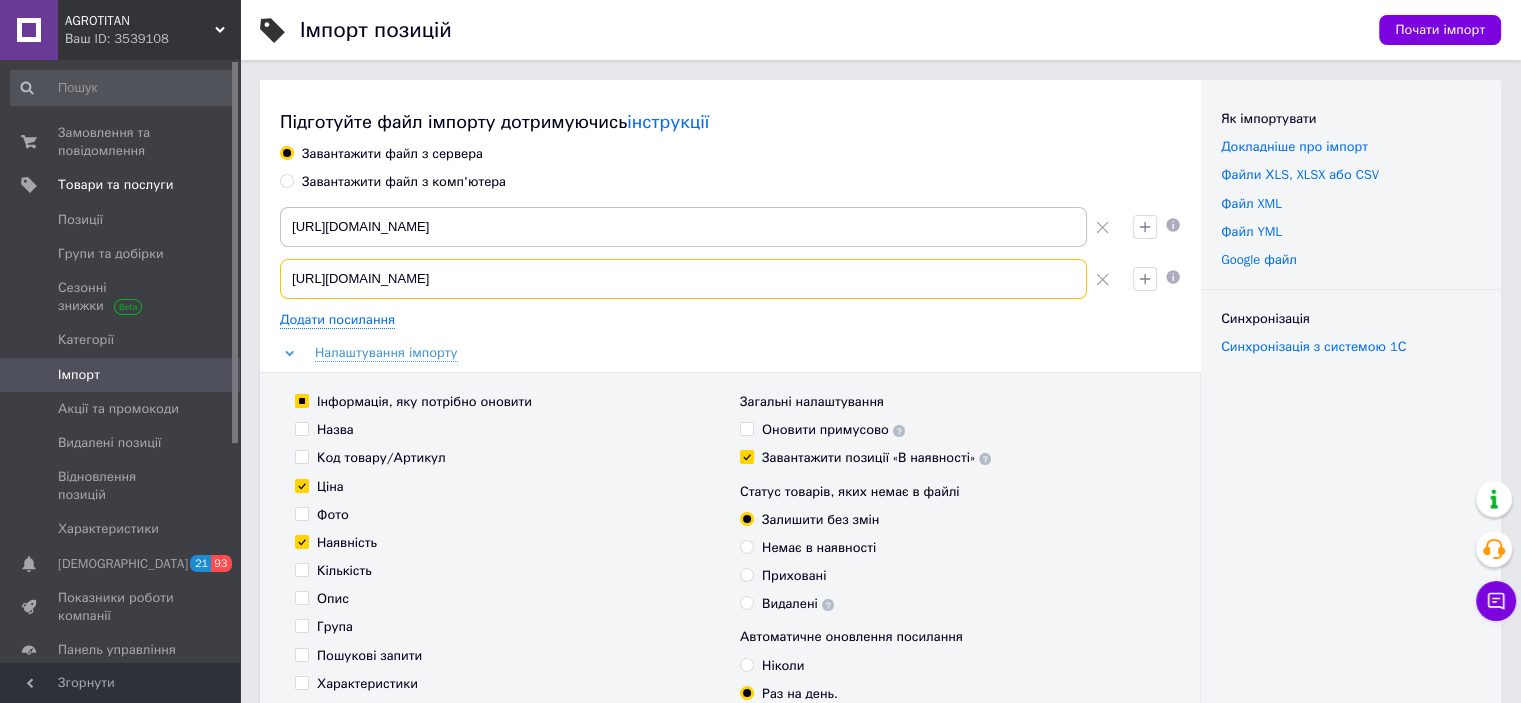 scroll, scrollTop: 0, scrollLeft: 2324, axis: horizontal 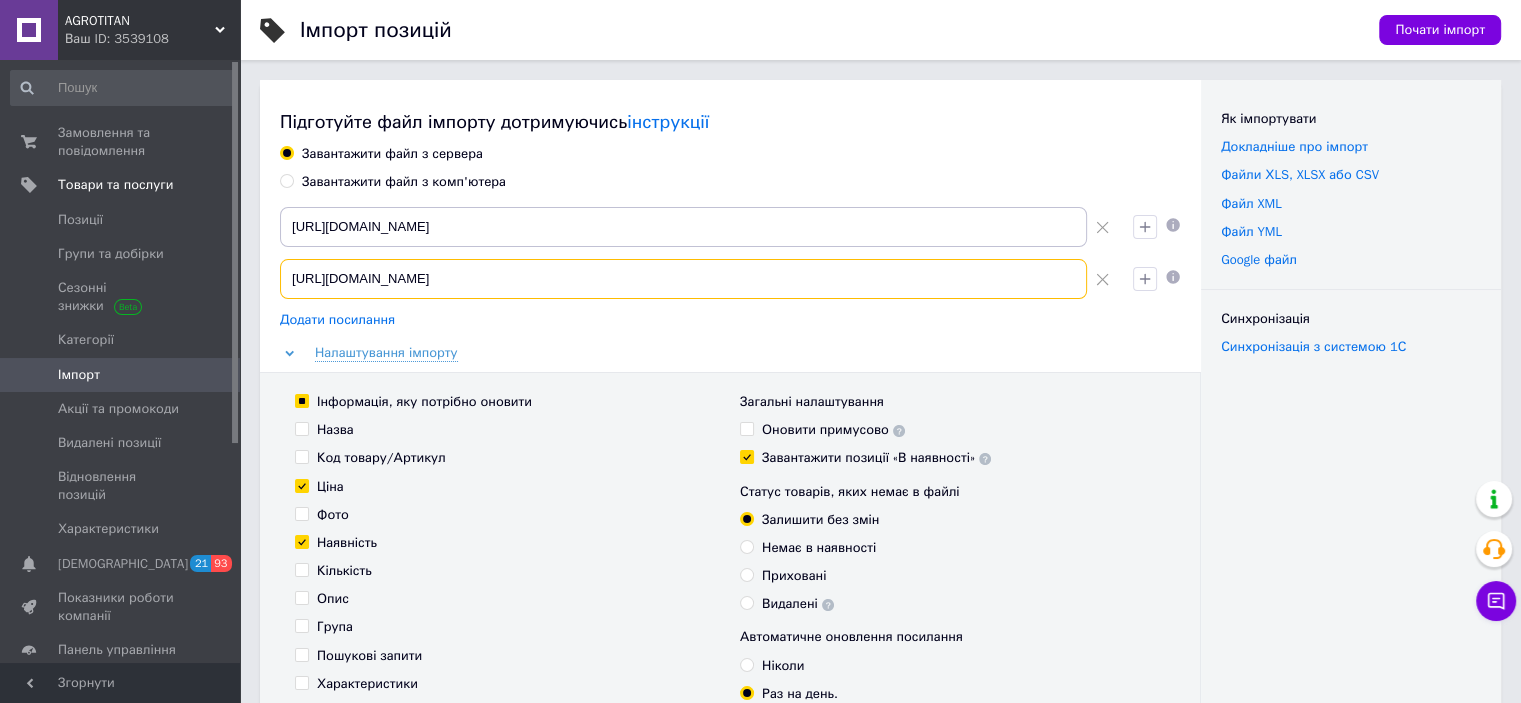 type on "https://kma.com.ua/products_feed.xml?hash_tag=0dec741ffb0c019fe1dc44af6f951a7f&sales_notes=&product_ids=&label_ids=&exclude_fields=&html_description=1&yandex_cpa=&process_presence_sure=&languages=uk%2Cru&extra_fields=&group_ids=113438769%2C113438774%2C113438850%2C113438856%2C113438861%2C116311814%2C116397713%2C128536045%2C128702135&nested_group_ids=113438769%2C113438774%2C113438850%2C113438856%2C113438861%2C116311814%2C116397713%2C128536045" 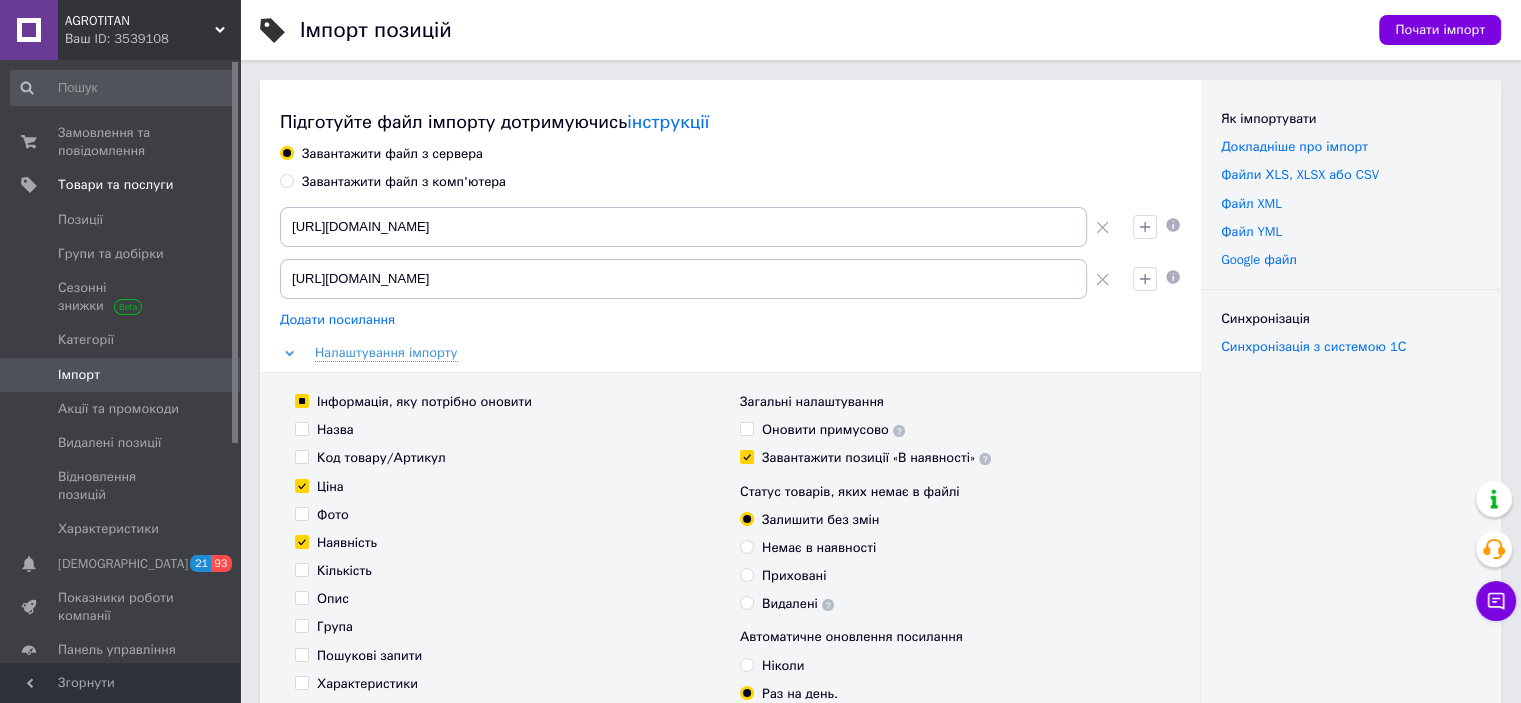 scroll, scrollTop: 0, scrollLeft: 0, axis: both 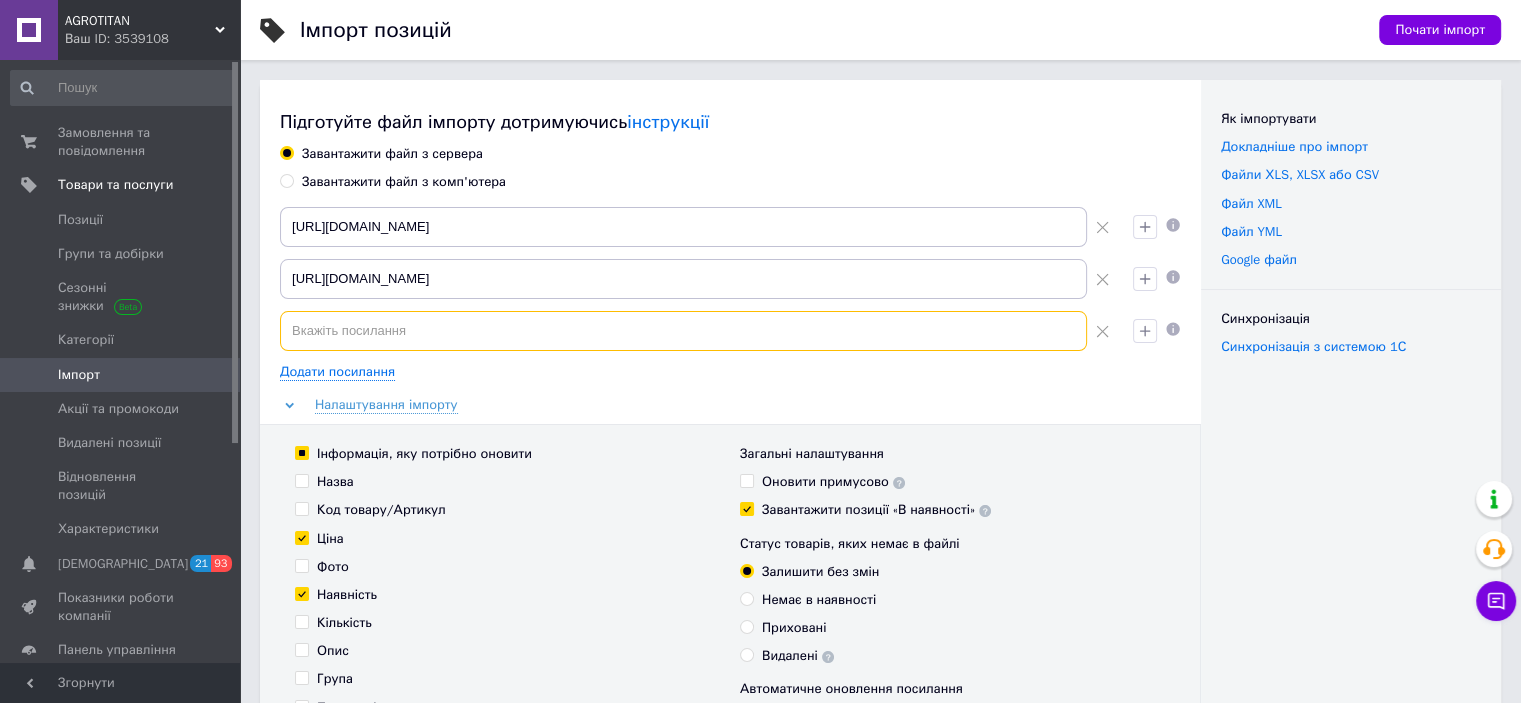 paste on "https://kma.com.ua/products_feed.xml?hash_tag=0dec741ffb0c019fe1dc44af6f951a7f&sales_notes=&product_ids=&label_ids=&exclude_fields=&html_description=1&yandex_cpa=&process_presence_sure=&languages=uk%2Cru&extra_fields=&group_ids=113438740&nested_group_ids=113438740" 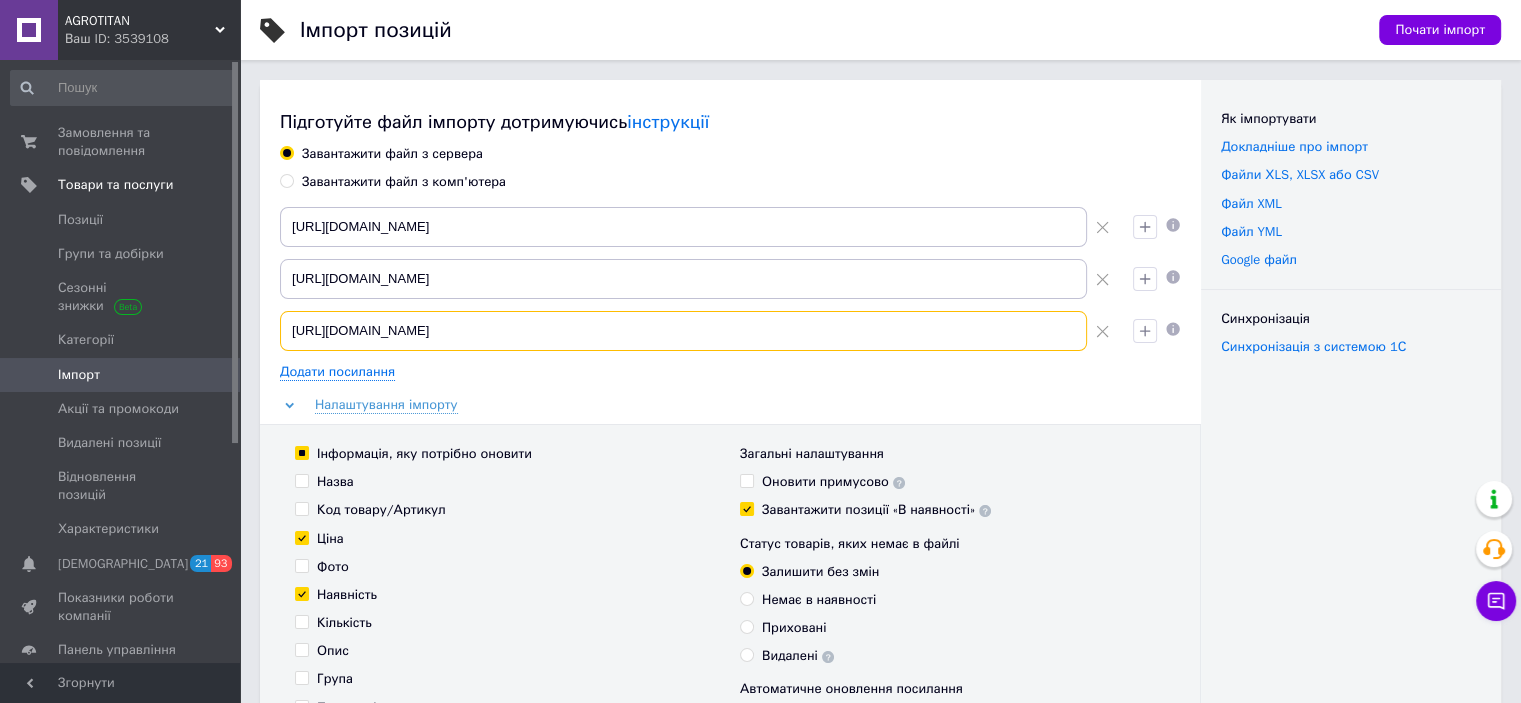 scroll, scrollTop: 0, scrollLeft: 940, axis: horizontal 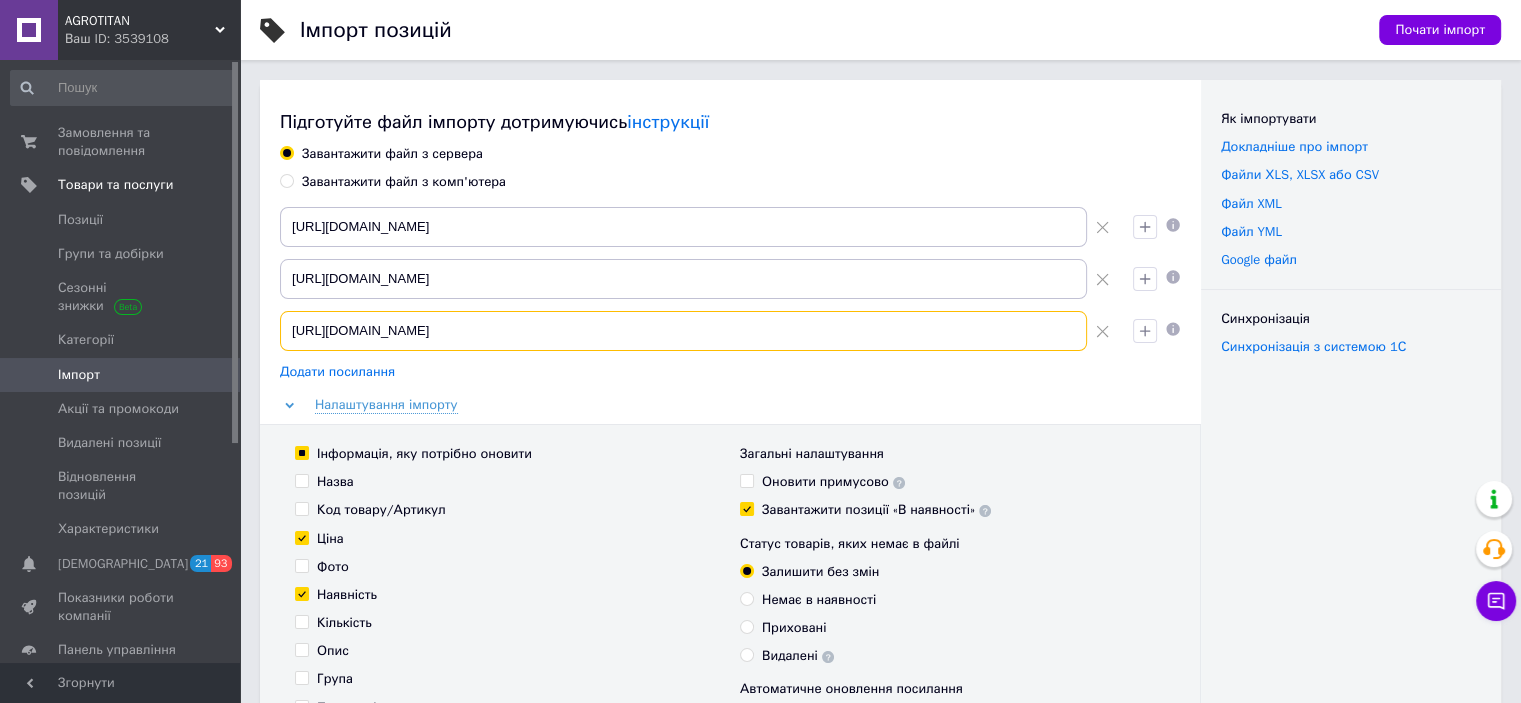 type on "https://kma.com.ua/products_feed.xml?hash_tag=0dec741ffb0c019fe1dc44af6f951a7f&sales_notes=&product_ids=&label_ids=&exclude_fields=&html_description=1&yandex_cpa=&process_presence_sure=&languages=uk%2Cru&extra_fields=&group_ids=113438740&nested_group_ids=113438740" 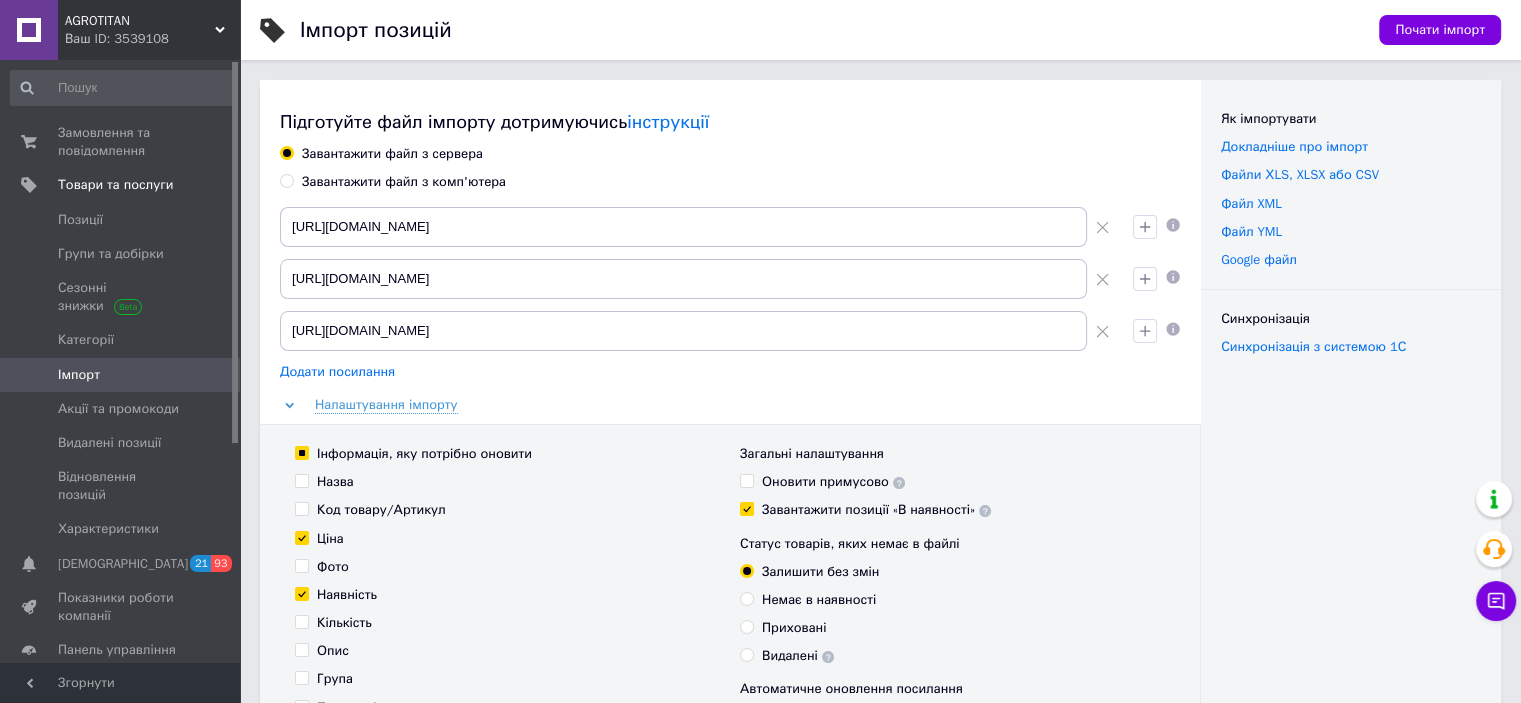 click on "Додати посилання" at bounding box center [337, 372] 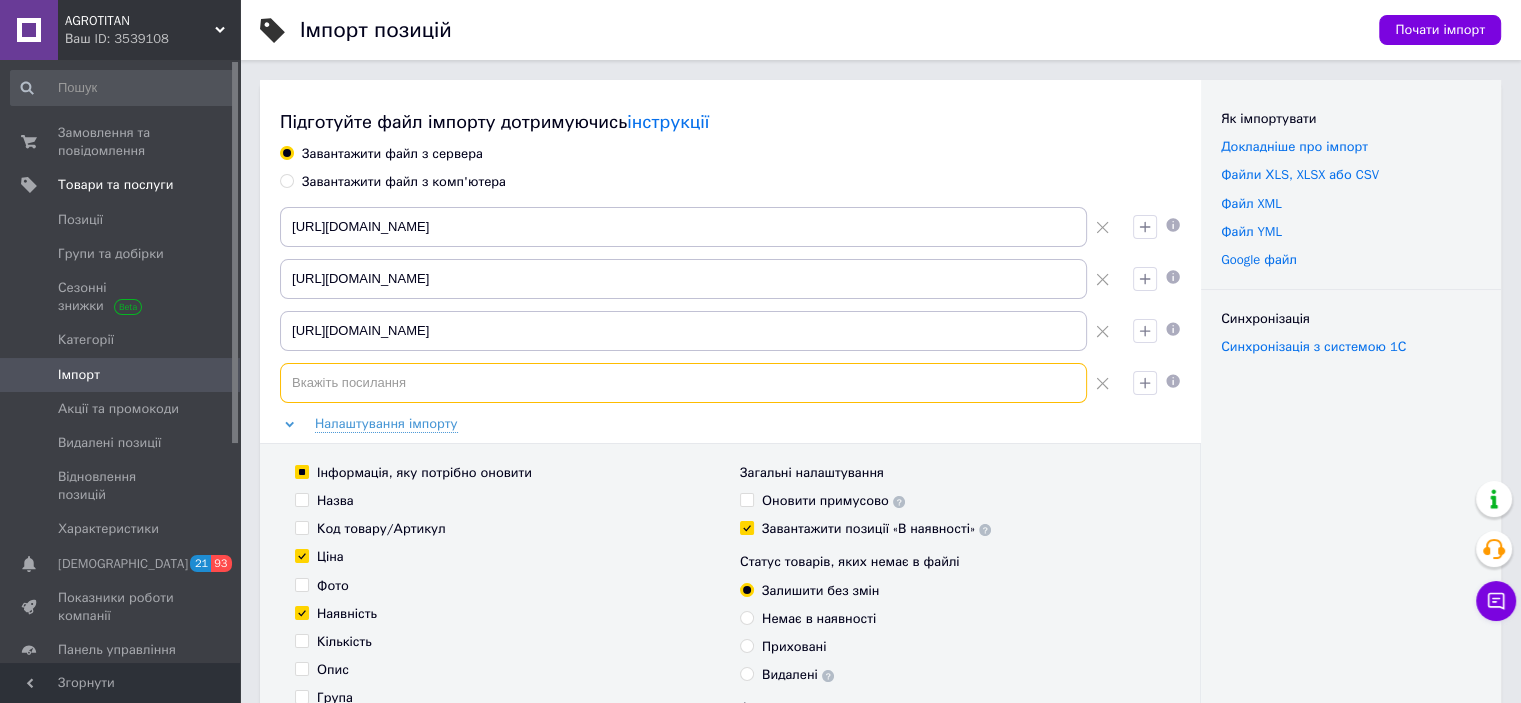 paste on "https://kma.com.ua/products_feed.xml?hash_tag=0dec741ffb0c019fe1dc44af6f951a7f&sales_notes=&product_ids=&label_ids=&exclude_fields=&html_description=1&yandex_cpa=&process_presence_sure=&languages=uk%2Cru&extra_fields=&group_ids=113438732&nested_group_ids=113438732" 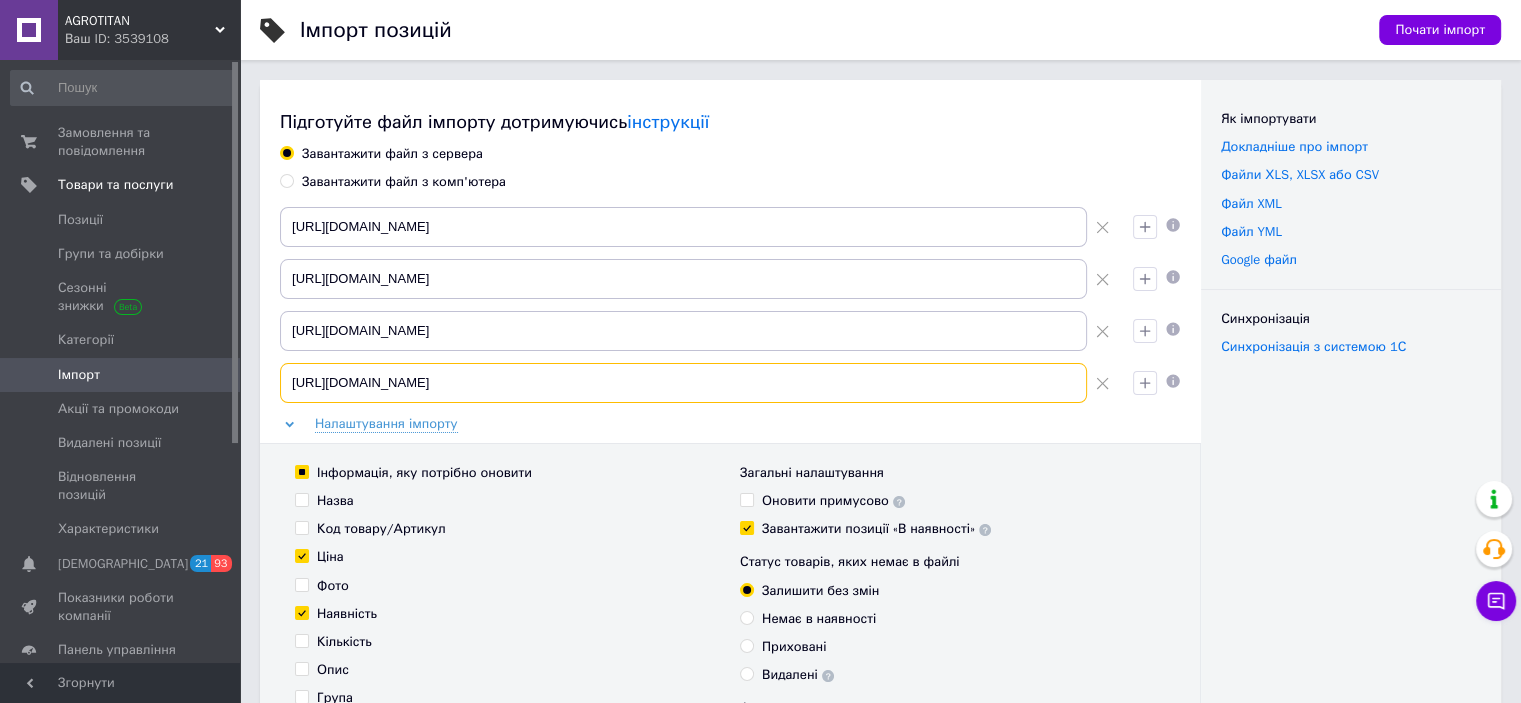 scroll, scrollTop: 0, scrollLeft: 940, axis: horizontal 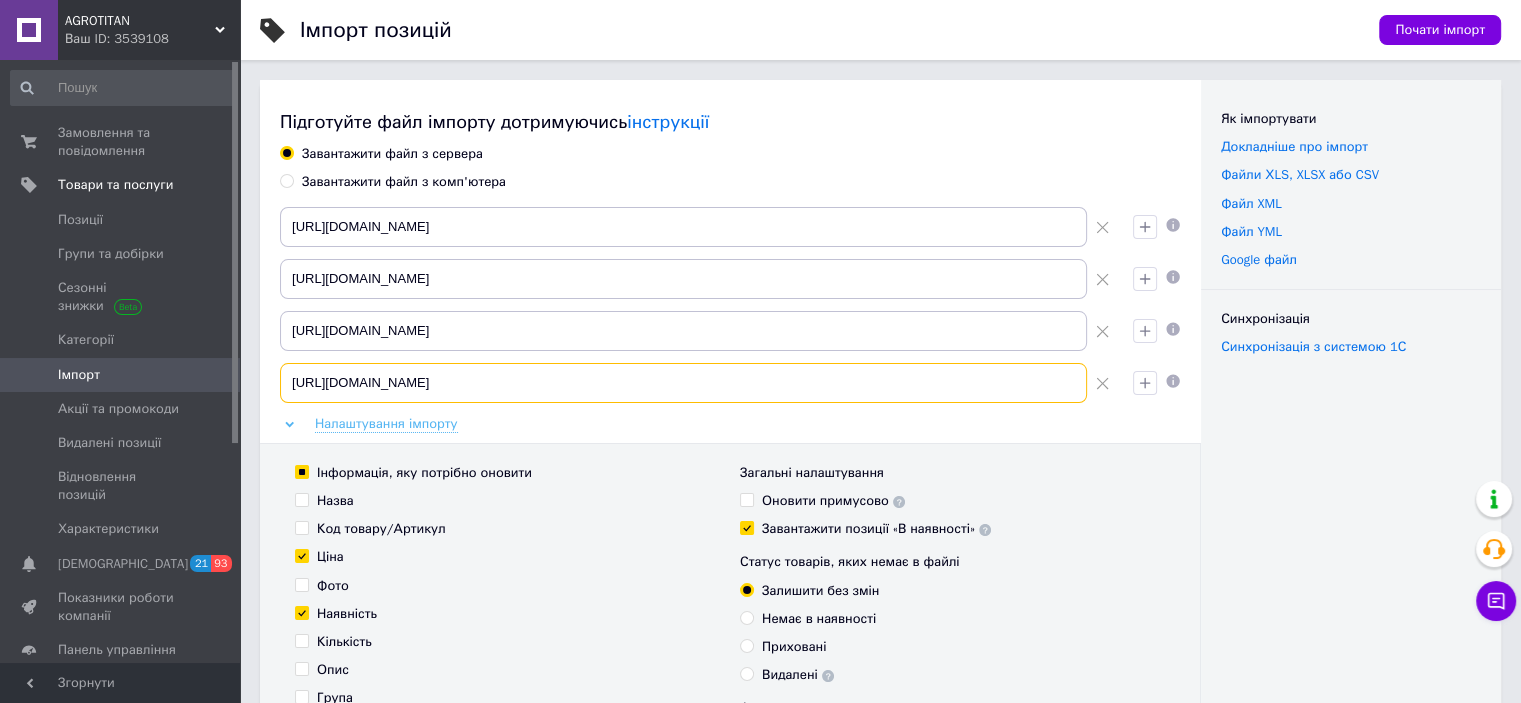 type on "https://kma.com.ua/products_feed.xml?hash_tag=0dec741ffb0c019fe1dc44af6f951a7f&sales_notes=&product_ids=&label_ids=&exclude_fields=&html_description=1&yandex_cpa=&process_presence_sure=&languages=uk%2Cru&extra_fields=&group_ids=113438732&nested_group_ids=113438732" 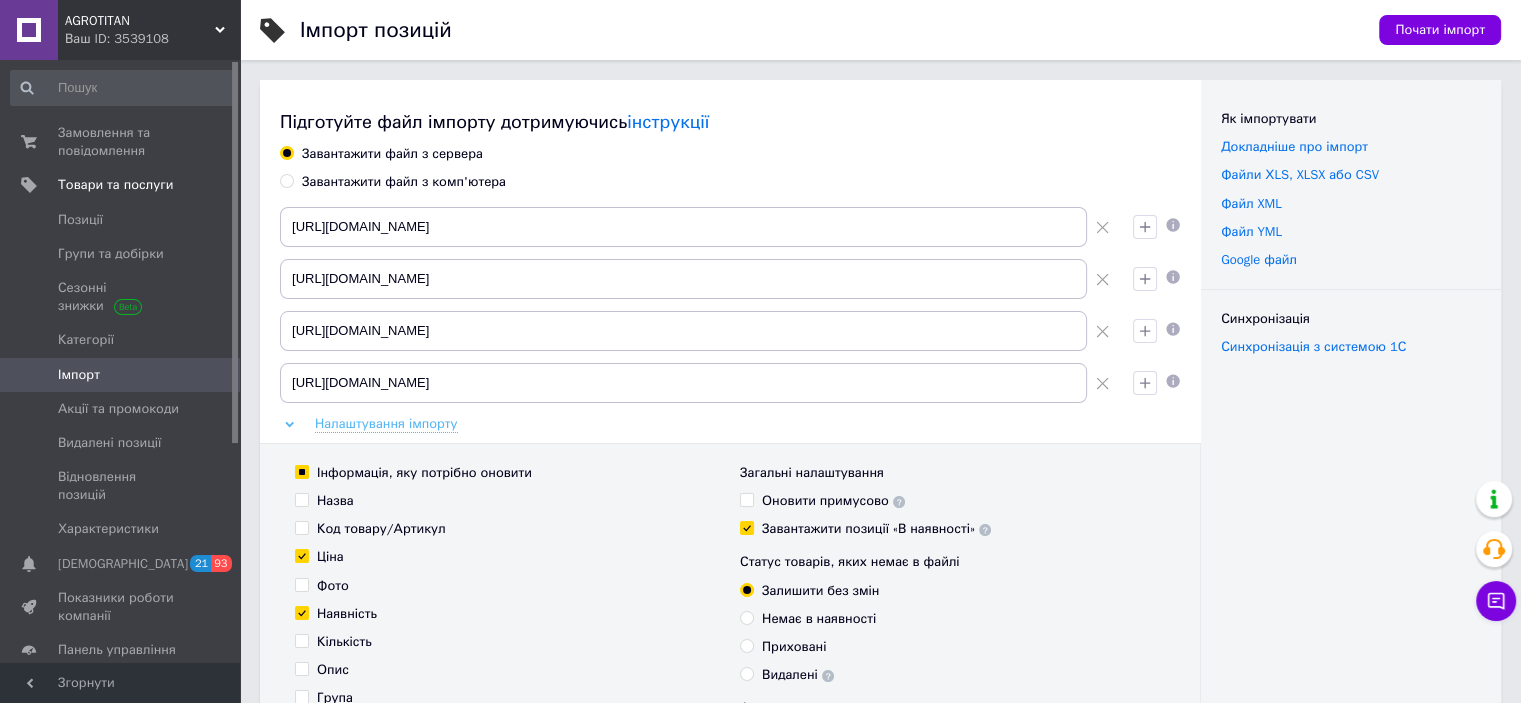 scroll, scrollTop: 0, scrollLeft: 0, axis: both 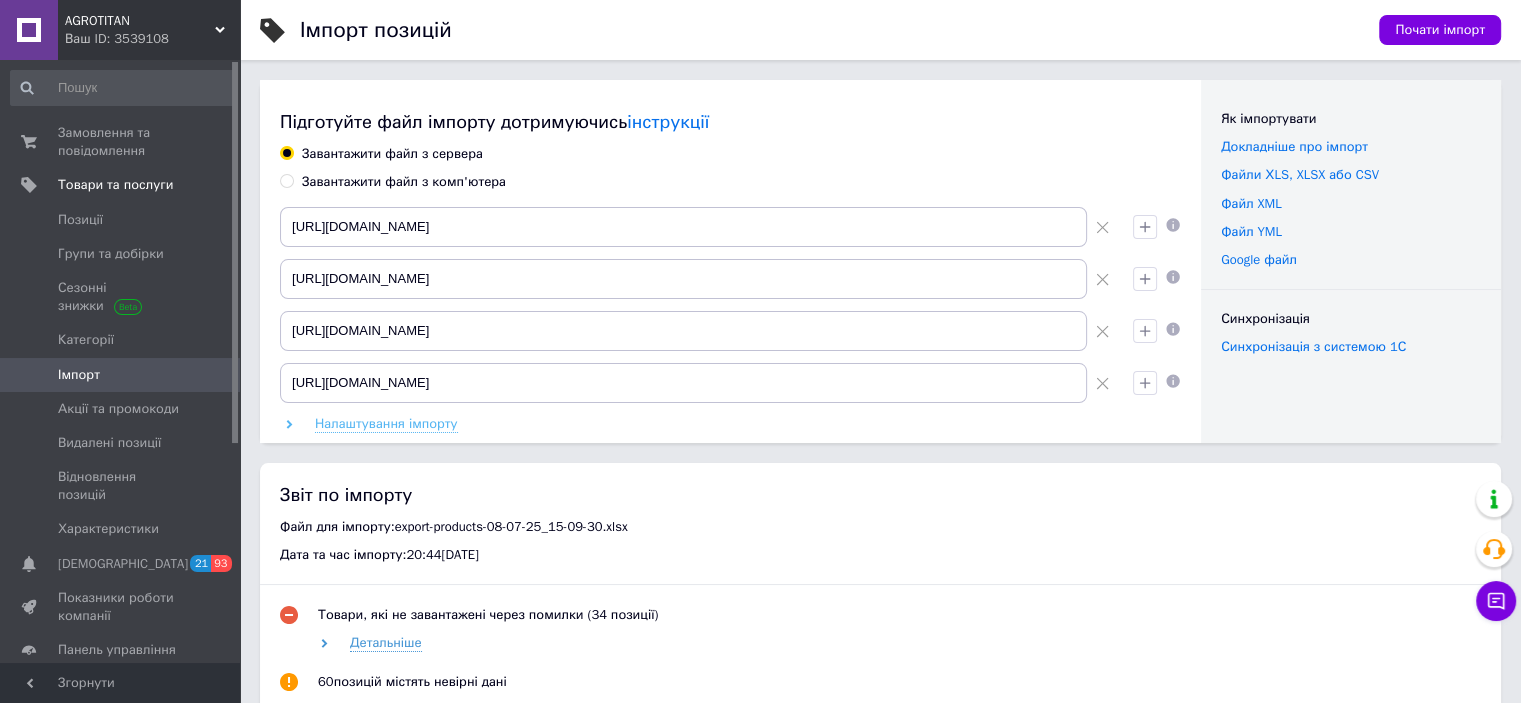 click on "Налаштування імпорту" at bounding box center [386, 424] 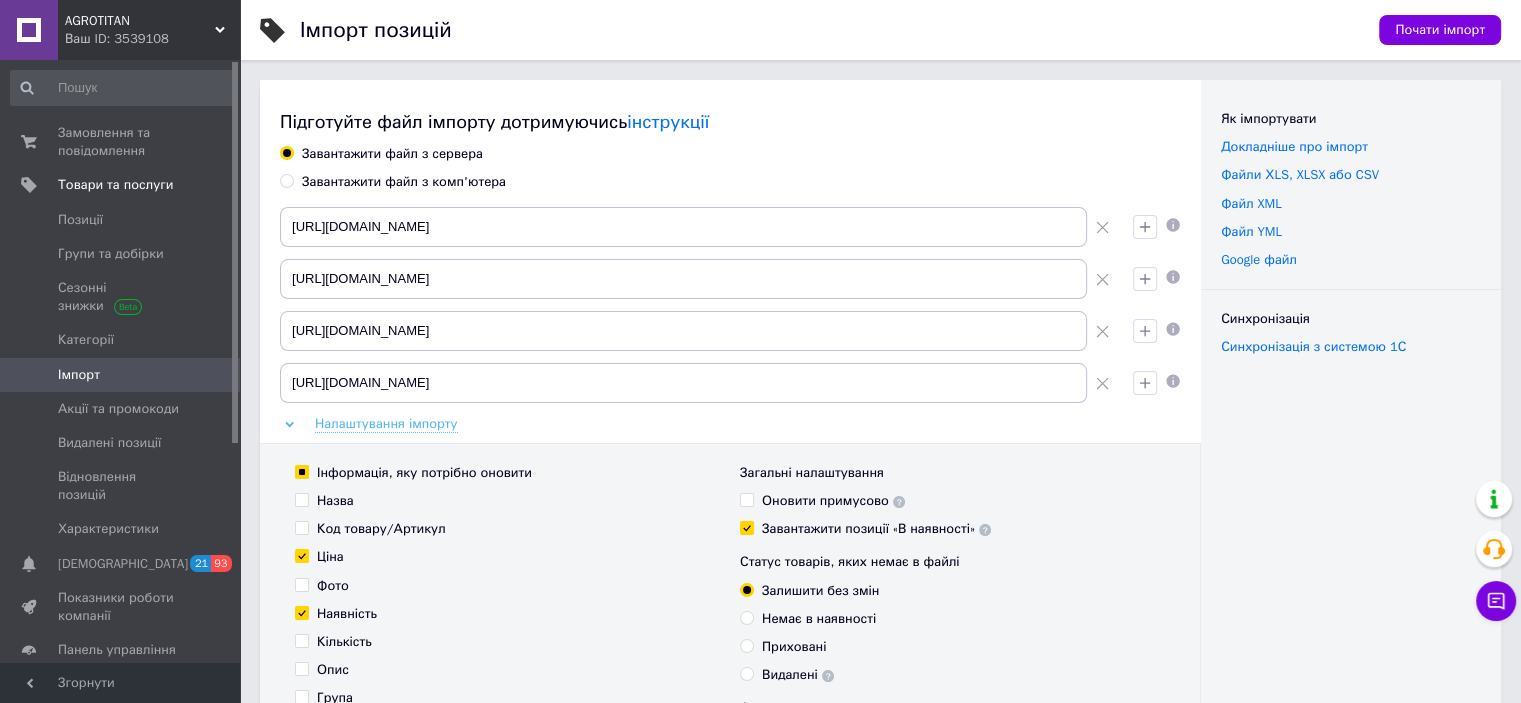 click on "Налаштування імпорту" at bounding box center [386, 424] 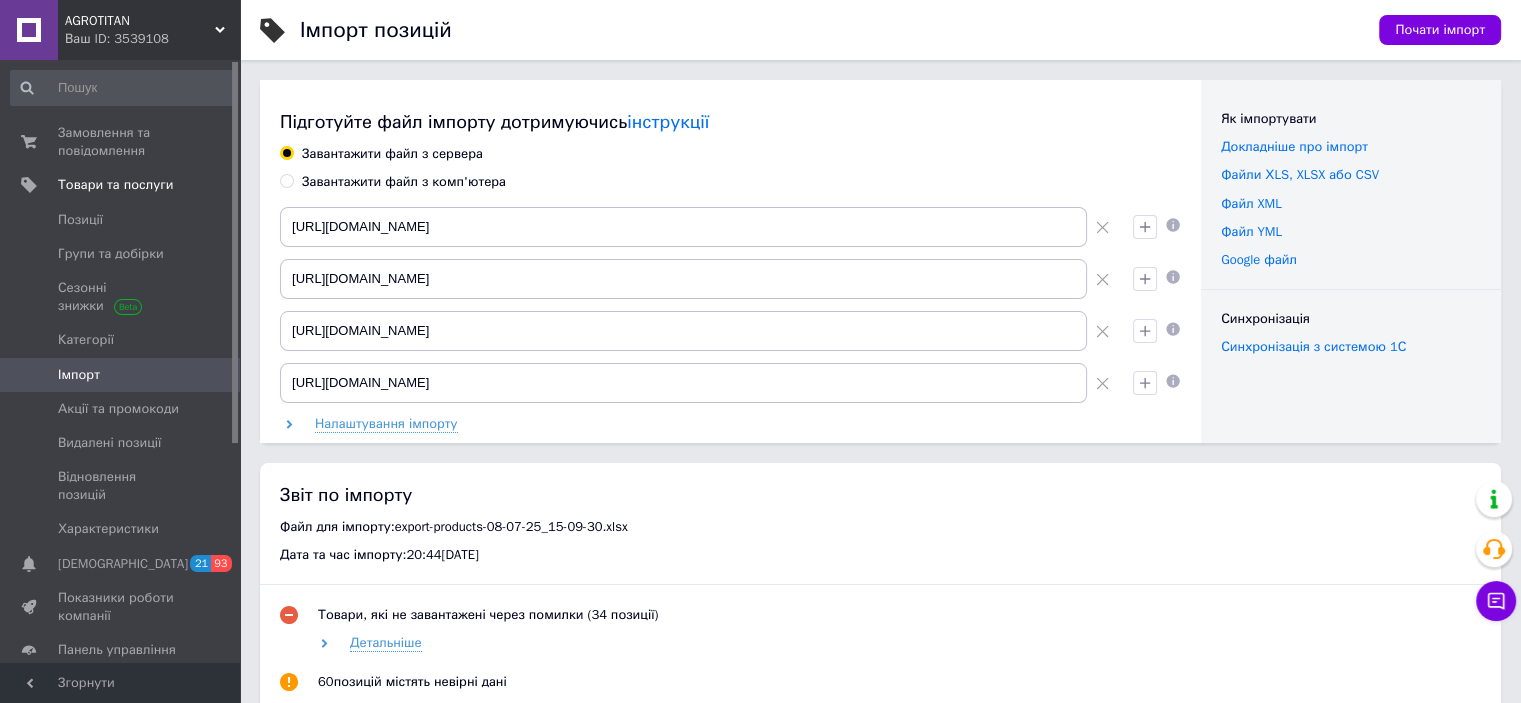 click 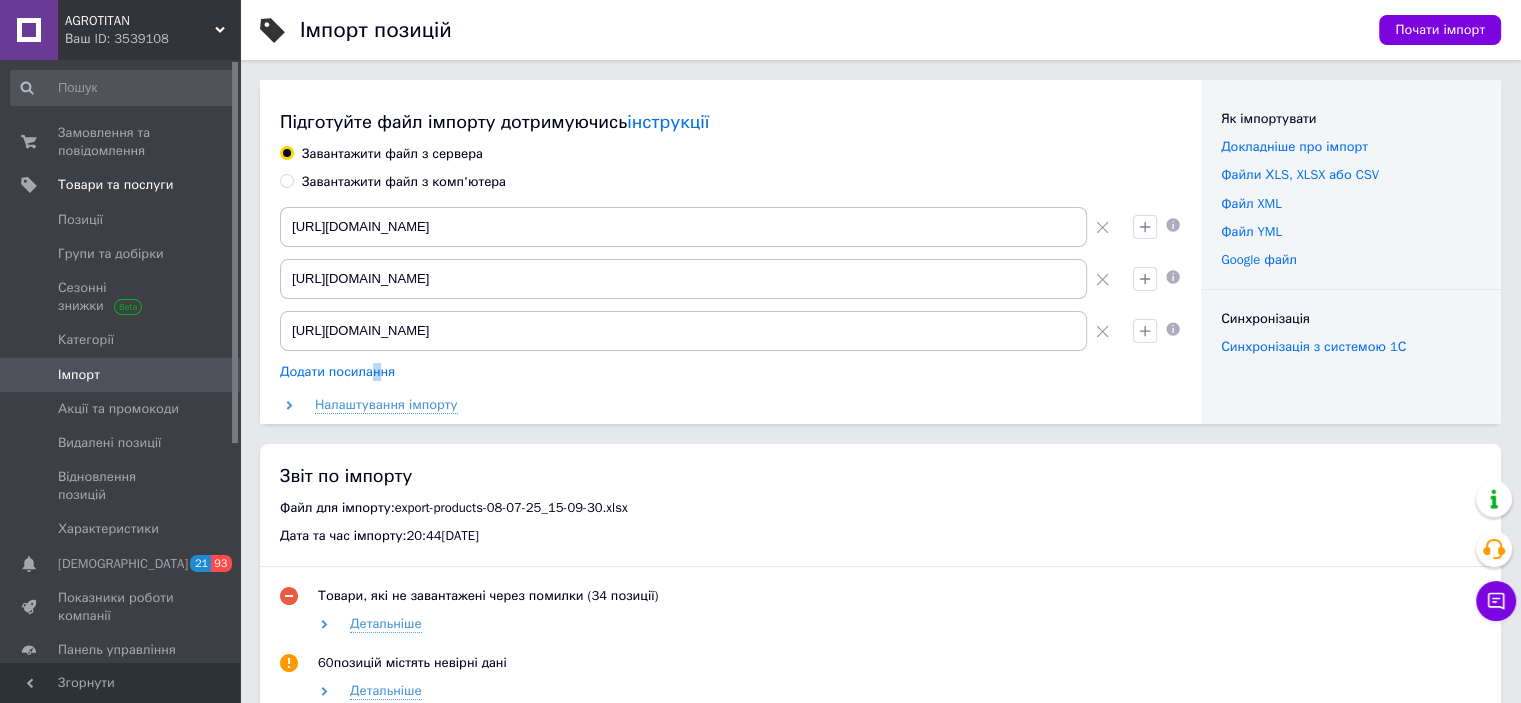 click on "Додати посилання" at bounding box center (337, 372) 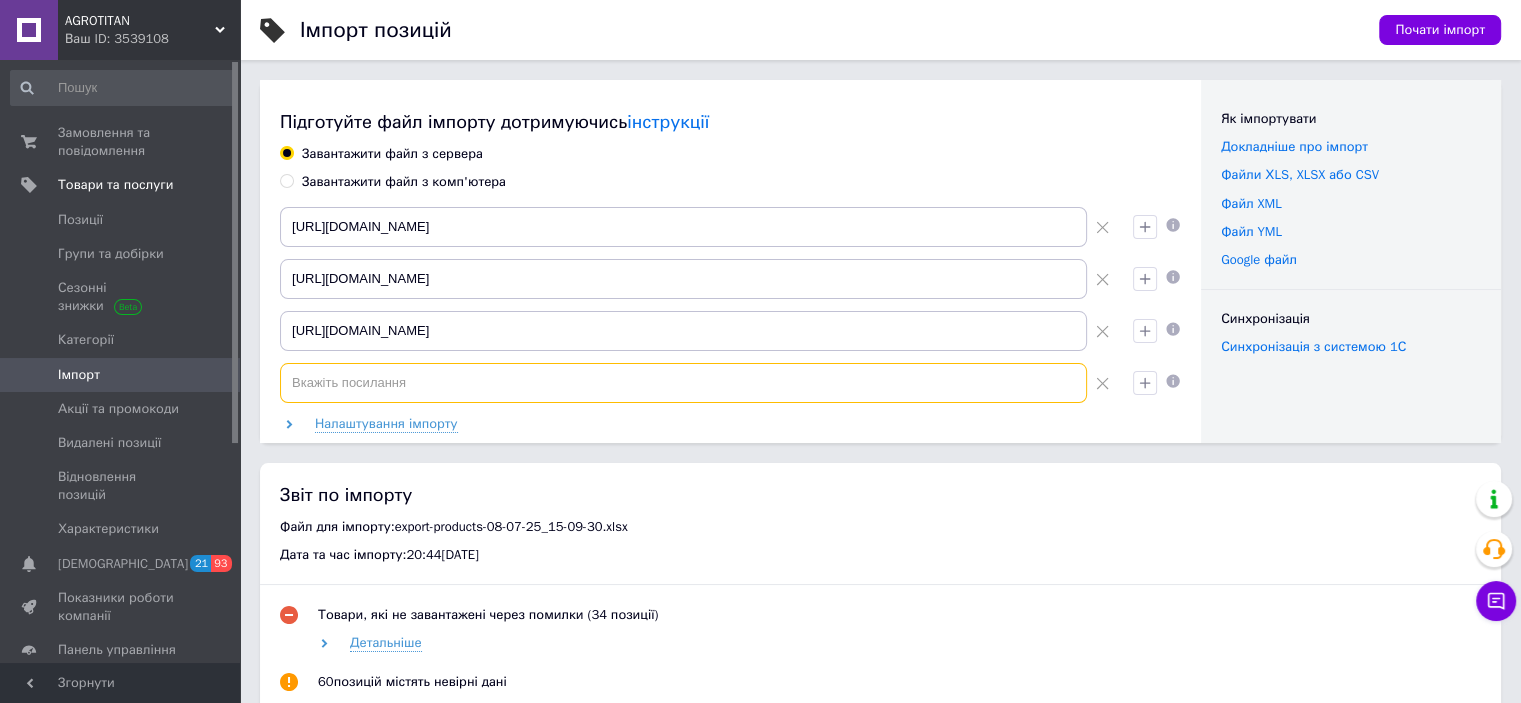paste on "https://kma.com.ua/products_feed.xml?hash_tag=0dec741ffb0c019fe1dc44af6f951a7f&sales_notes=&product_ids=&label_ids=&exclude_fields=&html_description=1&yandex_cpa=&process_presence_sure=&languages=uk%2Cru&extra_fields=&group_ids=113438731&nested_group_ids=113438731" 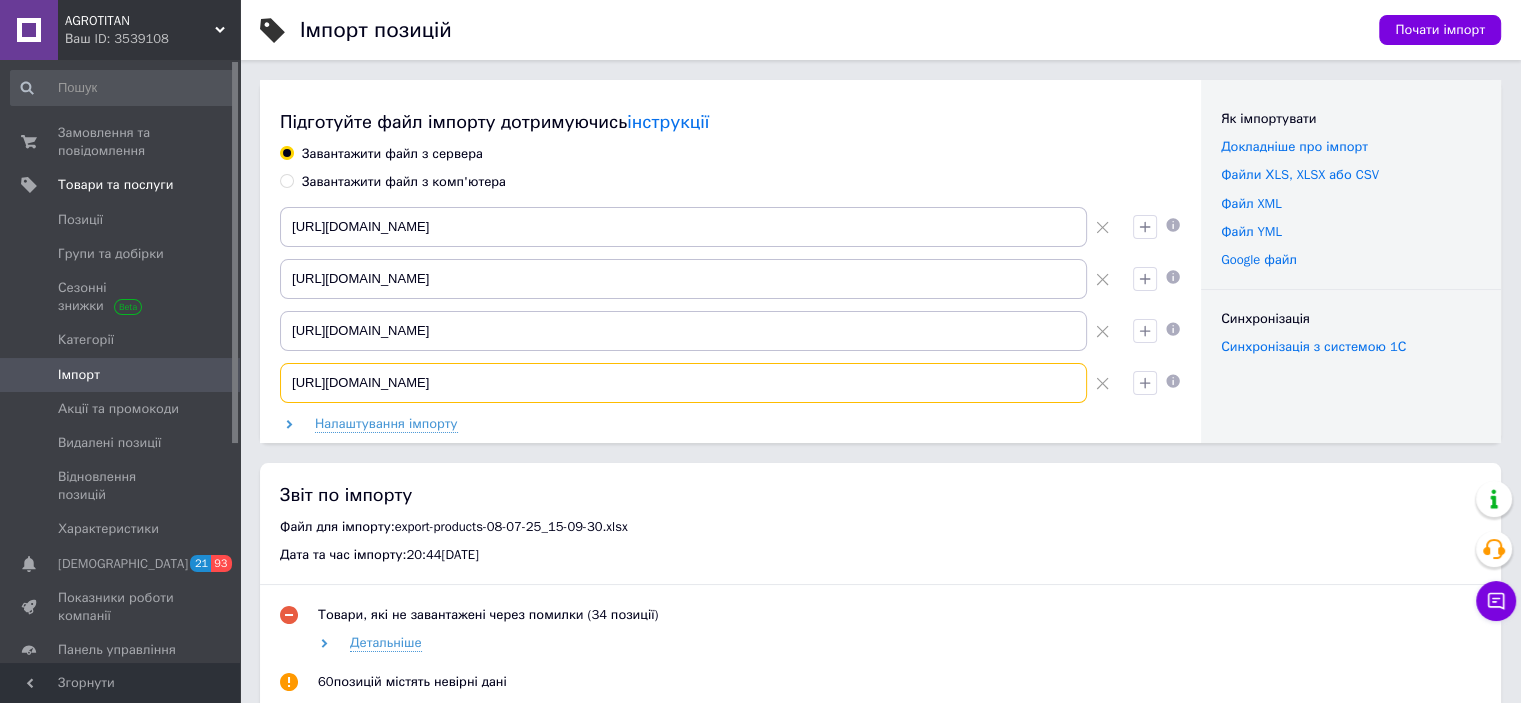scroll, scrollTop: 0, scrollLeft: 940, axis: horizontal 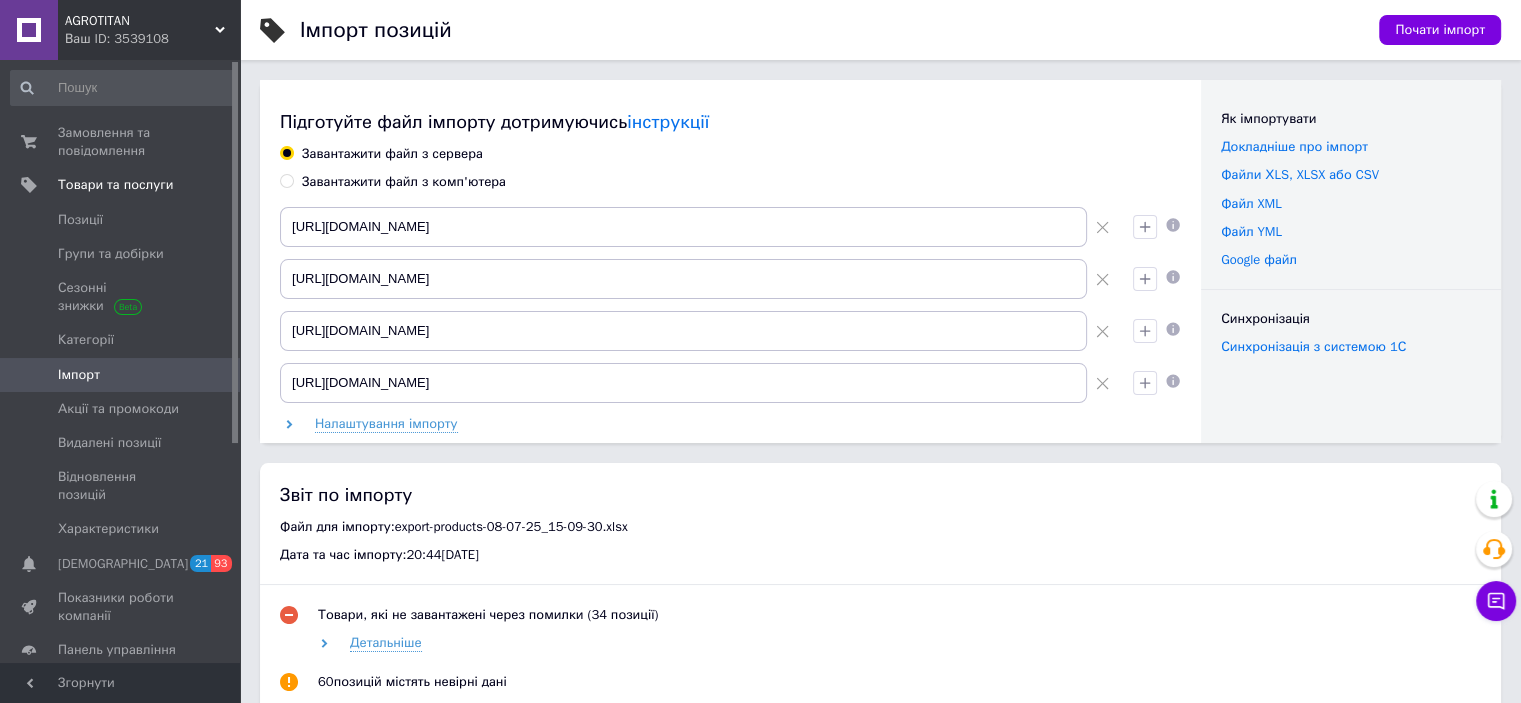click on "Звіт по імпорту Файл для імпорту: export-products-08-07-25_15-09-30.xlsx Дата та час імпорту: 20:44, 08.07.2025 Товари, які не завантажені через помилки (34 позиції) Детальніше 60  позицій містять невірні дані Детальніше Імпорт даних Опрацьовано 60 з 60 Детальніше Імпорт фотографій Опрацьовано 60 позицій" at bounding box center [880, 688] 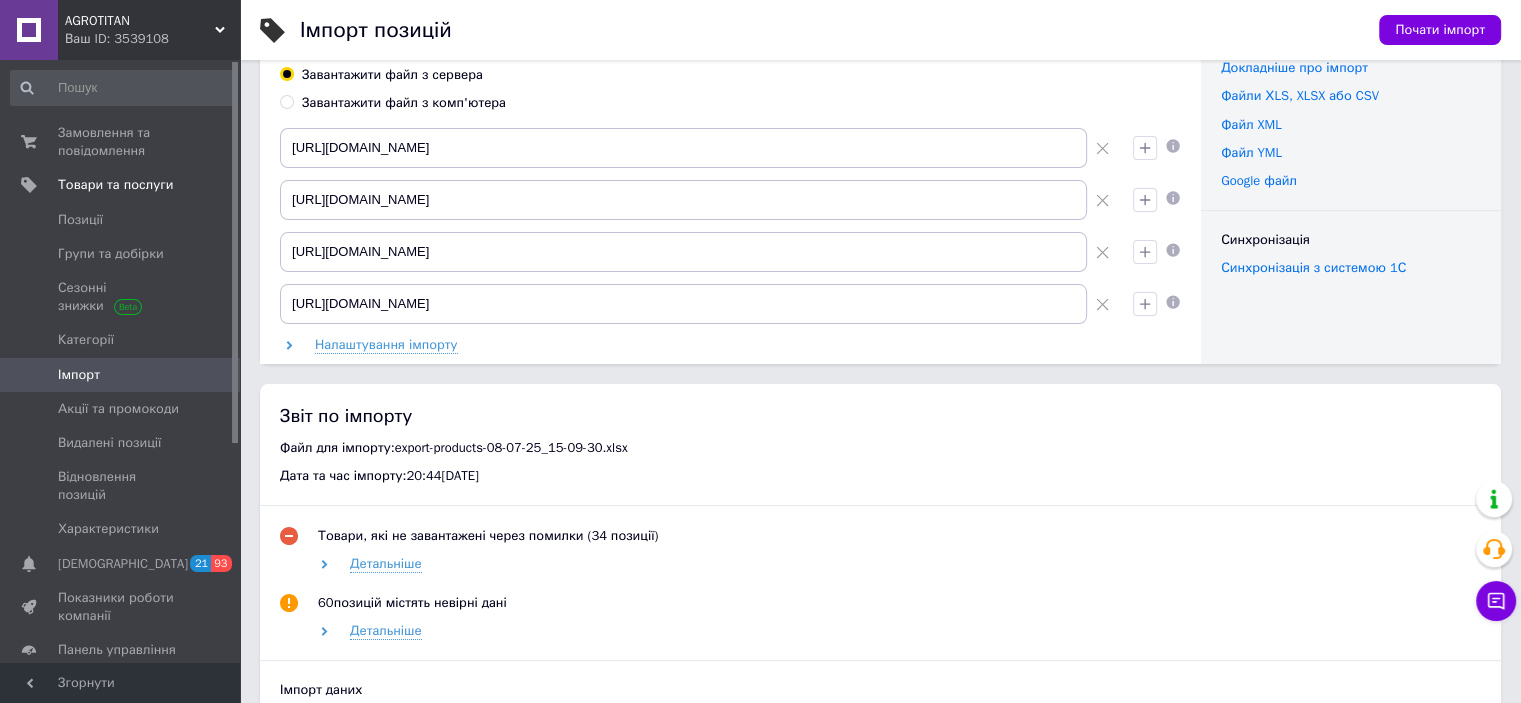 scroll, scrollTop: 0, scrollLeft: 0, axis: both 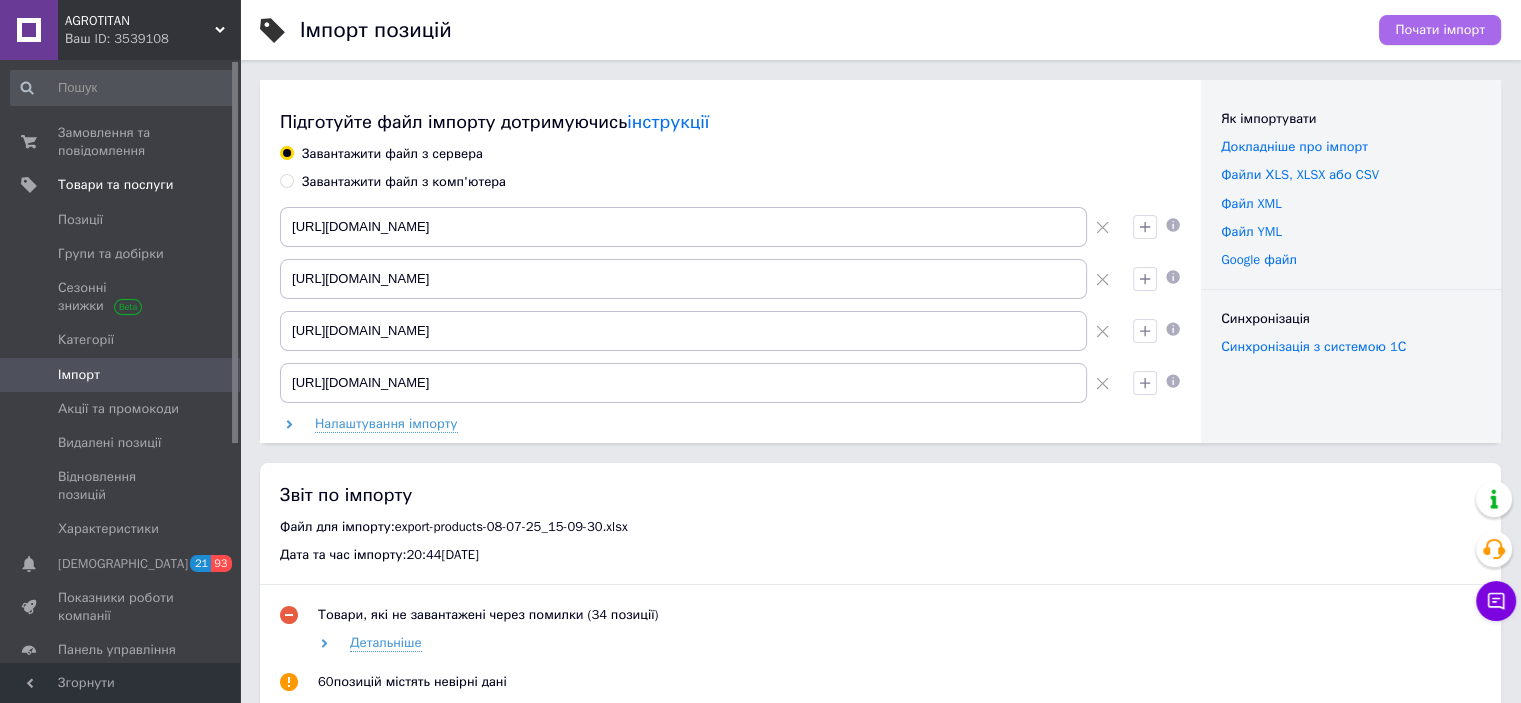 click on "Почати імпорт" at bounding box center (1440, 30) 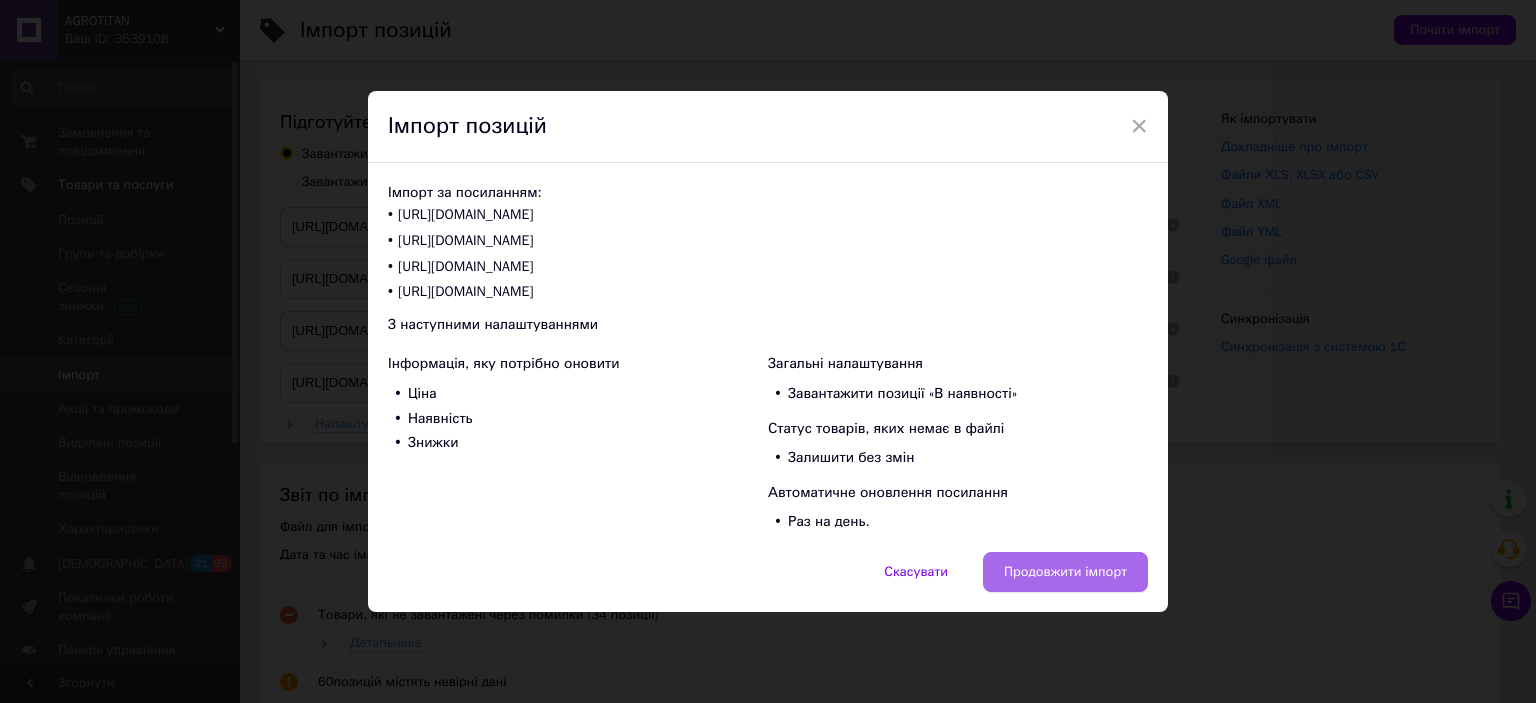 click on "Продовжити імпорт" at bounding box center (1065, 572) 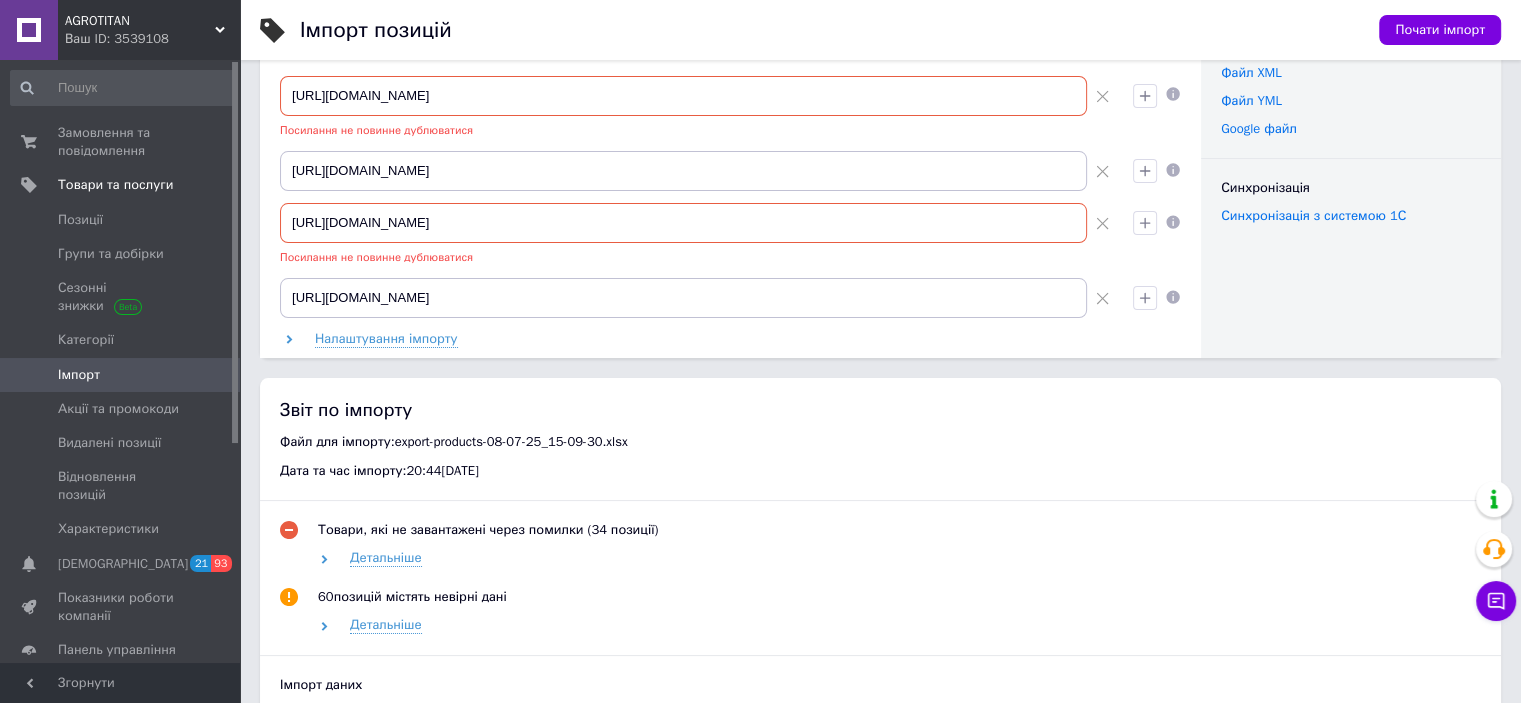 scroll, scrollTop: 100, scrollLeft: 0, axis: vertical 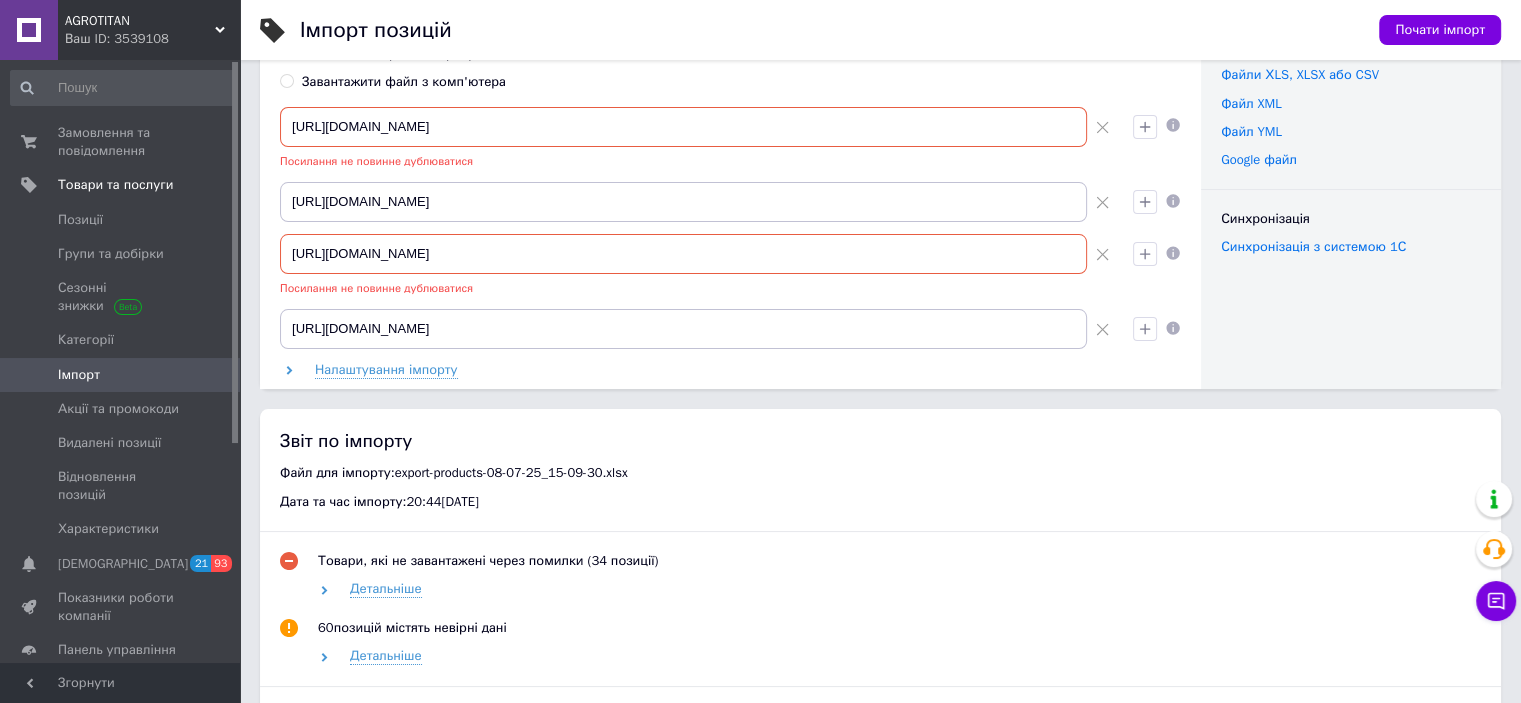 click 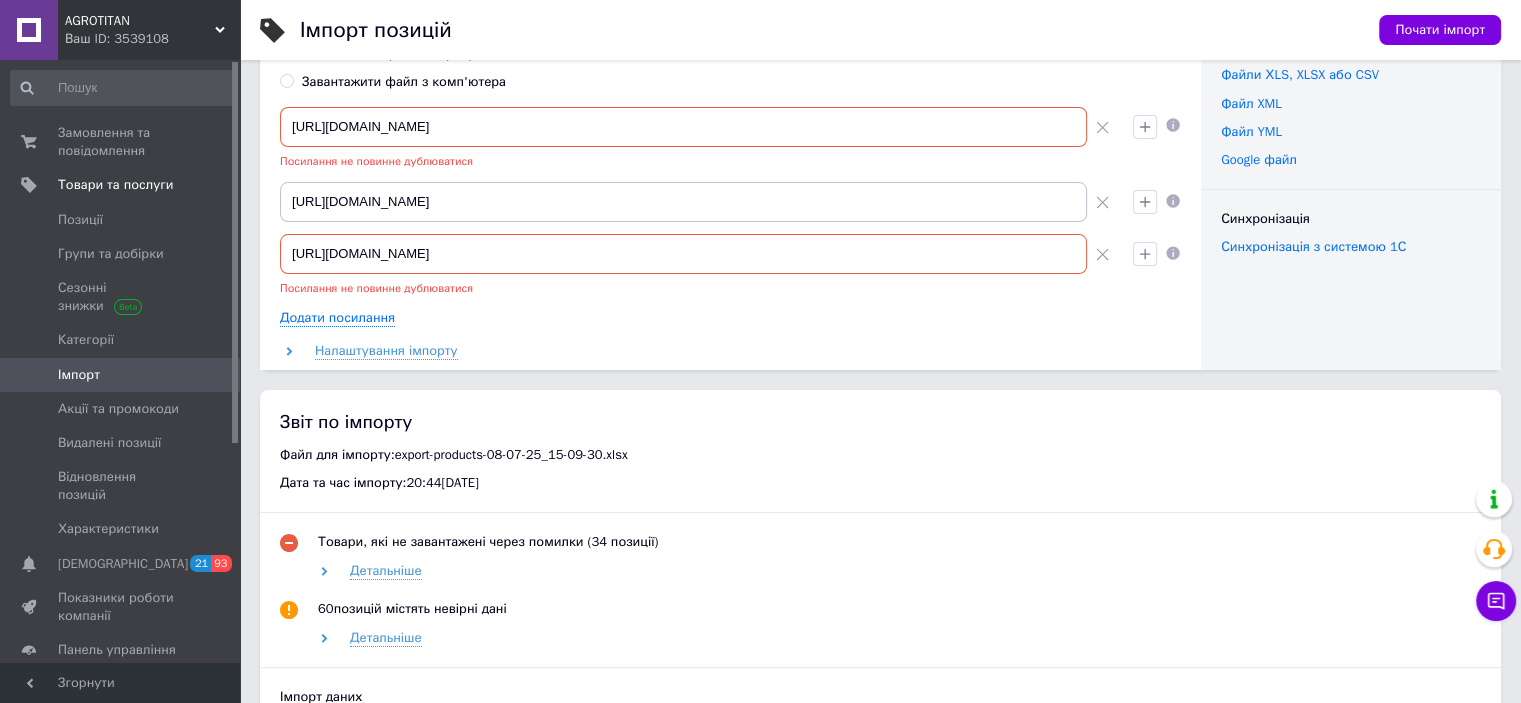click 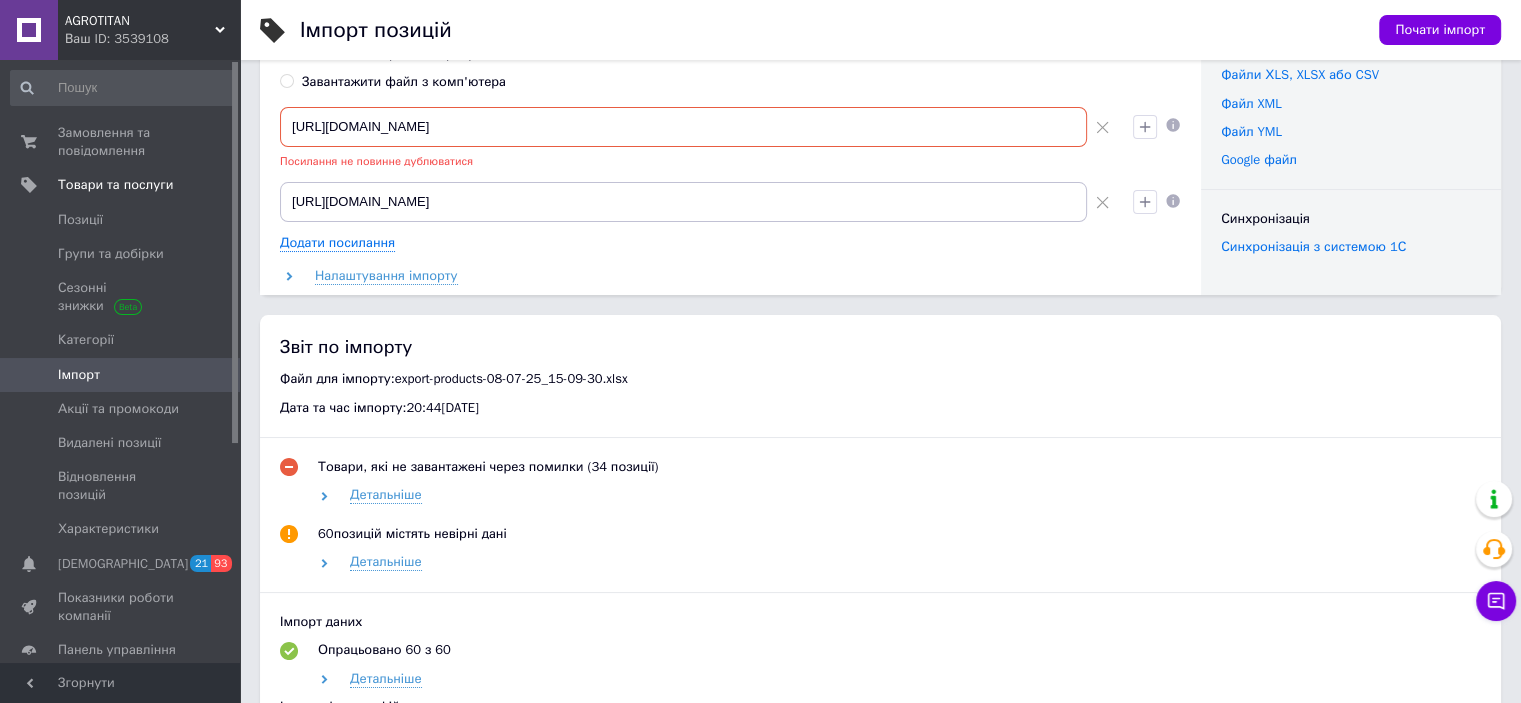 scroll, scrollTop: 0, scrollLeft: 940, axis: horizontal 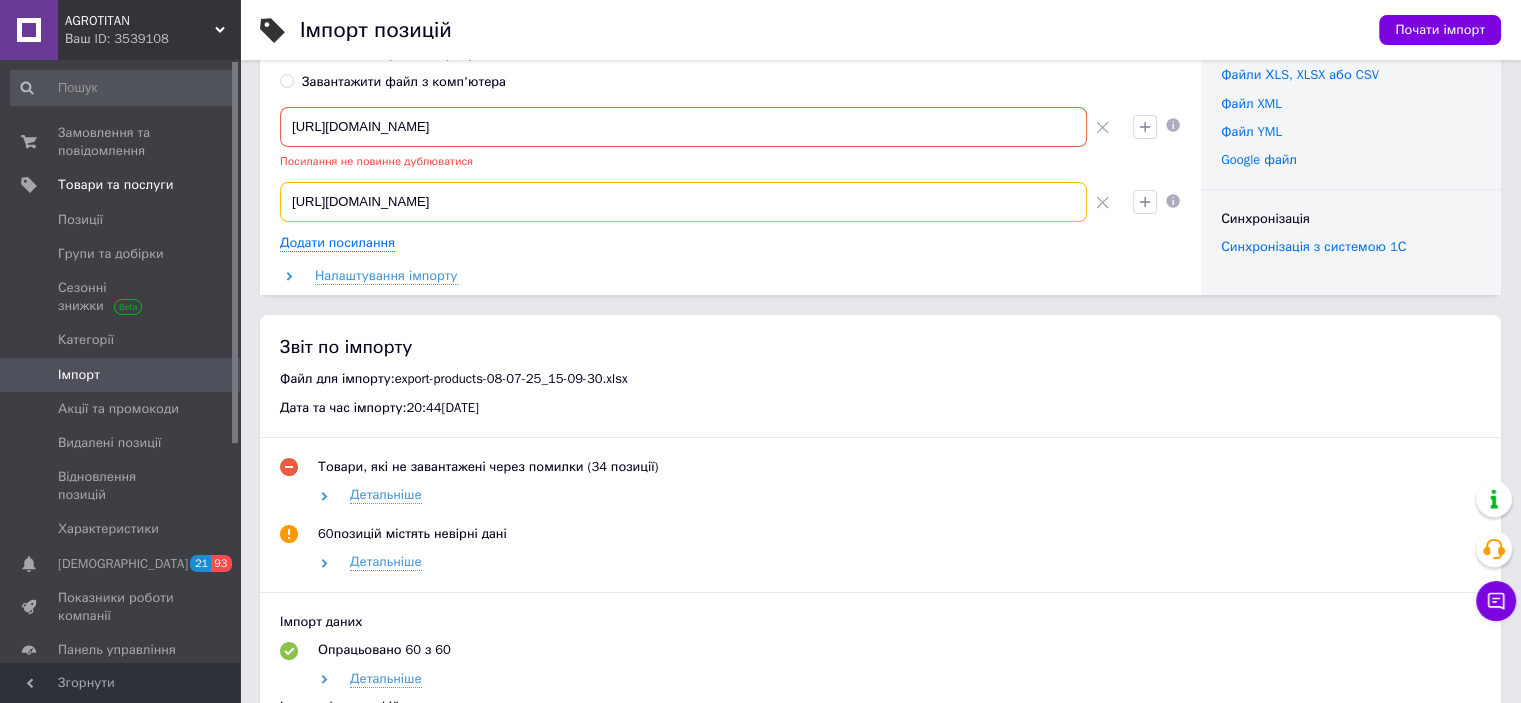 drag, startPoint x: 1044, startPoint y: 196, endPoint x: 1090, endPoint y: 203, distance: 46.52956 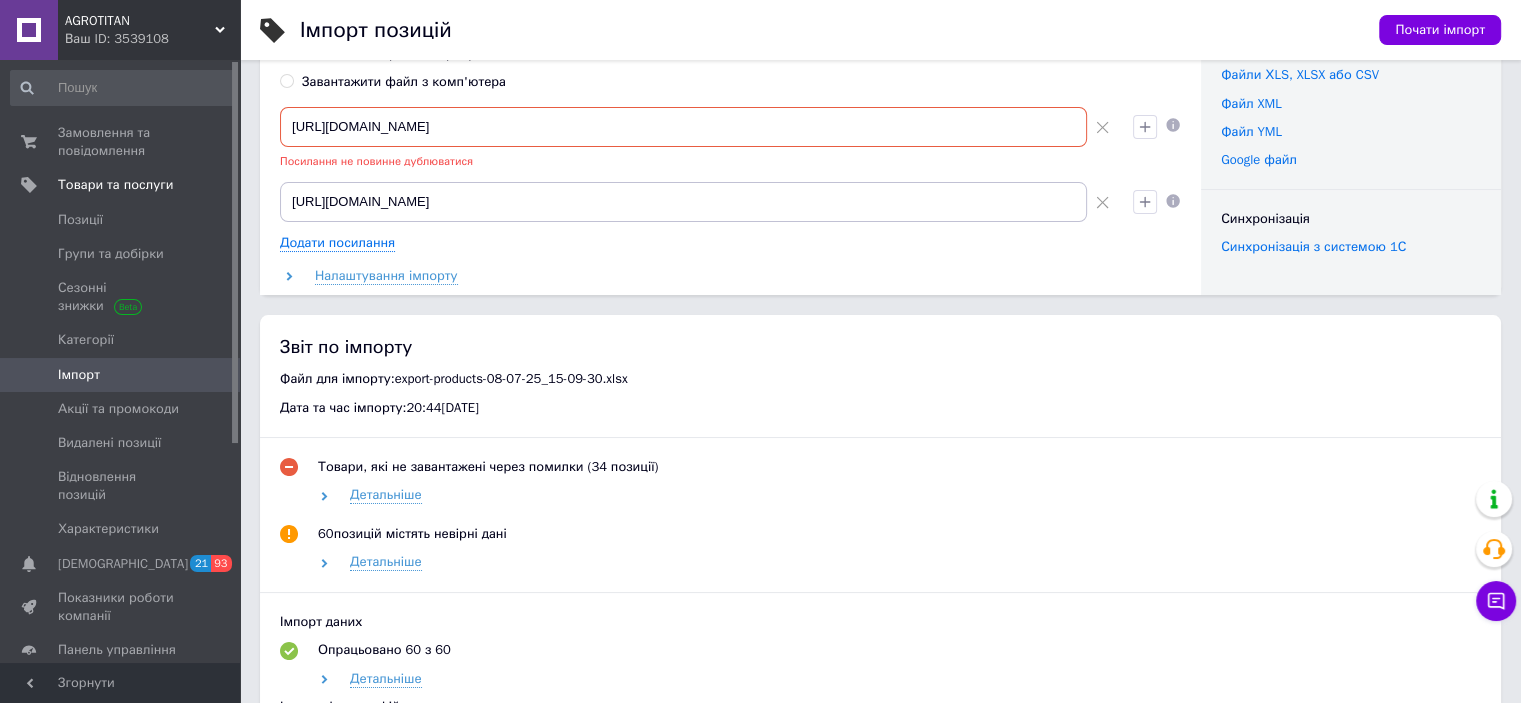 scroll, scrollTop: 0, scrollLeft: 0, axis: both 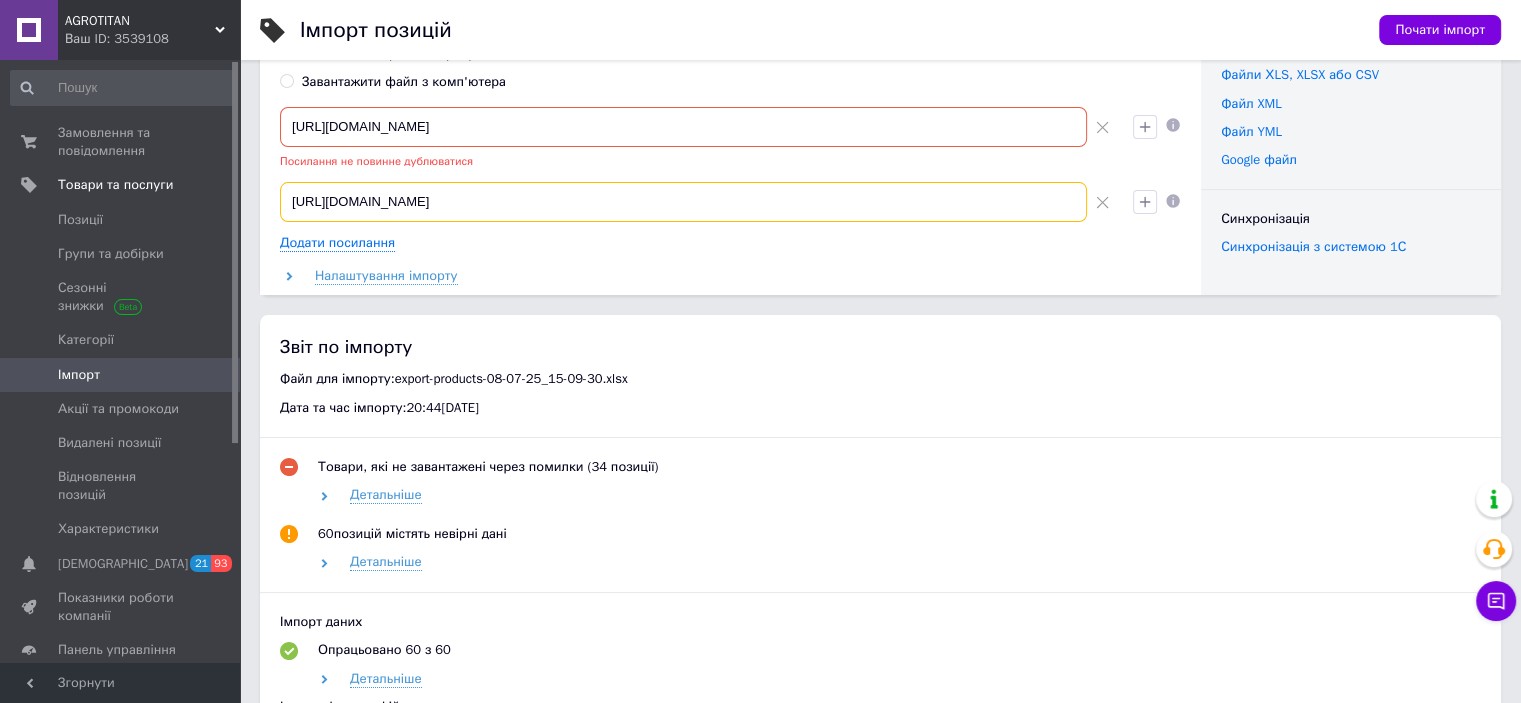 drag, startPoint x: 1052, startPoint y: 204, endPoint x: 1116, endPoint y: 208, distance: 64.12488 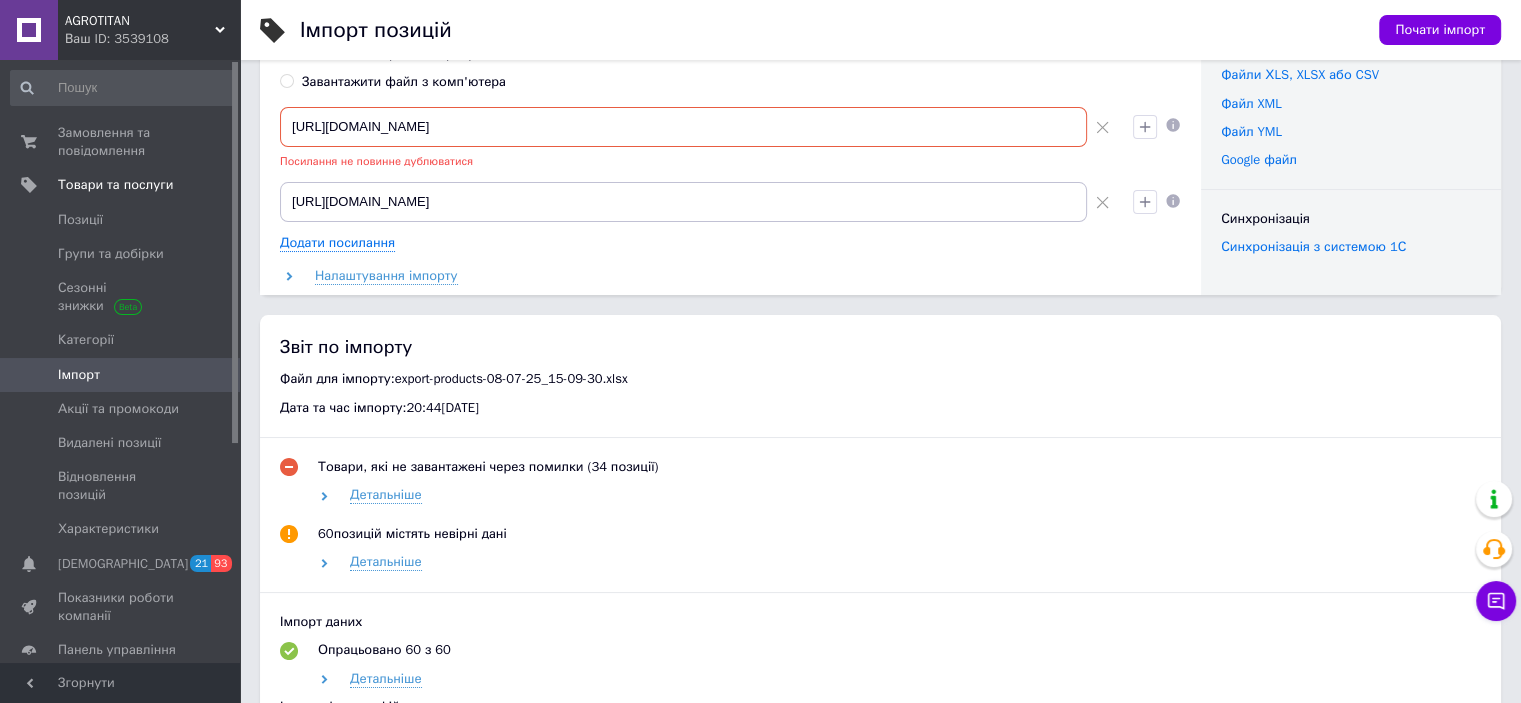 scroll, scrollTop: 0, scrollLeft: 0, axis: both 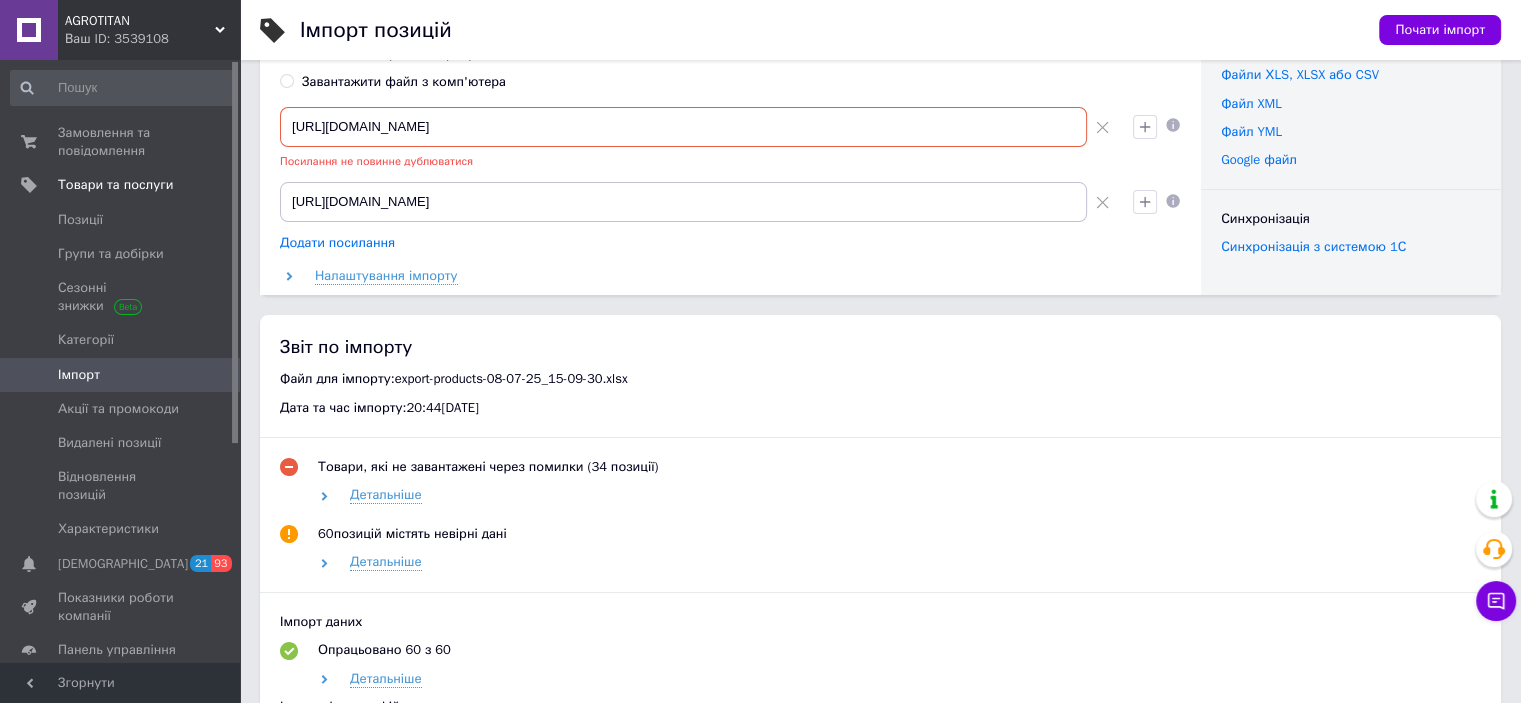 click on "Додати посилання" at bounding box center (337, 243) 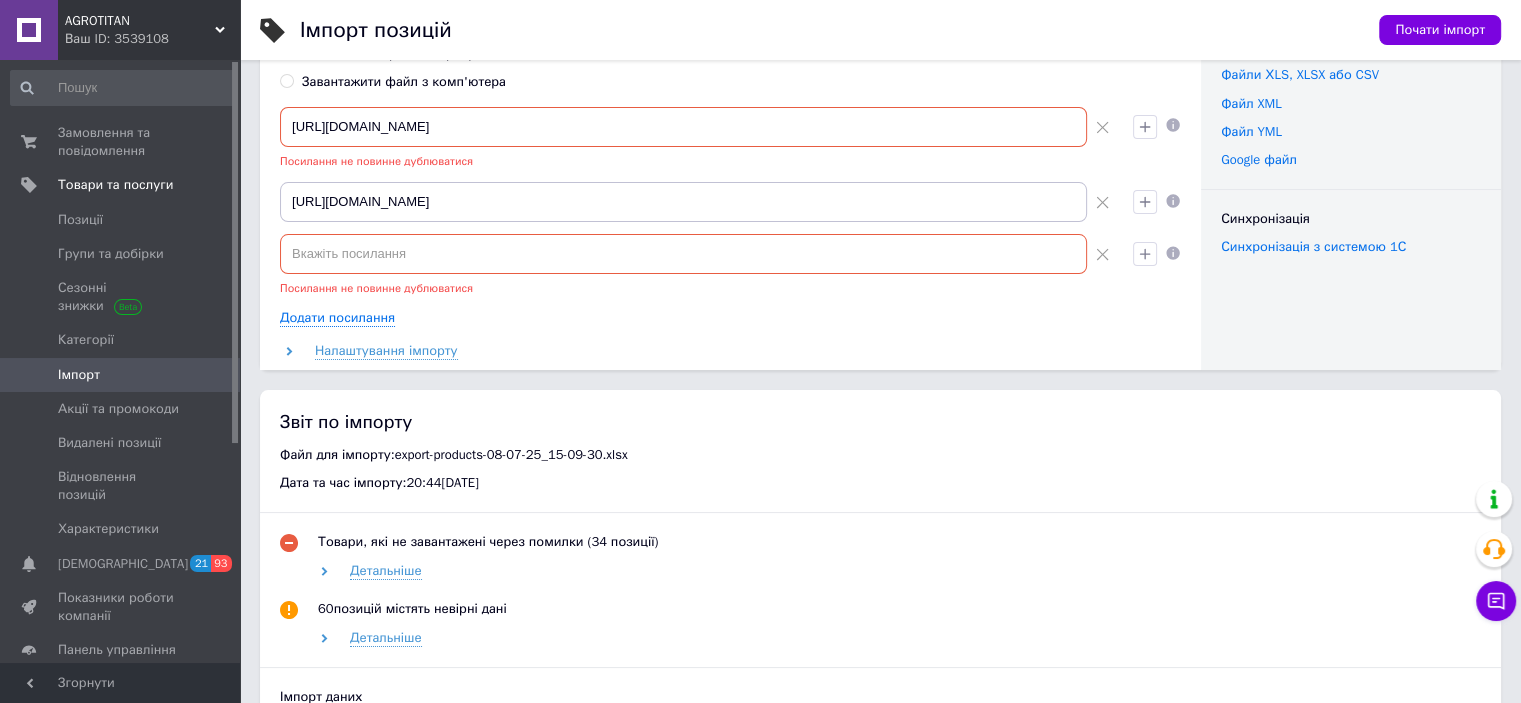 paste on "https://kma.com.ua/products_feed.xml?hash_tag=0dec741ffb0c019fe1dc44af6f951a7f&sales_notes=&product_ids=&label_ids=&exclude_fields=&html_description=1&yandex_cpa=&process_presence_sure=&languages=uk%2Cru&extra_fields=&group_ids=113438731&nested_group_ids=113438731" 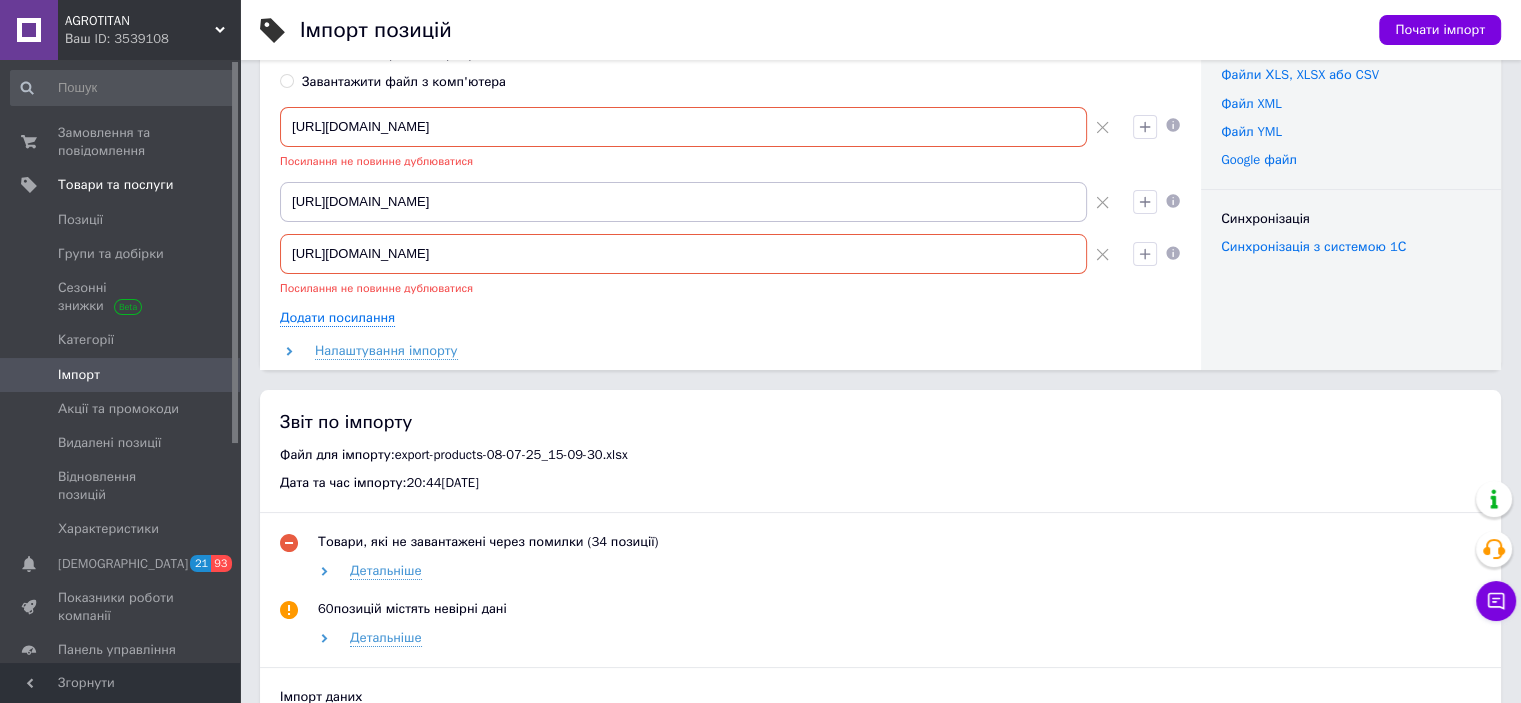 scroll, scrollTop: 0, scrollLeft: 940, axis: horizontal 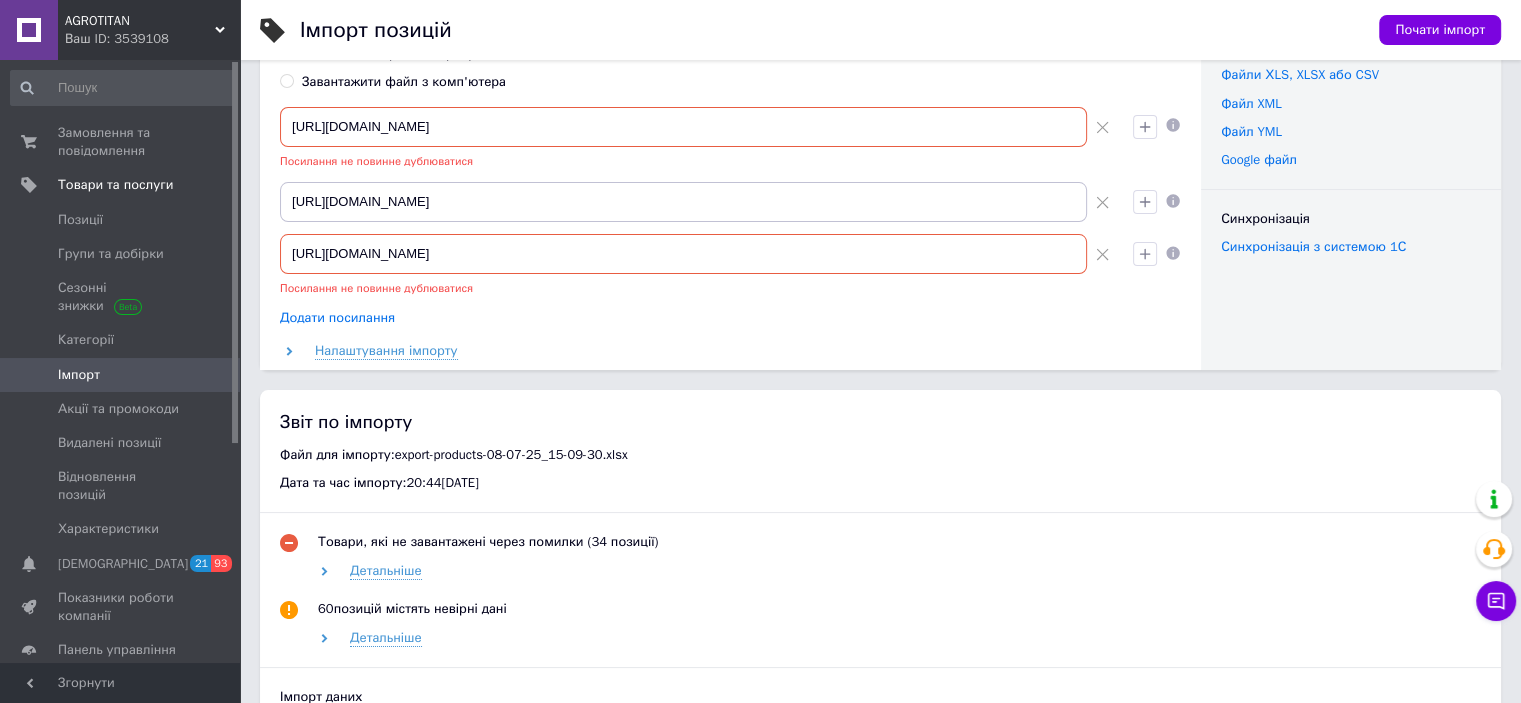 type on "https://kma.com.ua/products_feed.xml?hash_tag=0dec741ffb0c019fe1dc44af6f951a7f&sales_notes=&product_ids=&label_ids=&exclude_fields=&html_description=1&yandex_cpa=&process_presence_sure=&languages=uk%2Cru&extra_fields=&group_ids=113438731&nested_group_ids=113438731" 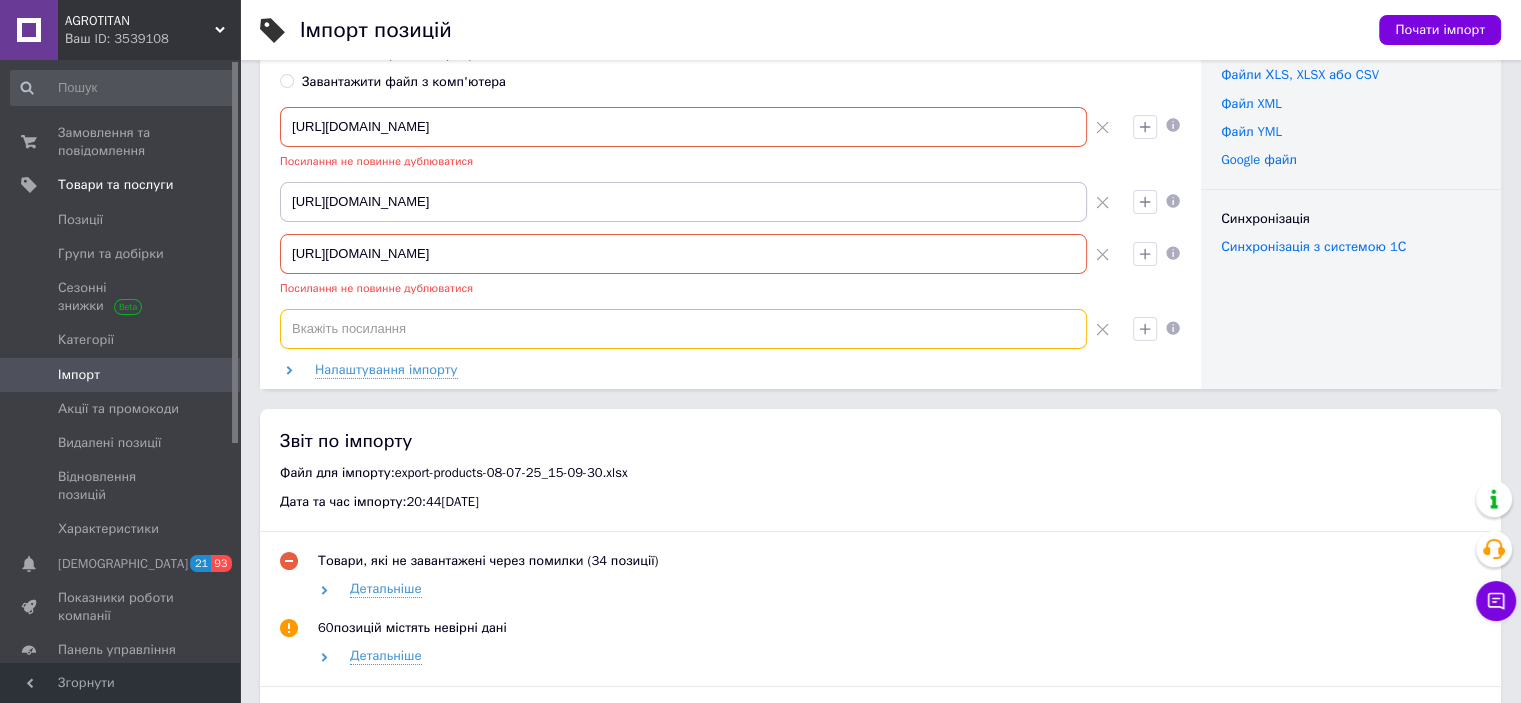 click at bounding box center [683, 329] 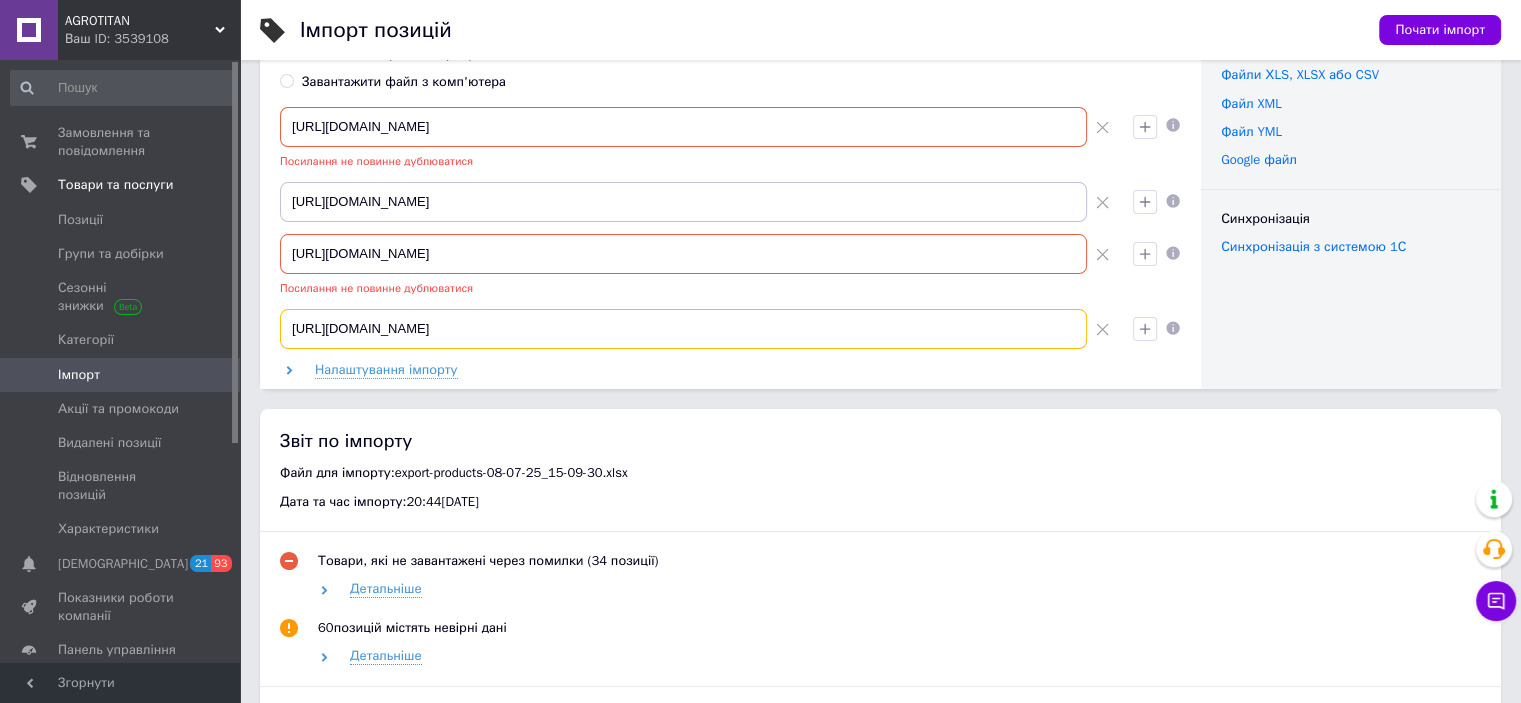 scroll, scrollTop: 0, scrollLeft: 940, axis: horizontal 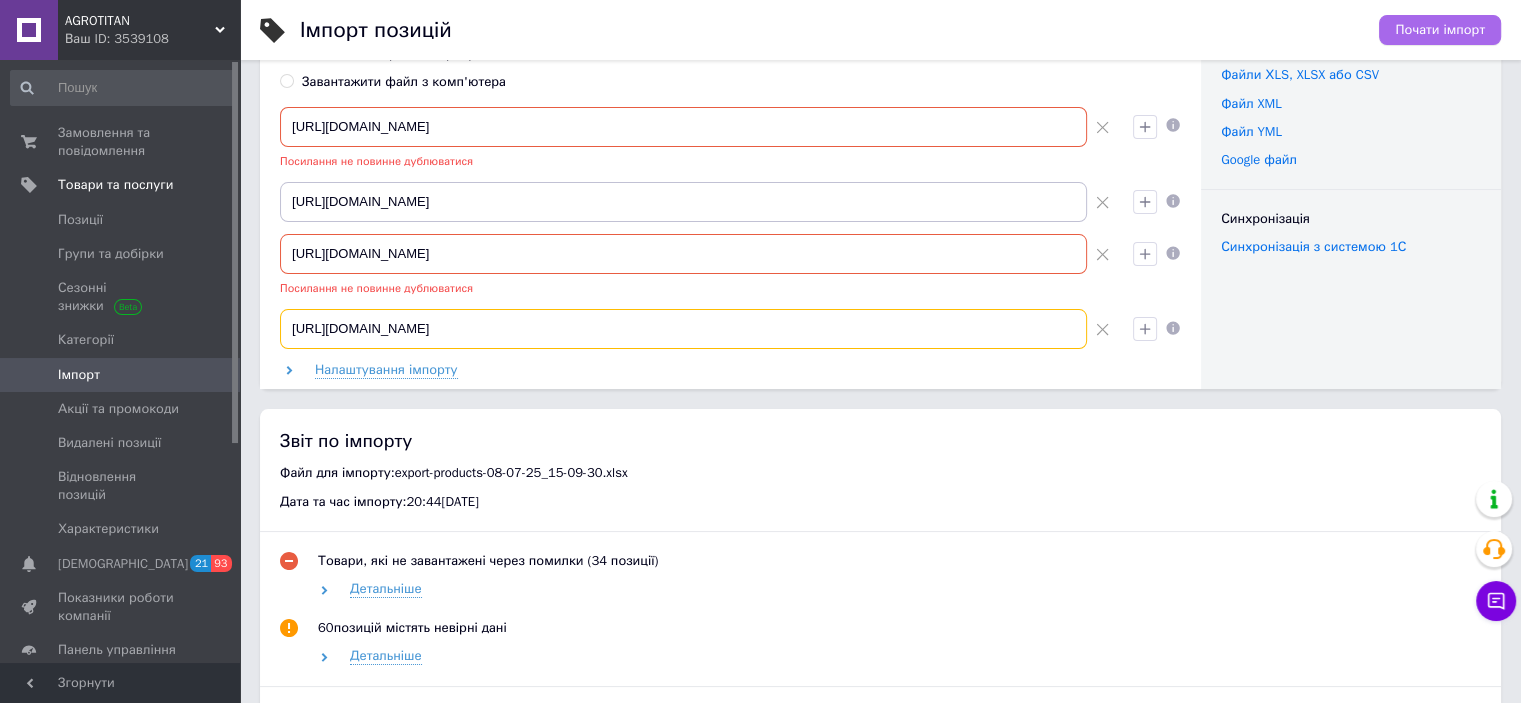 type on "https://kma.com.ua/products_feed.xml?hash_tag=0dec741ffb0c019fe1dc44af6f951a7f&sales_notes=&product_ids=&label_ids=&exclude_fields=&html_description=1&yandex_cpa=&process_presence_sure=&languages=uk%2Cru&extra_fields=&group_ids=113438740&nested_group_ids=113438740" 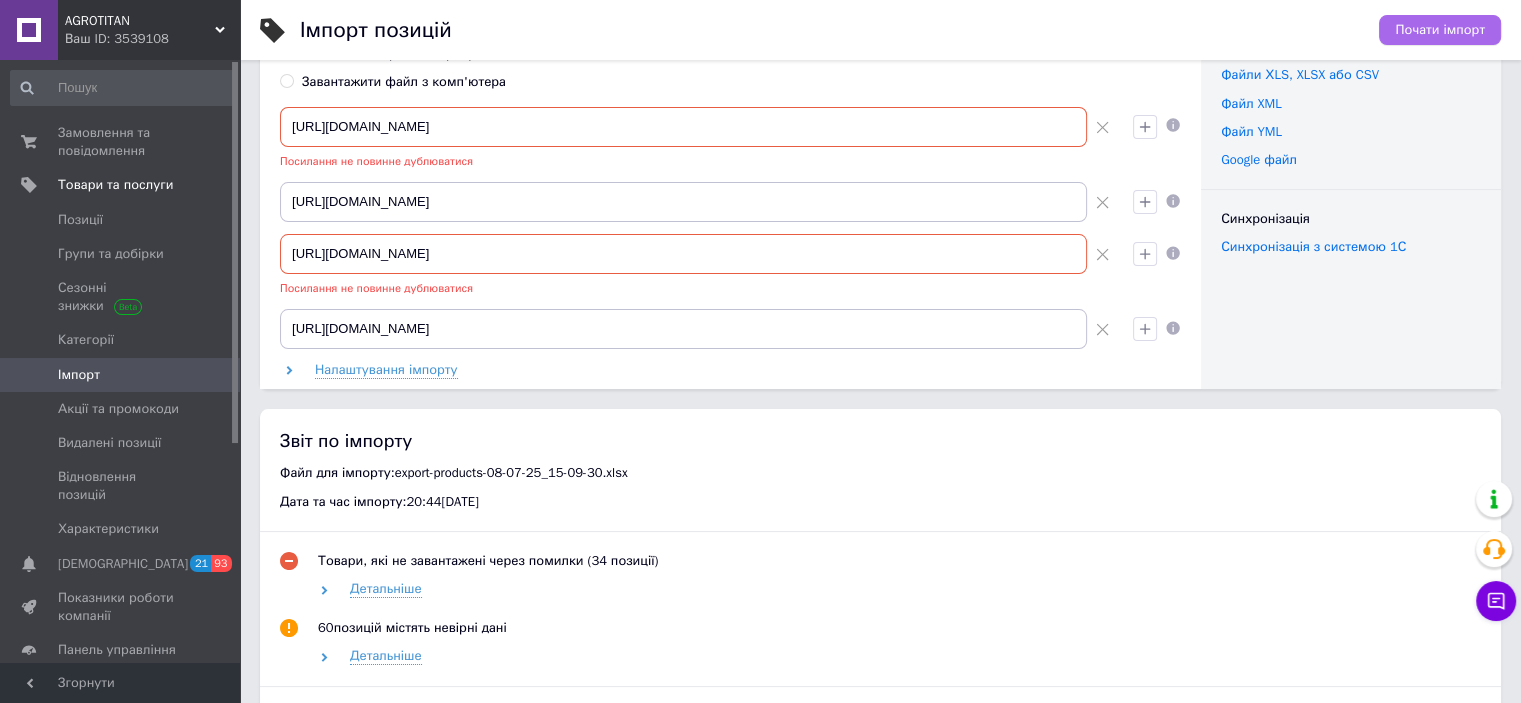 click on "Почати імпорт" at bounding box center (1440, 30) 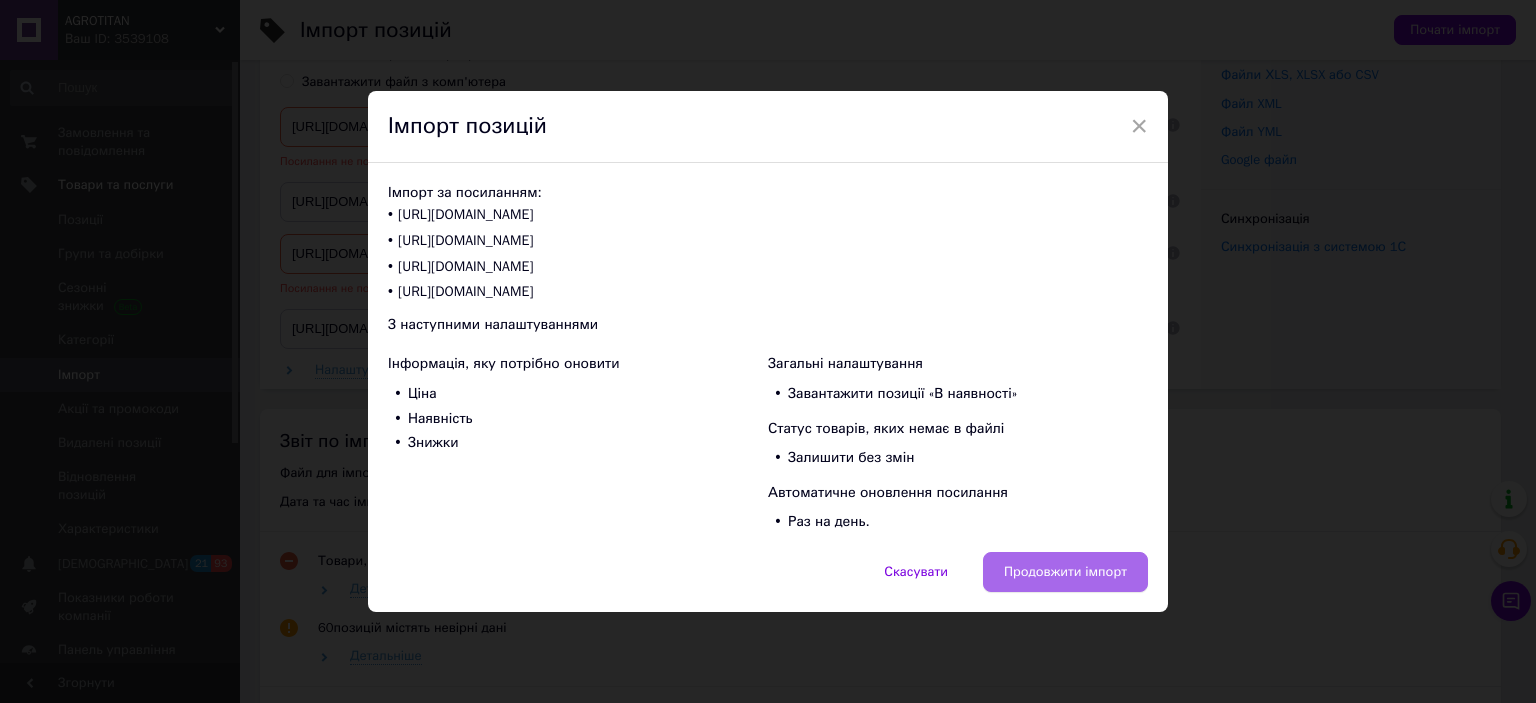 click on "Продовжити імпорт" at bounding box center (1065, 572) 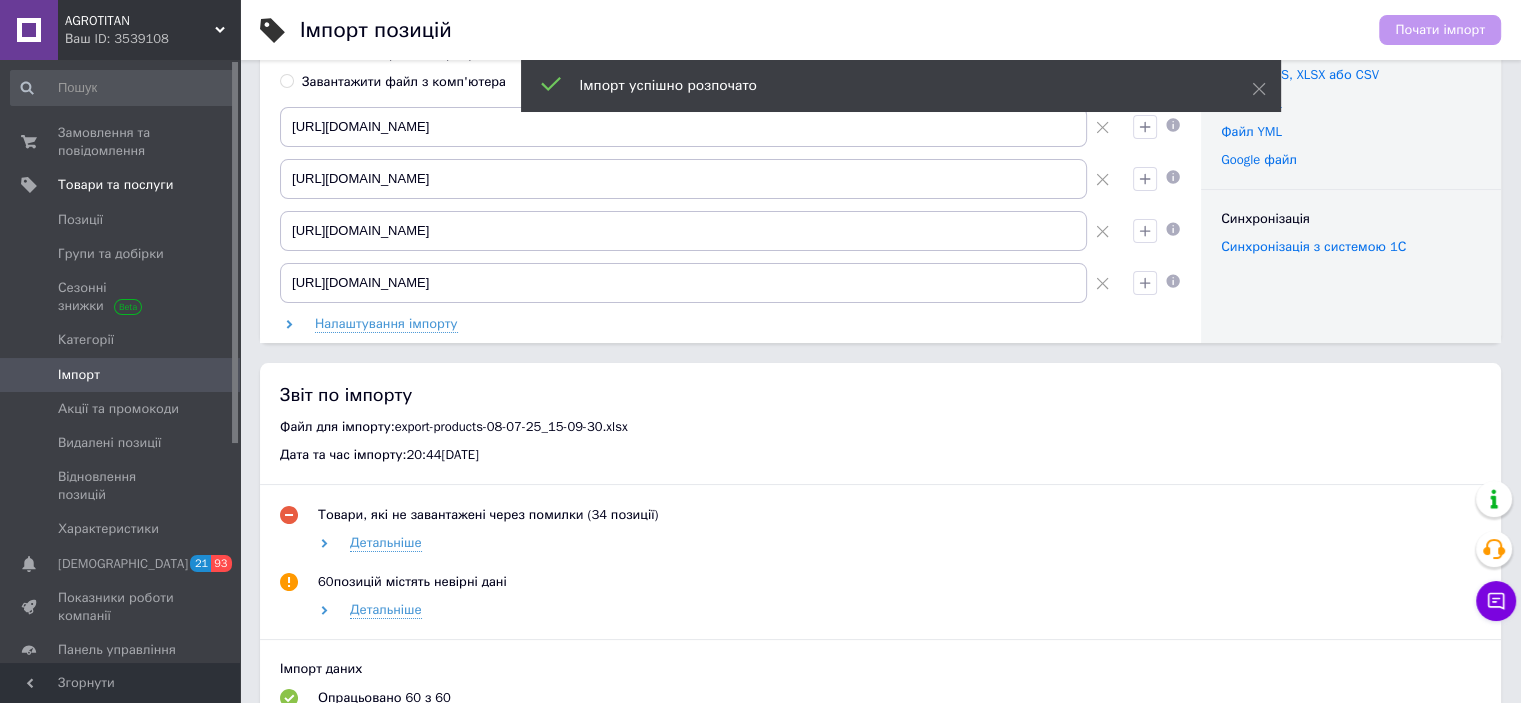 scroll, scrollTop: 0, scrollLeft: 0, axis: both 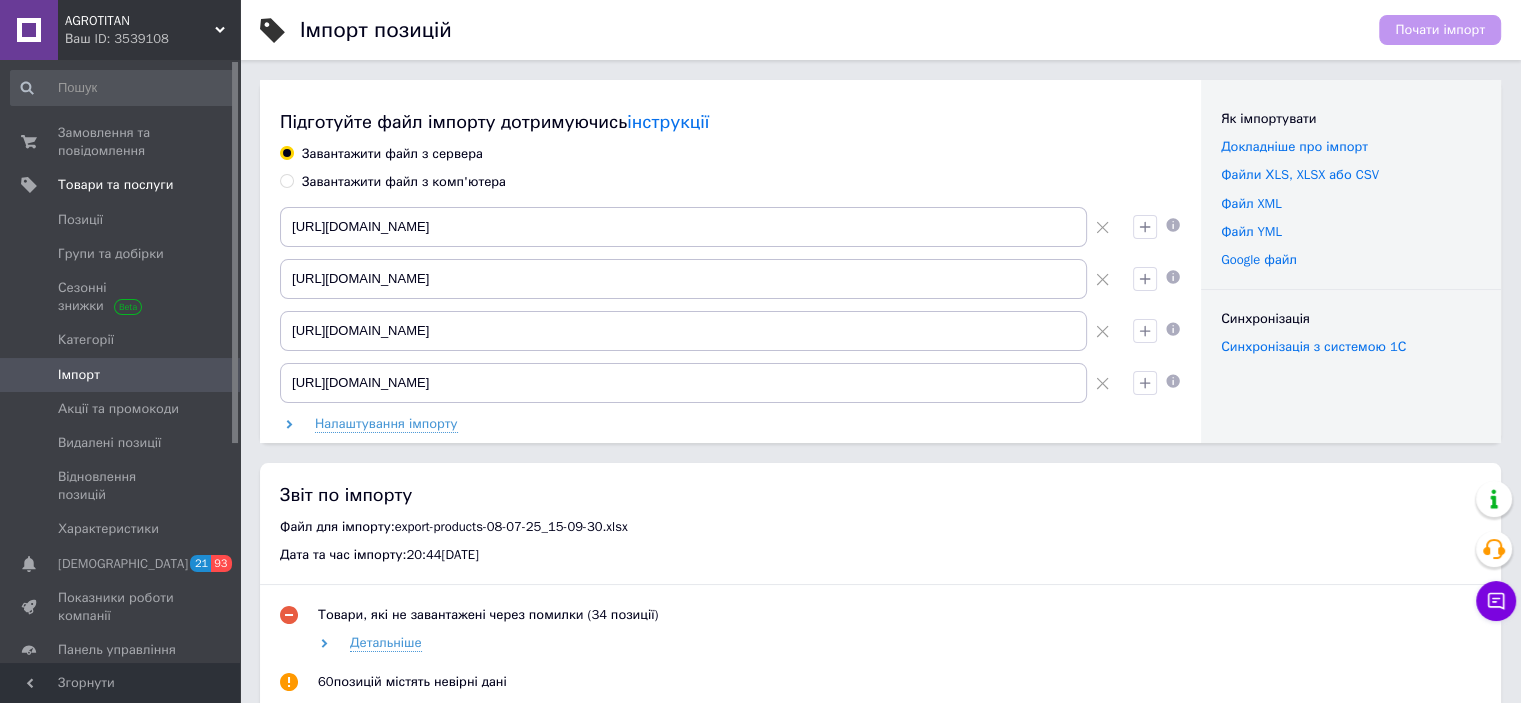 click on "Імпорт" at bounding box center (79, 375) 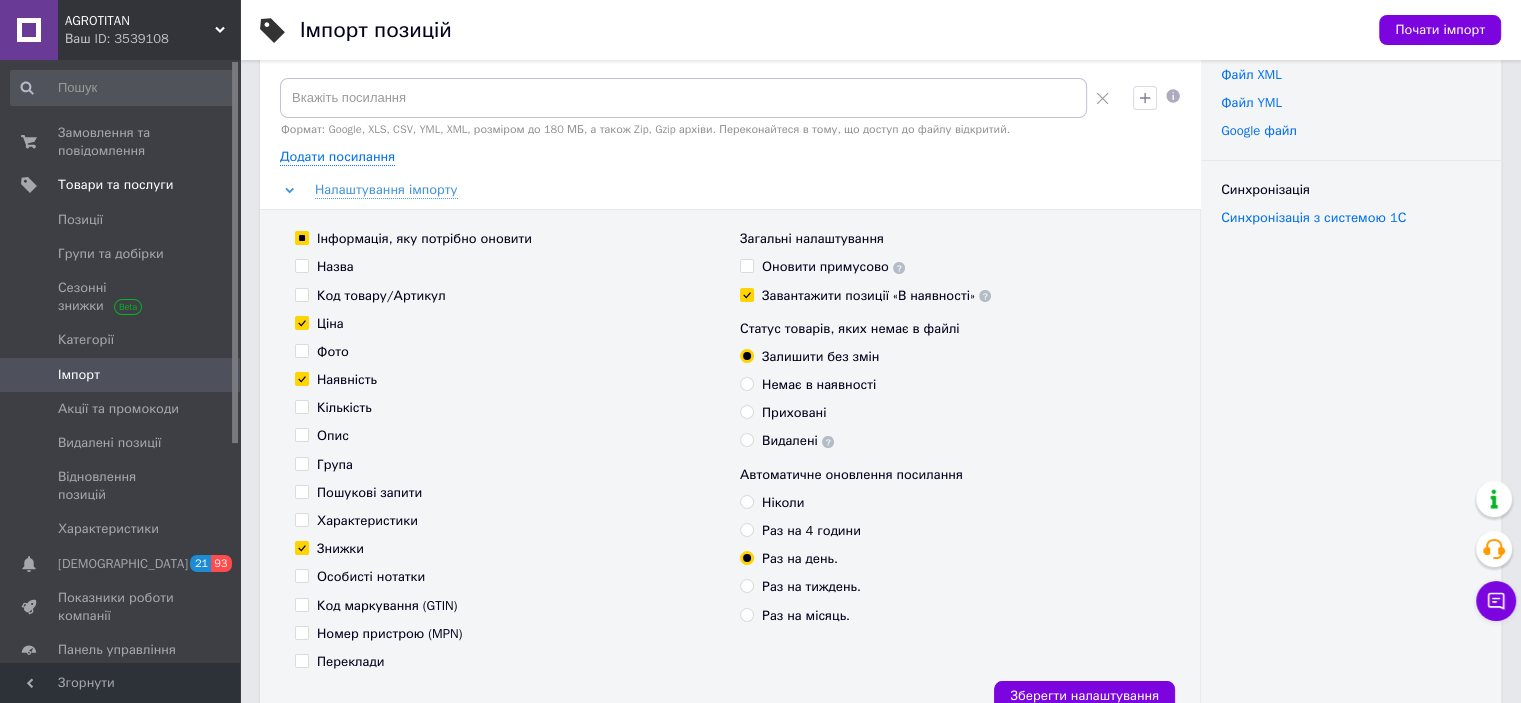 scroll, scrollTop: 100, scrollLeft: 0, axis: vertical 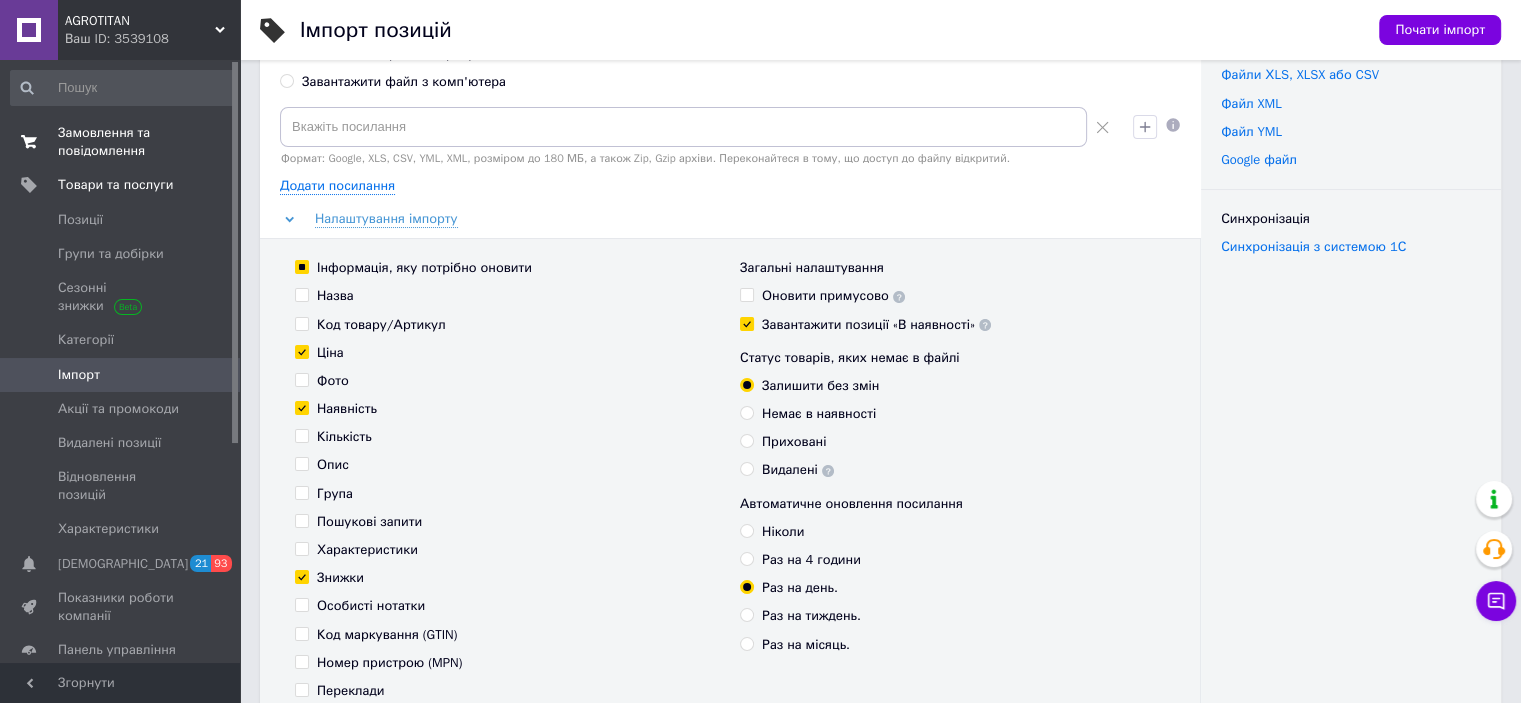 click on "Замовлення та повідомлення" at bounding box center (121, 142) 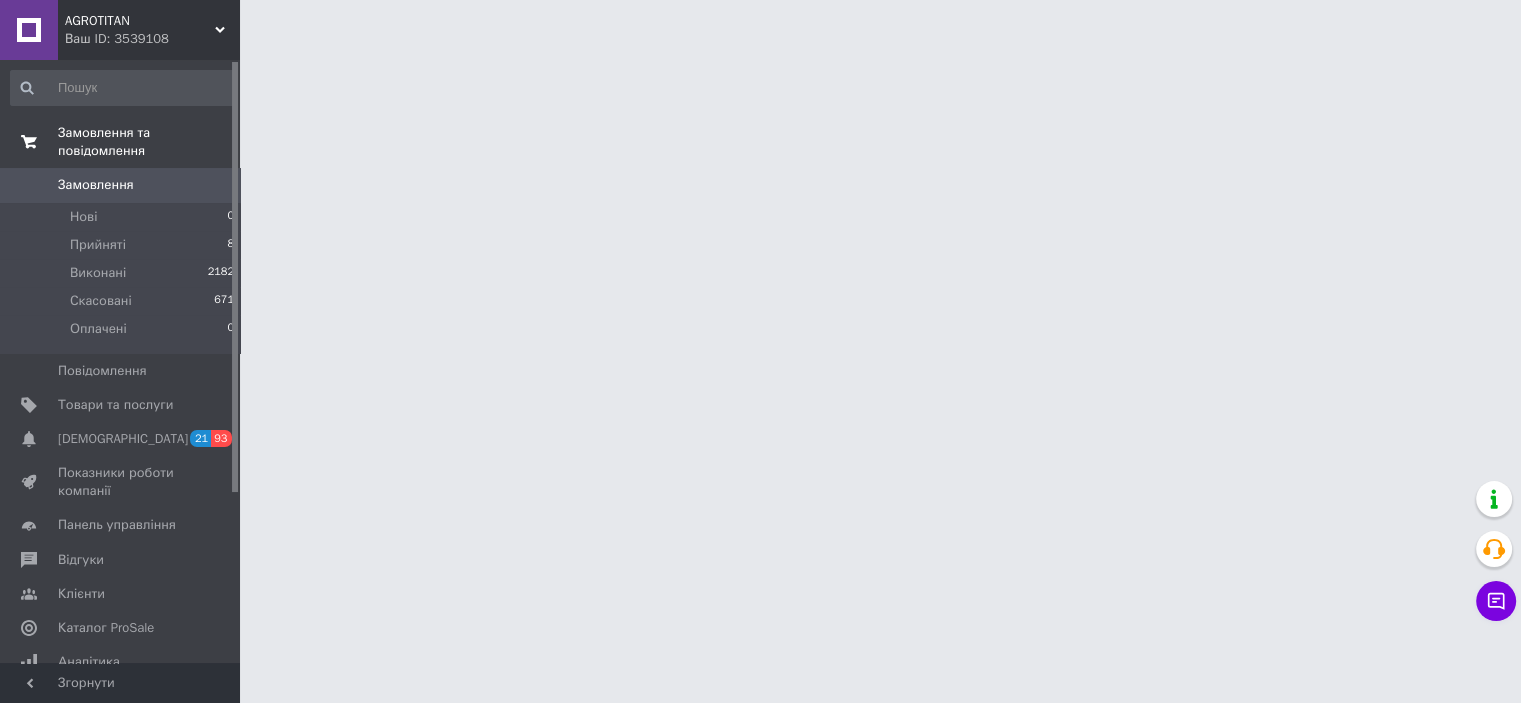 scroll, scrollTop: 0, scrollLeft: 0, axis: both 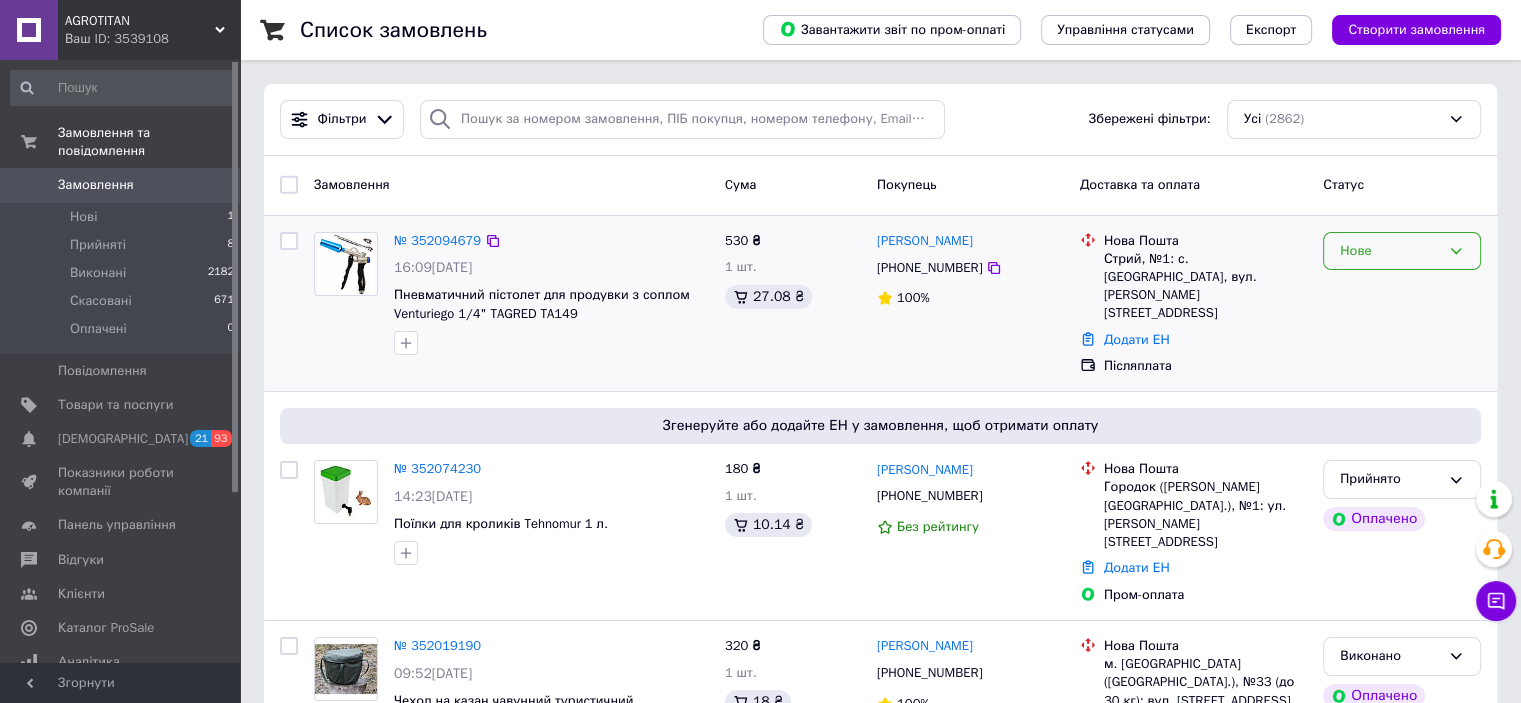 click on "Нове" at bounding box center (1390, 251) 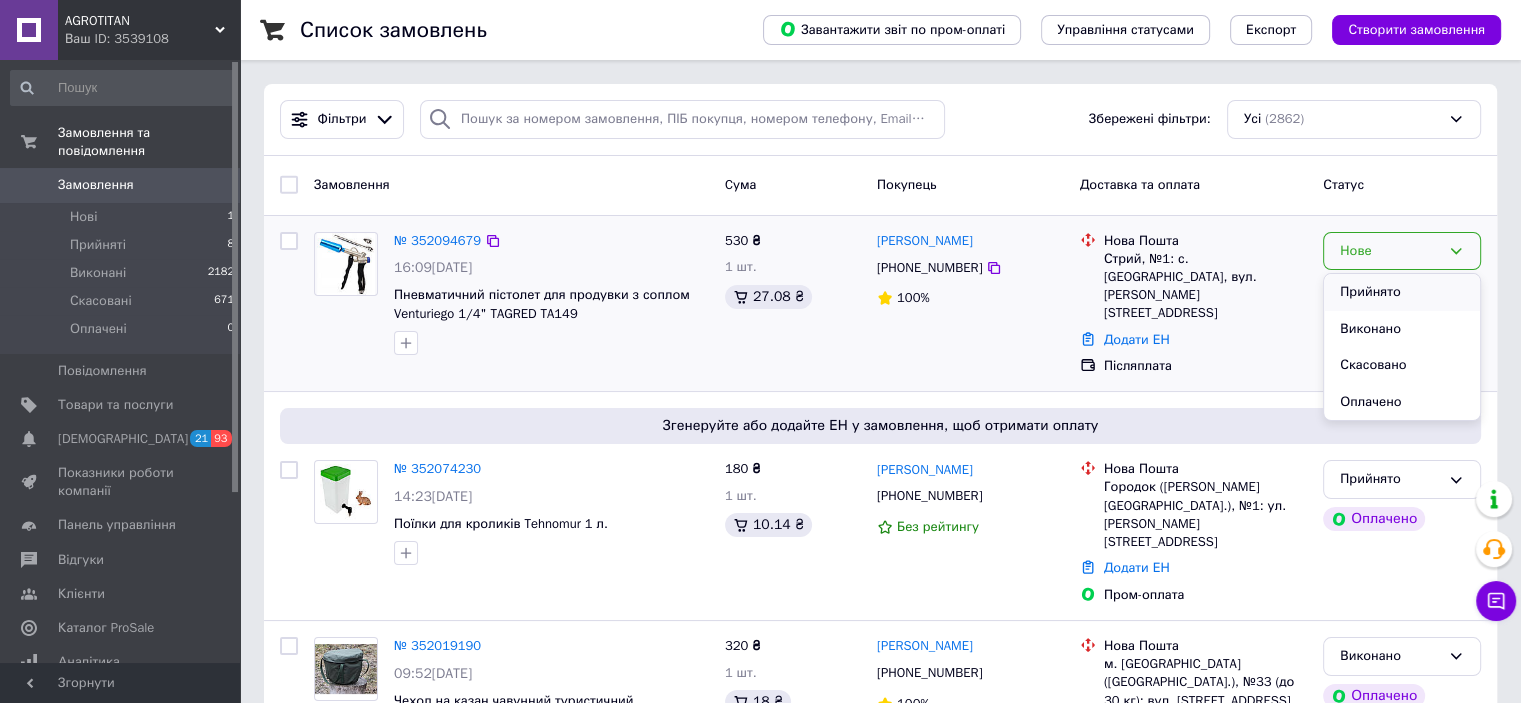 click on "Прийнято" at bounding box center (1402, 292) 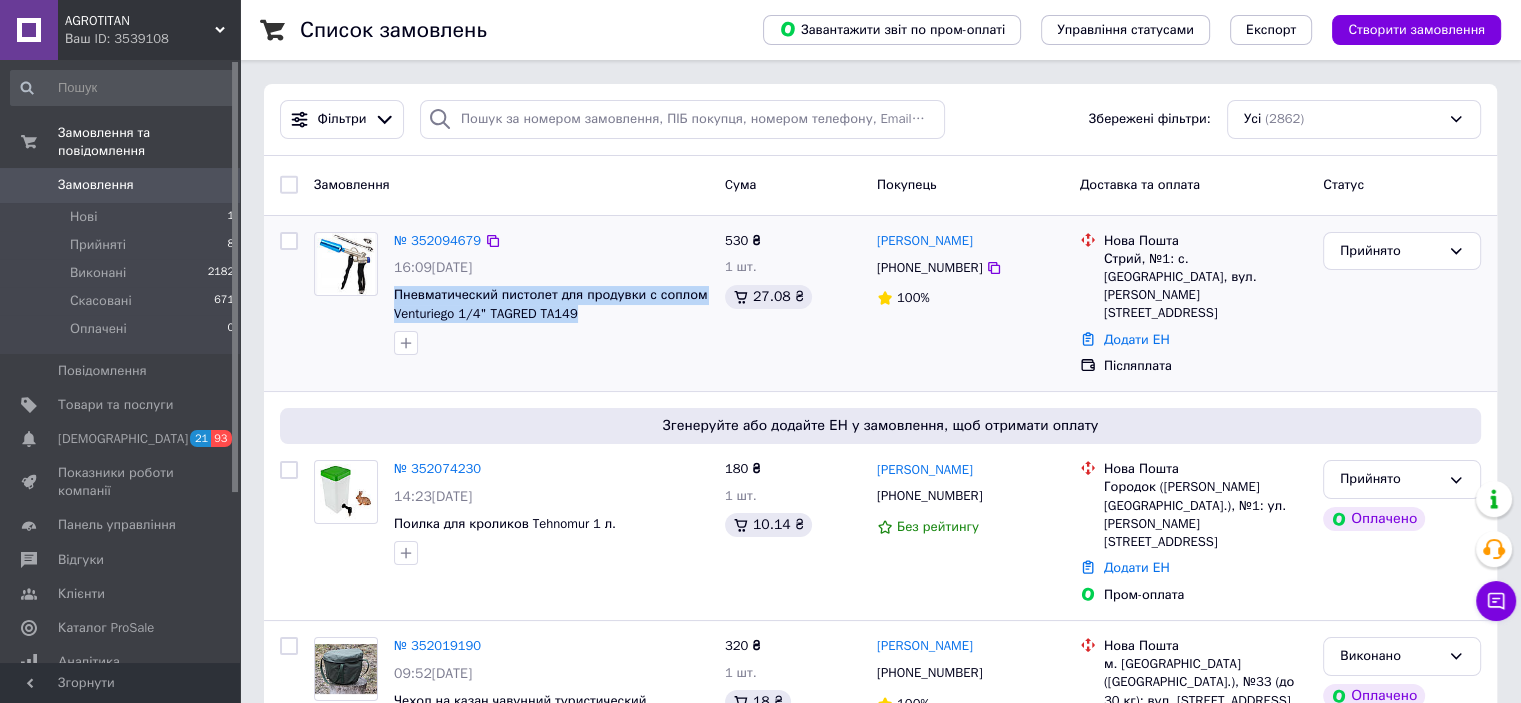 drag, startPoint x: 587, startPoint y: 317, endPoint x: 391, endPoint y: 301, distance: 196.65198 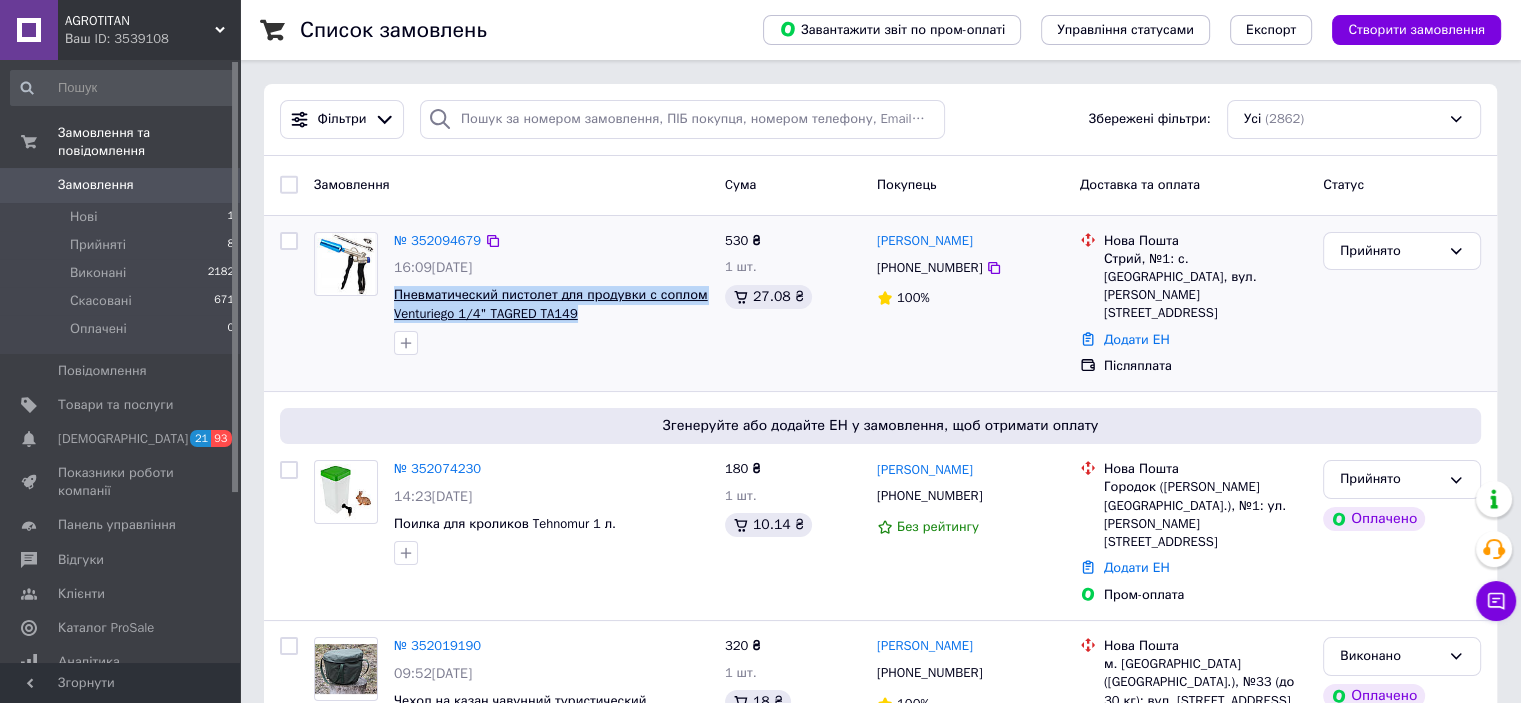 copy on "Пневматический пистолет для продувки с соплом Venturiego 1/4" TAGRED TA149" 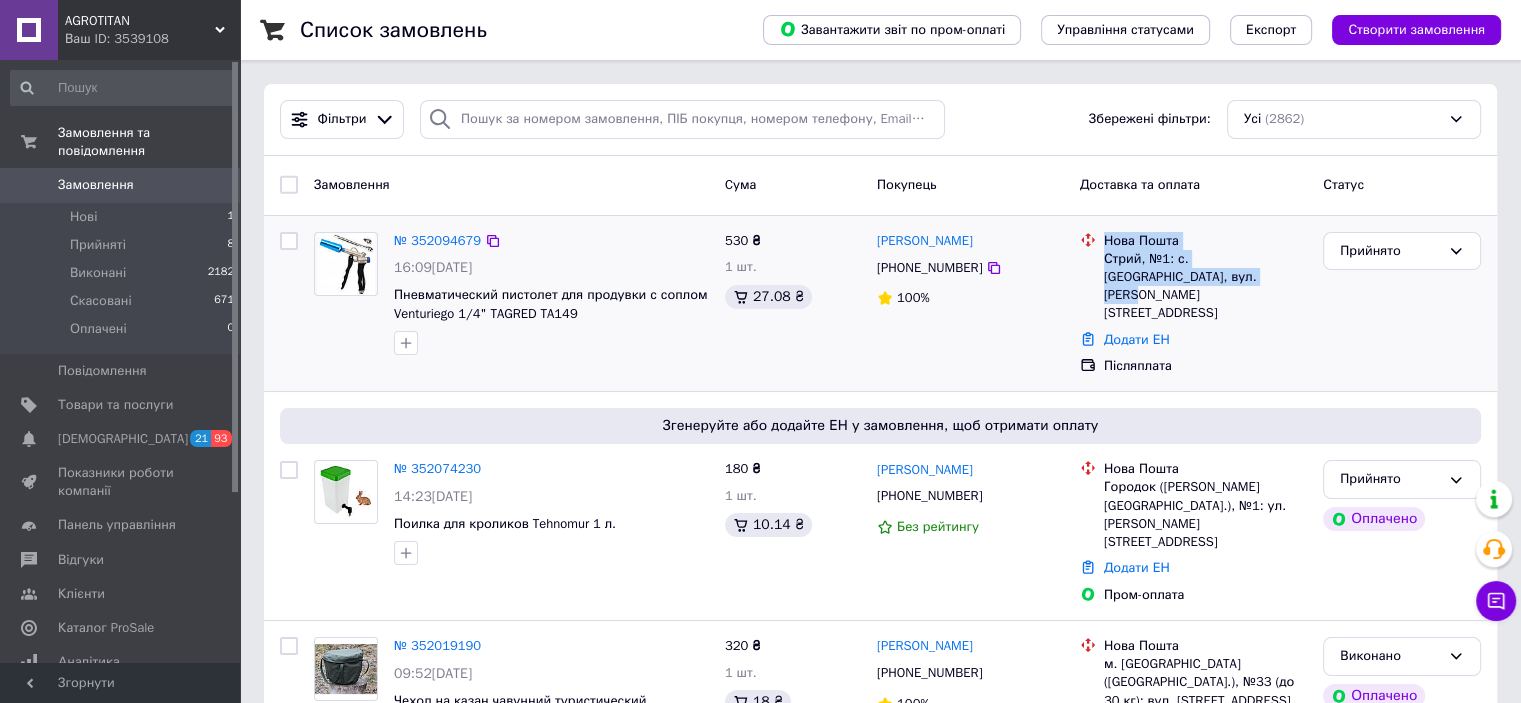 drag, startPoint x: 1192, startPoint y: 282, endPoint x: 1097, endPoint y: 243, distance: 102.69372 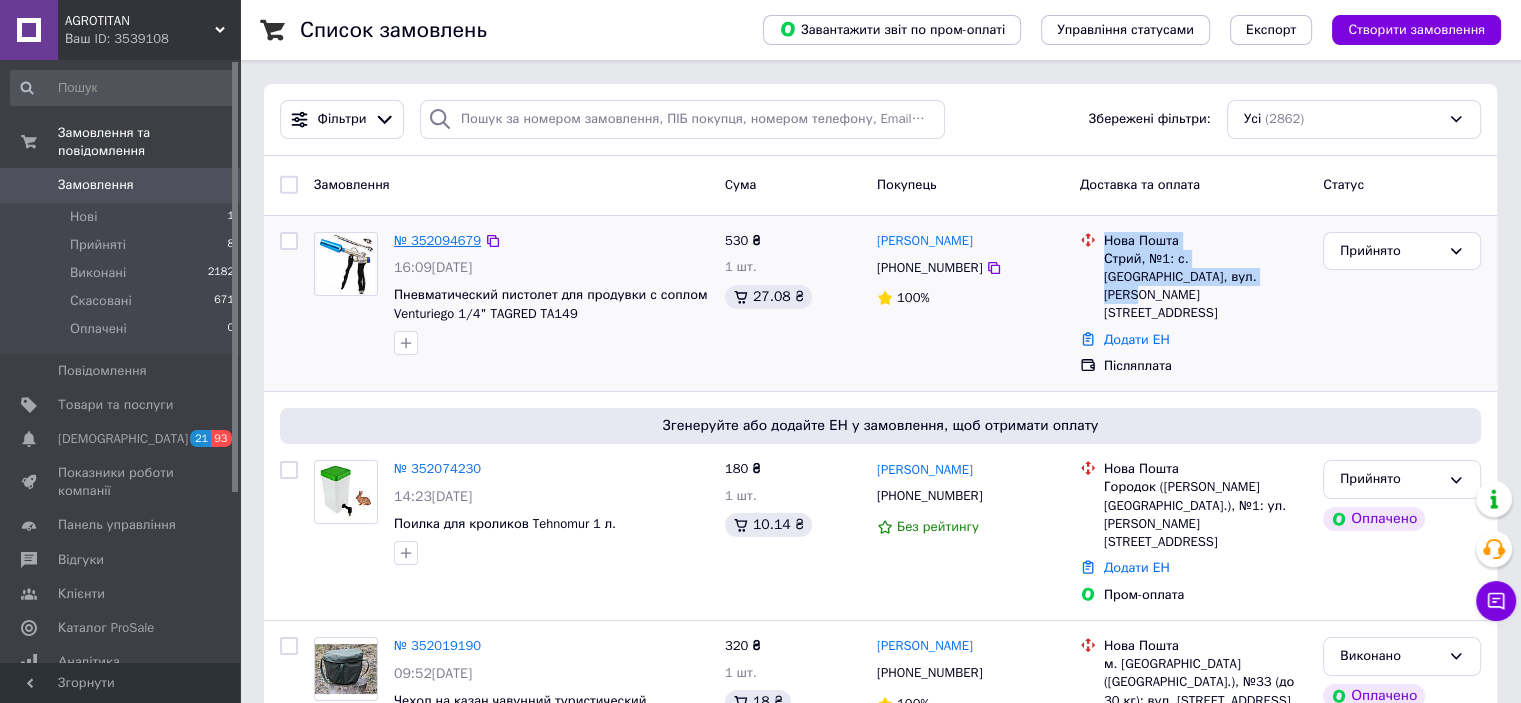 click on "№ 352094679" at bounding box center [437, 240] 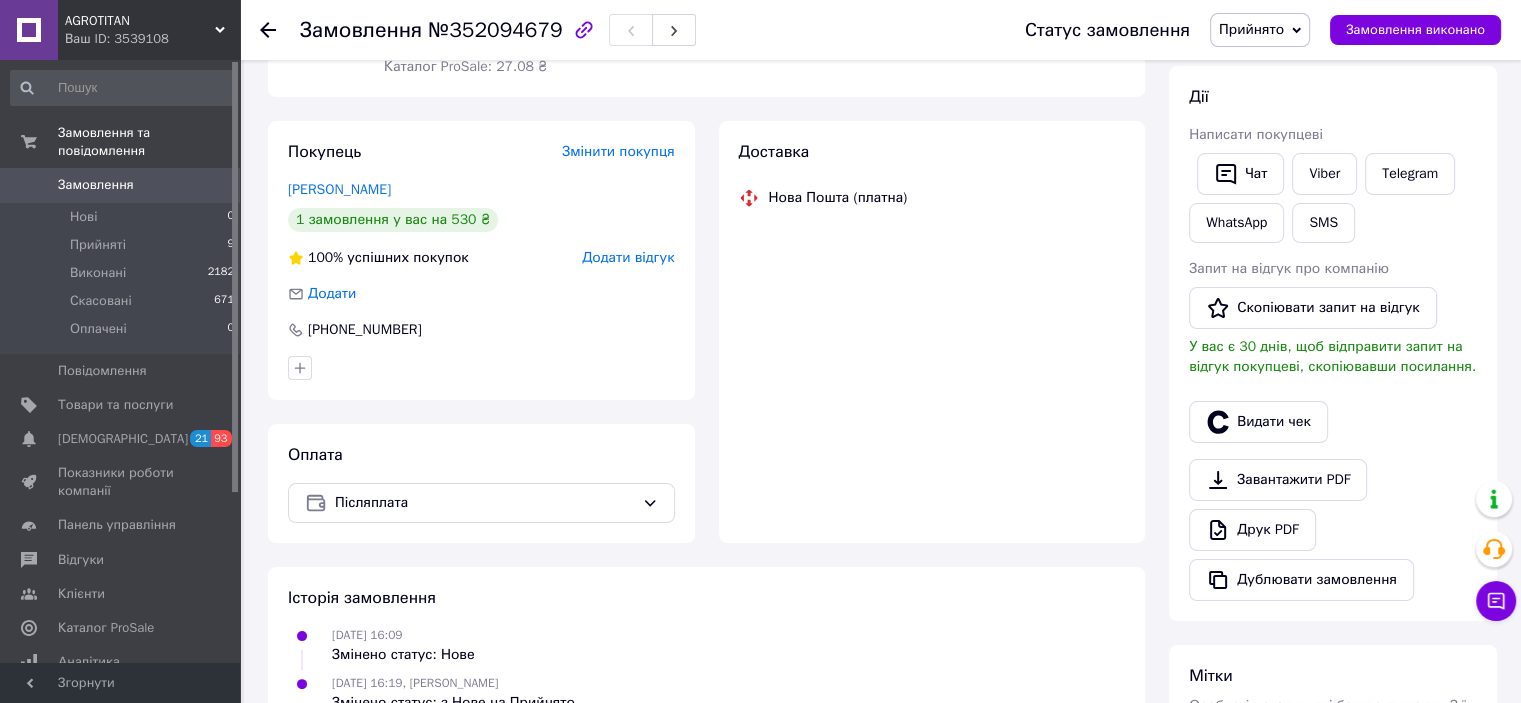 scroll, scrollTop: 300, scrollLeft: 0, axis: vertical 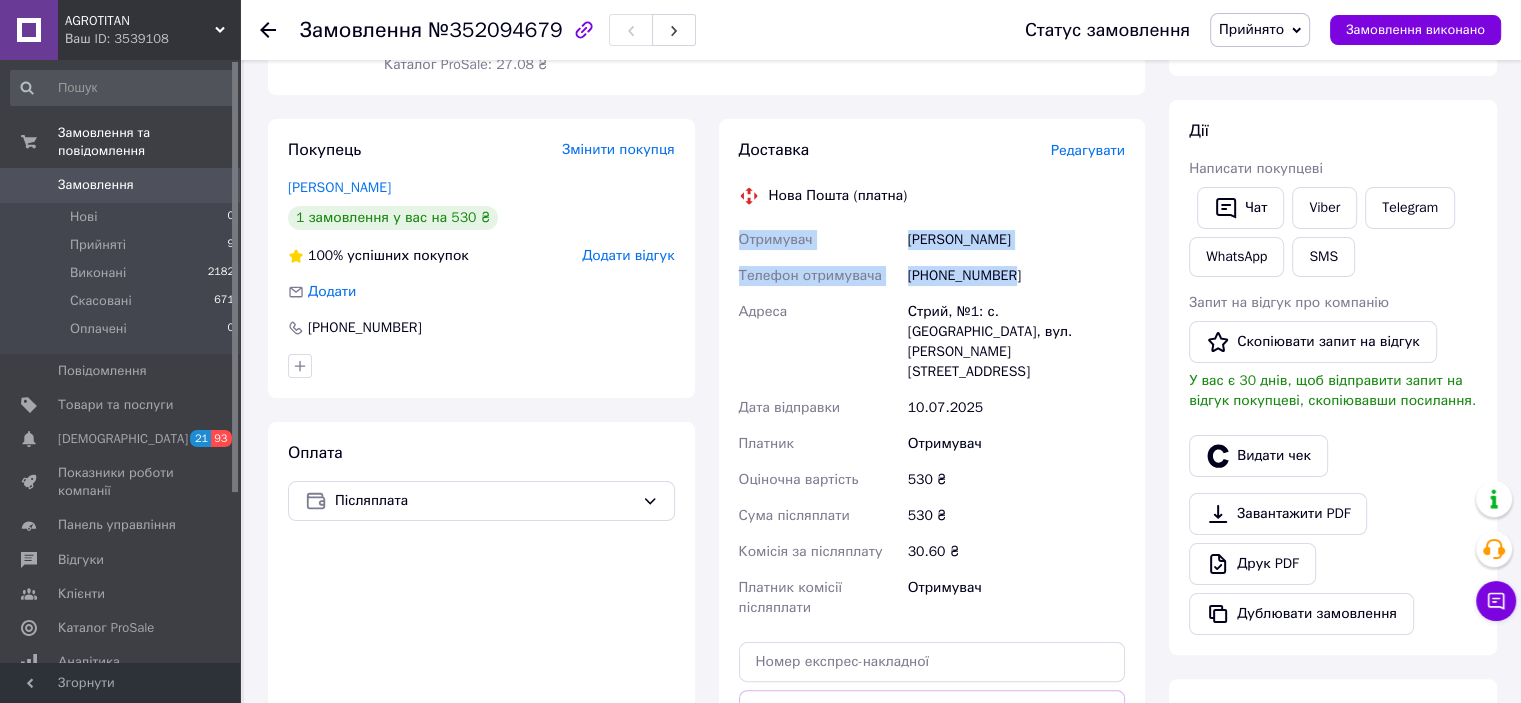 drag, startPoint x: 1016, startPoint y: 271, endPoint x: 725, endPoint y: 243, distance: 292.34396 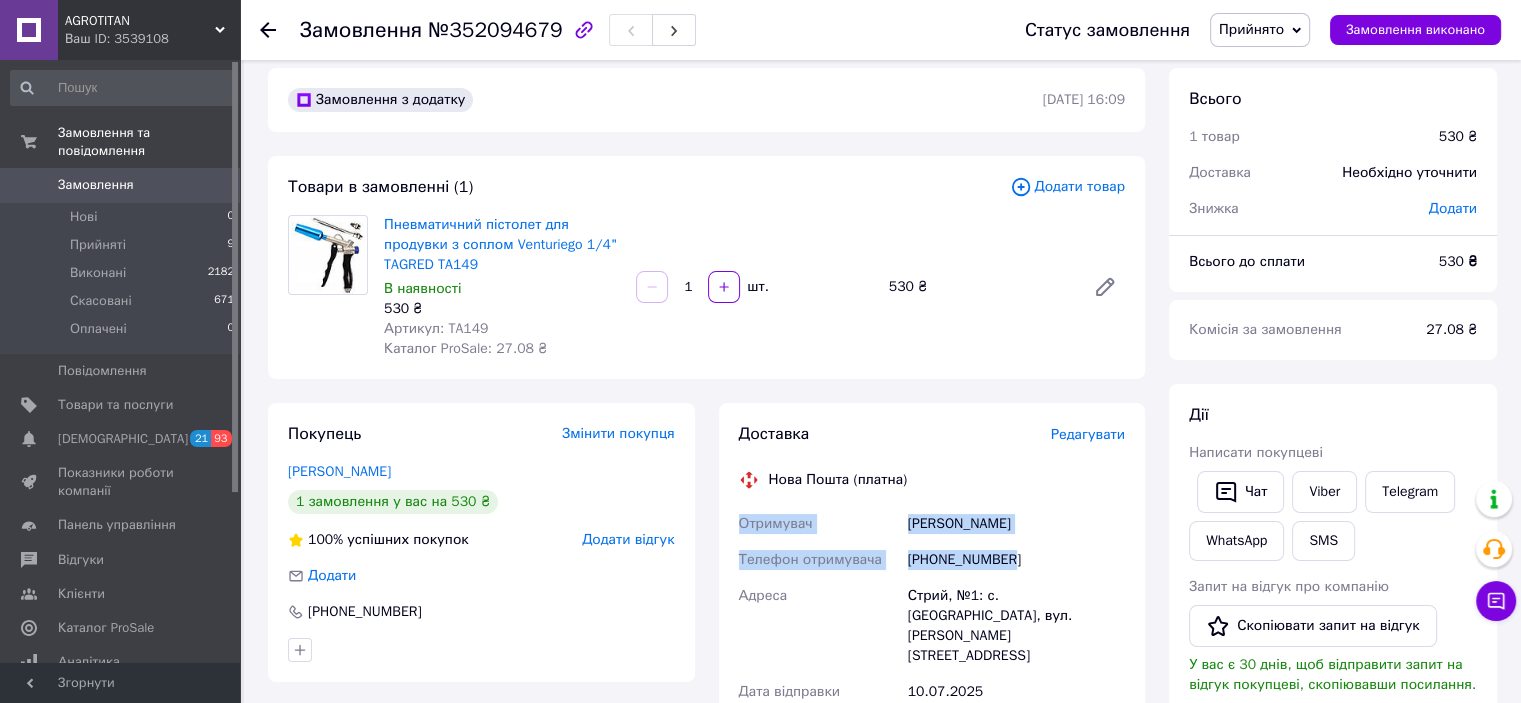scroll, scrollTop: 0, scrollLeft: 0, axis: both 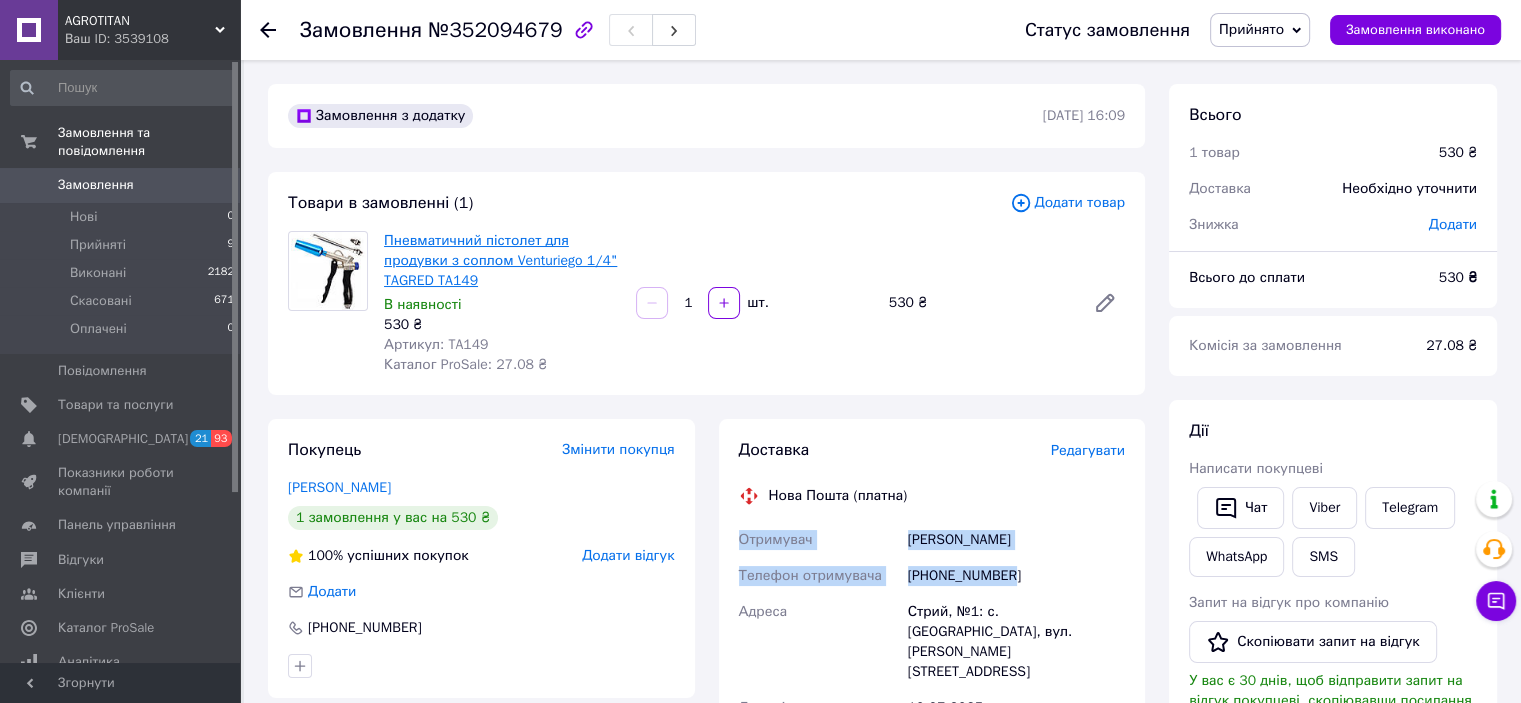click on "Пневматичний пістолет для продувки з соплом Venturiego 1/4" TAGRED TA149" at bounding box center [500, 260] 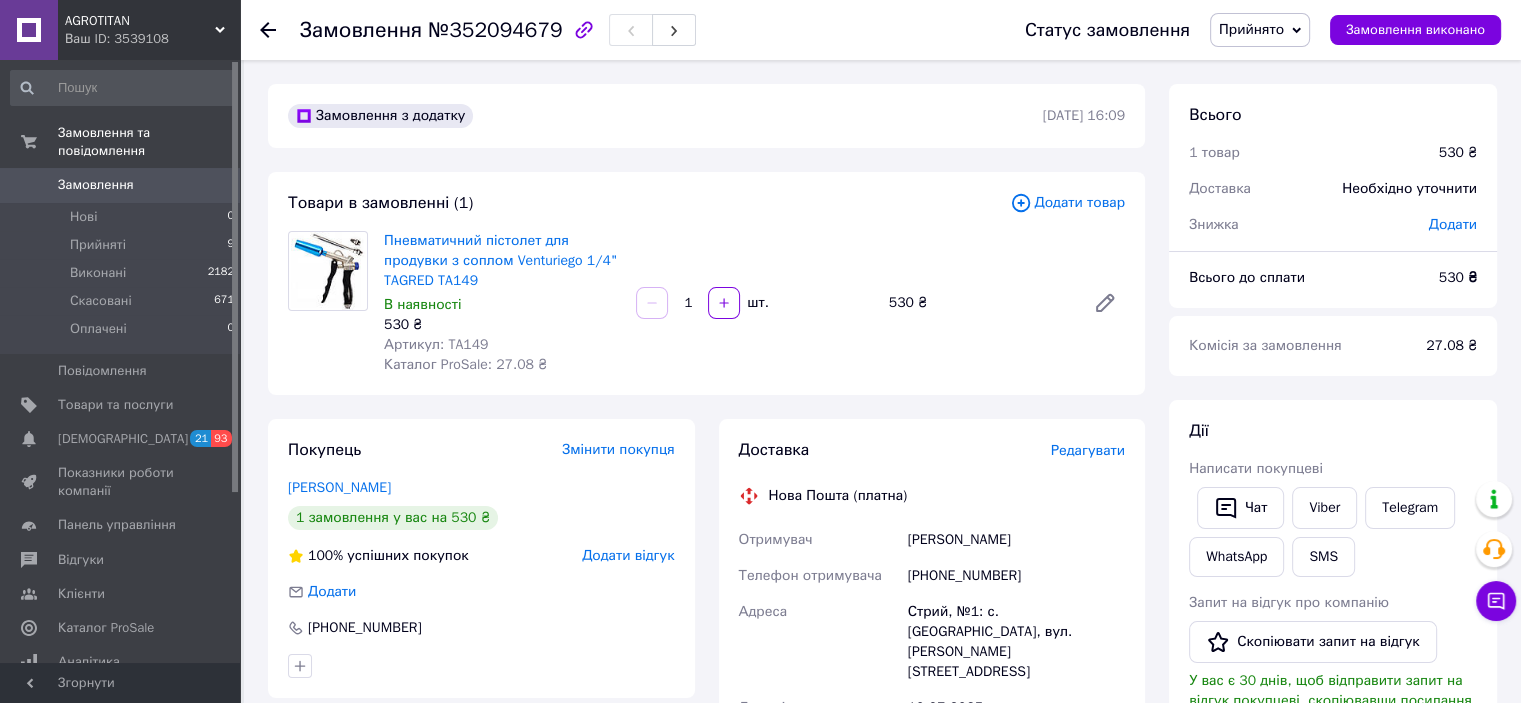 click on "Ваш ID: 3539108" at bounding box center [152, 39] 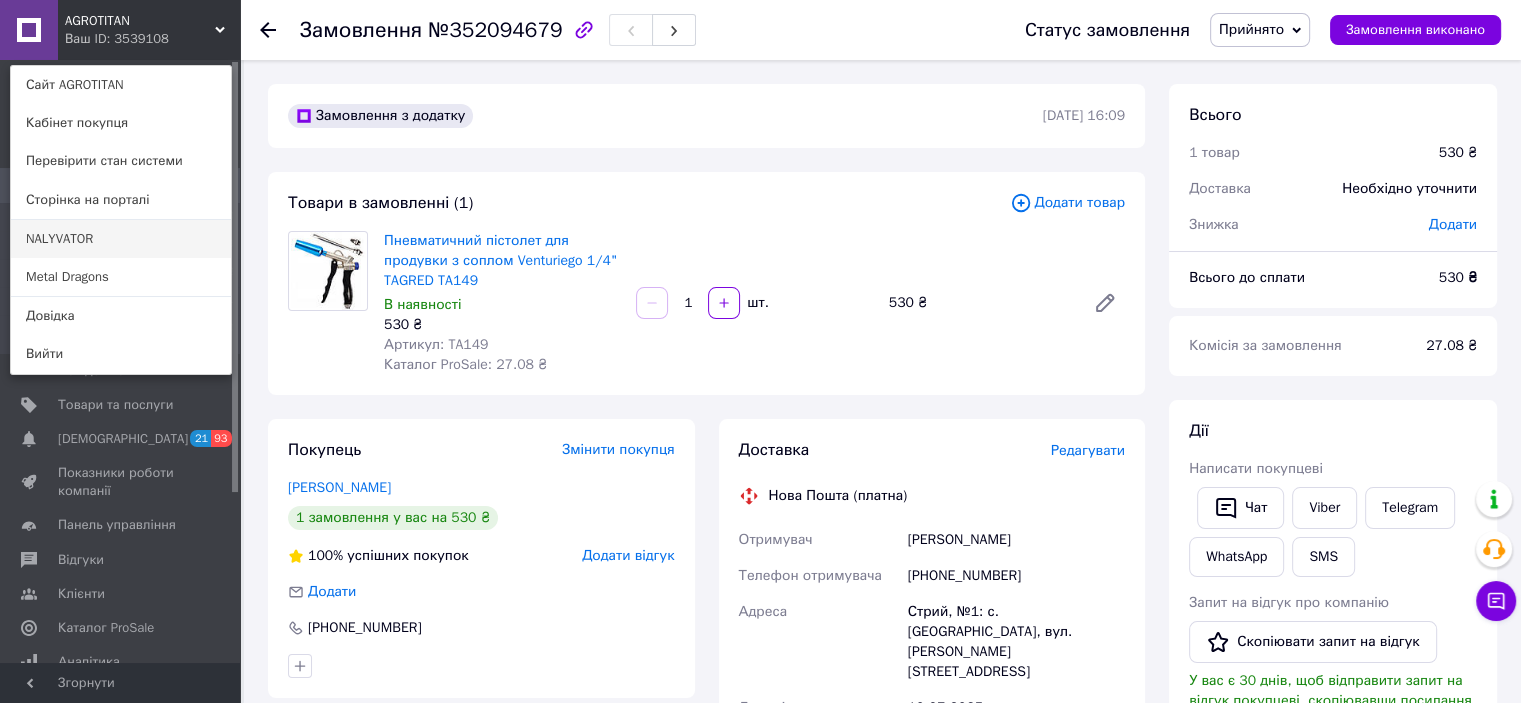click on "NALYVATOR" at bounding box center [121, 239] 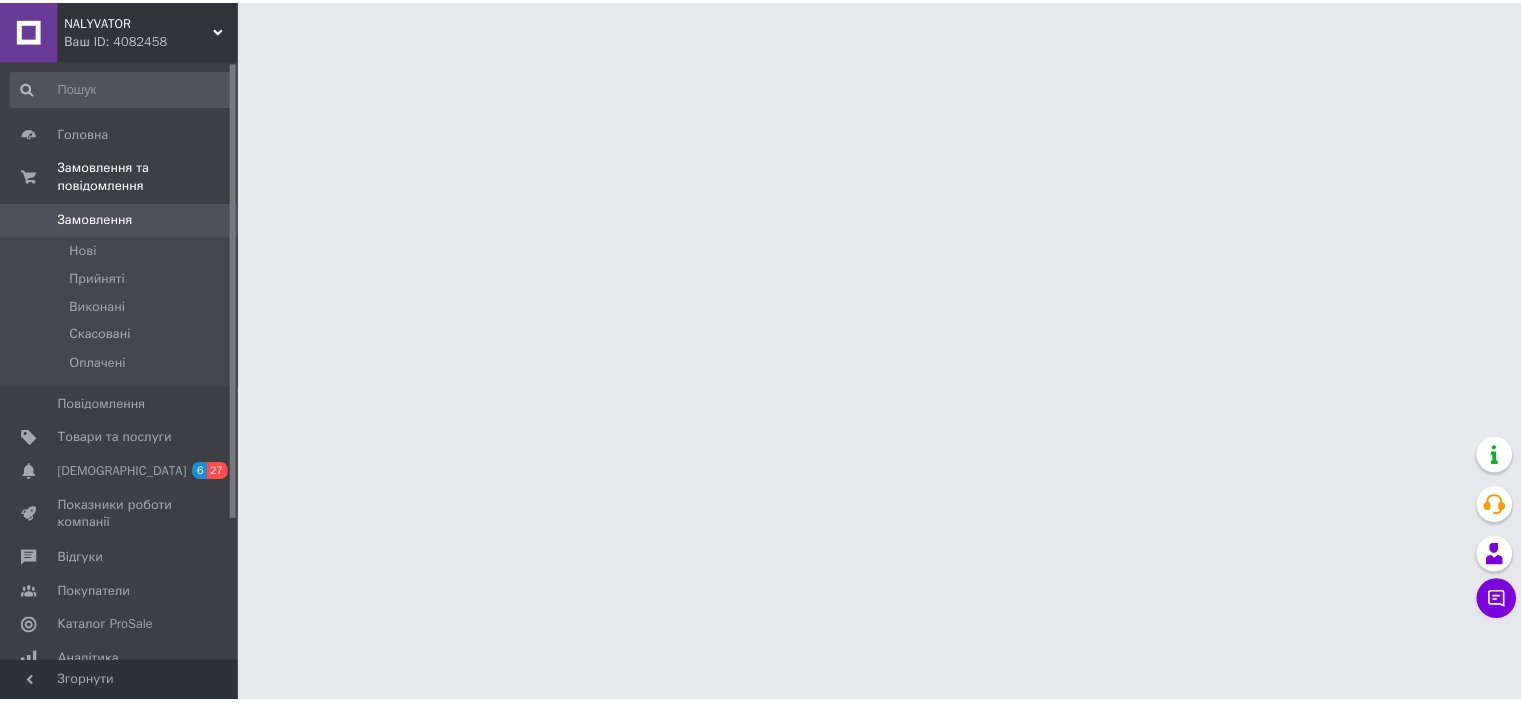 scroll, scrollTop: 0, scrollLeft: 0, axis: both 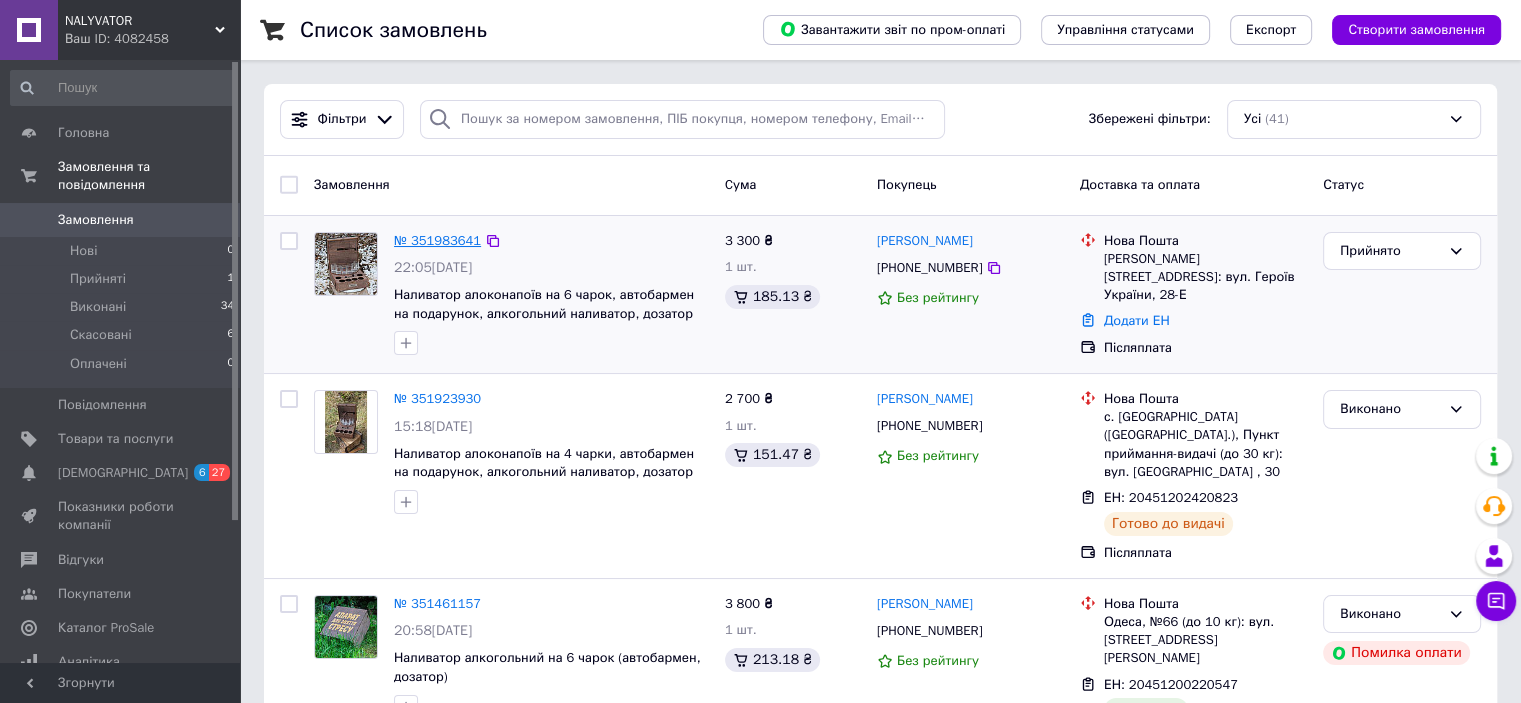 click on "№ 351983641" at bounding box center (437, 240) 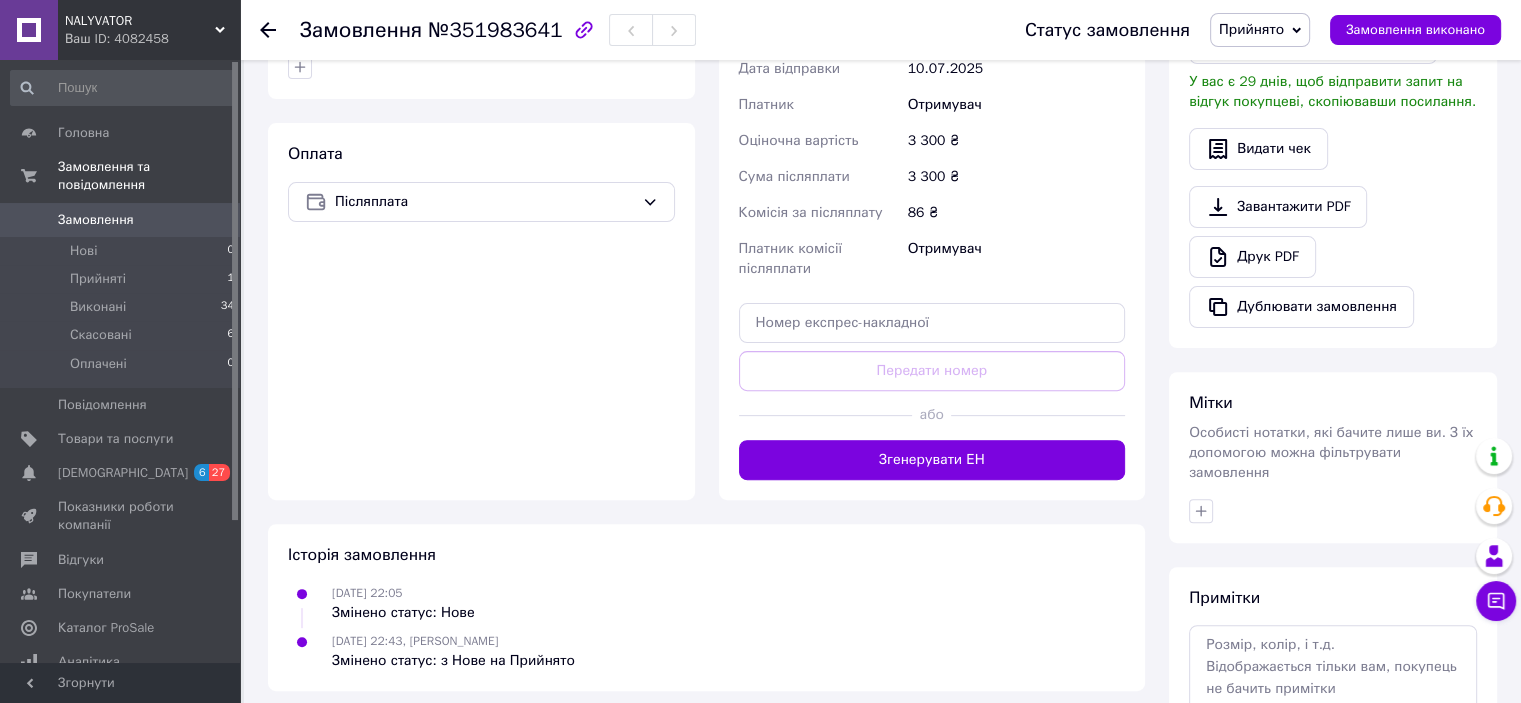 scroll, scrollTop: 700, scrollLeft: 0, axis: vertical 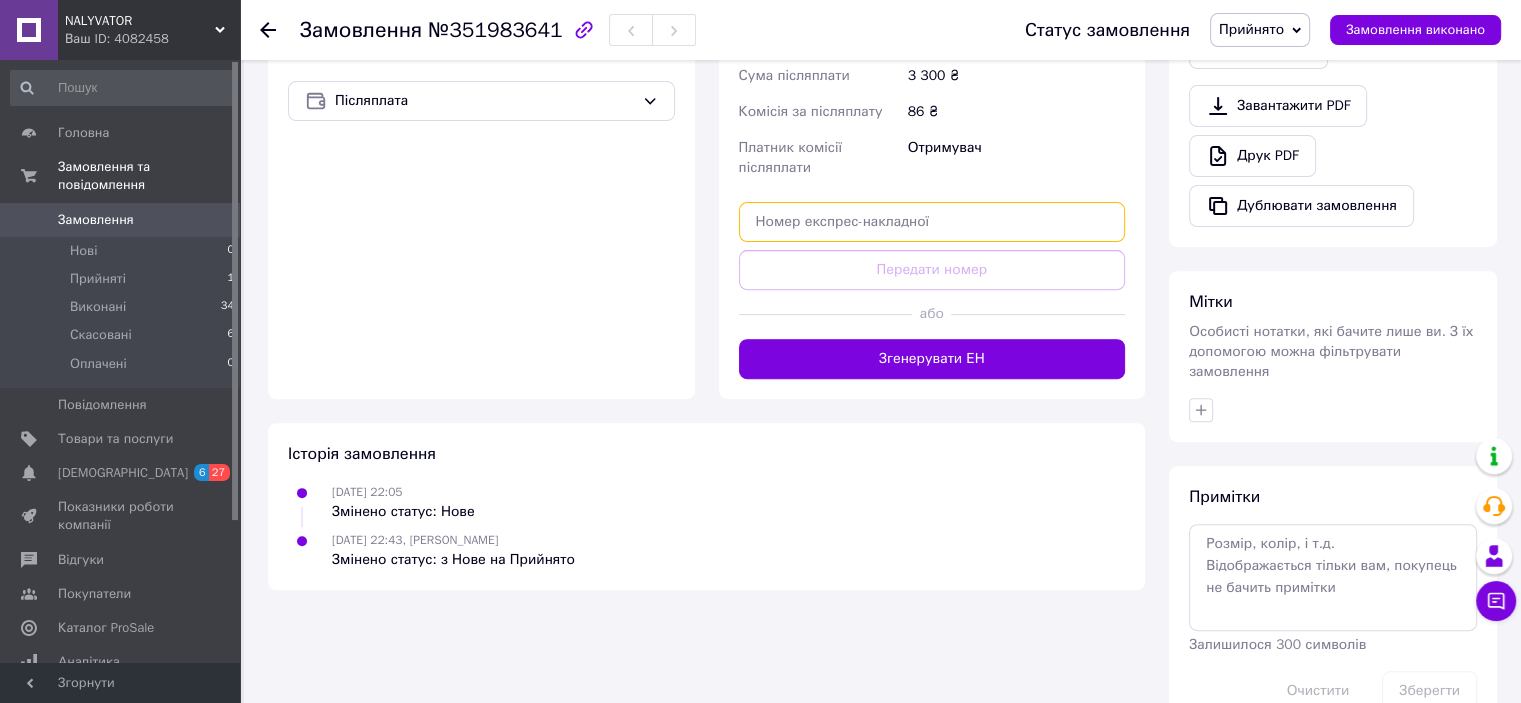 paste on "20451202911213" 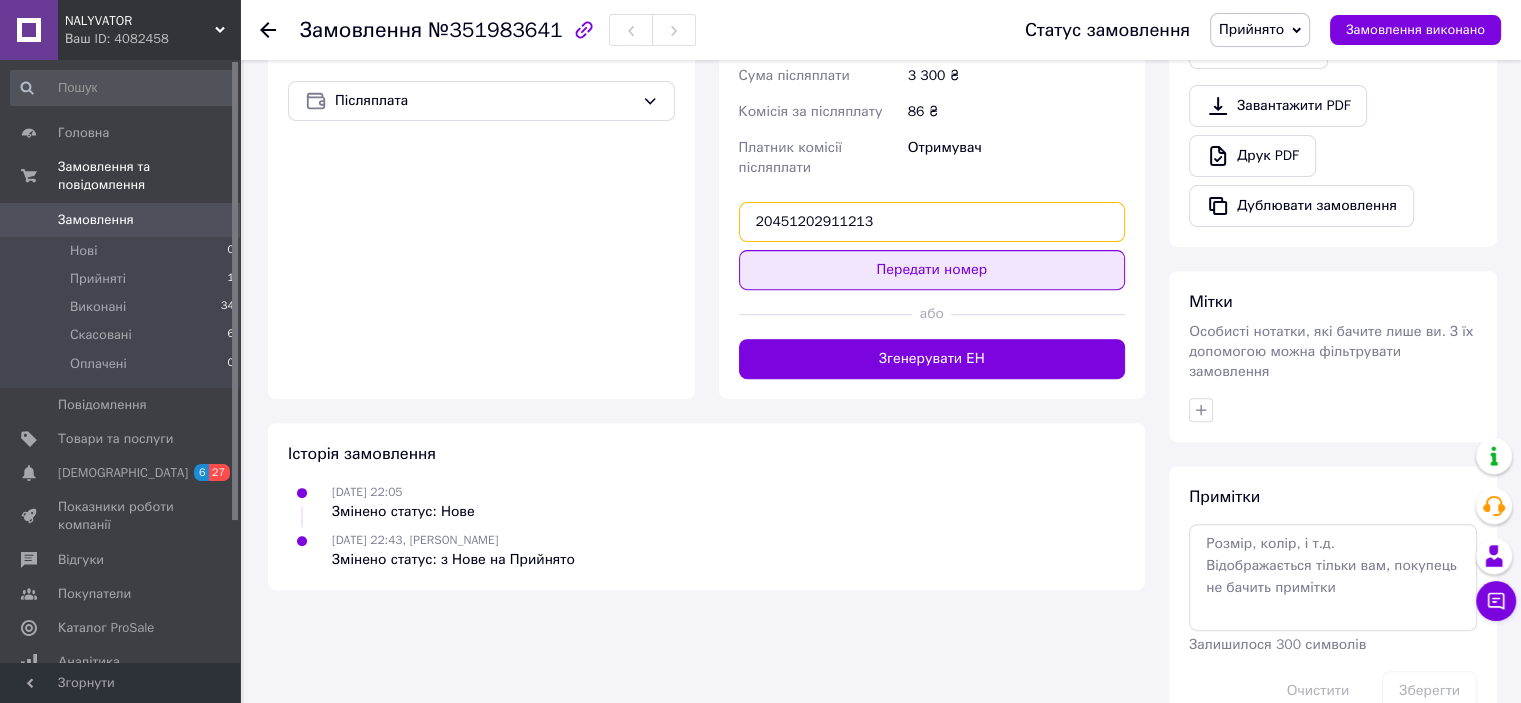 type on "20451202911213" 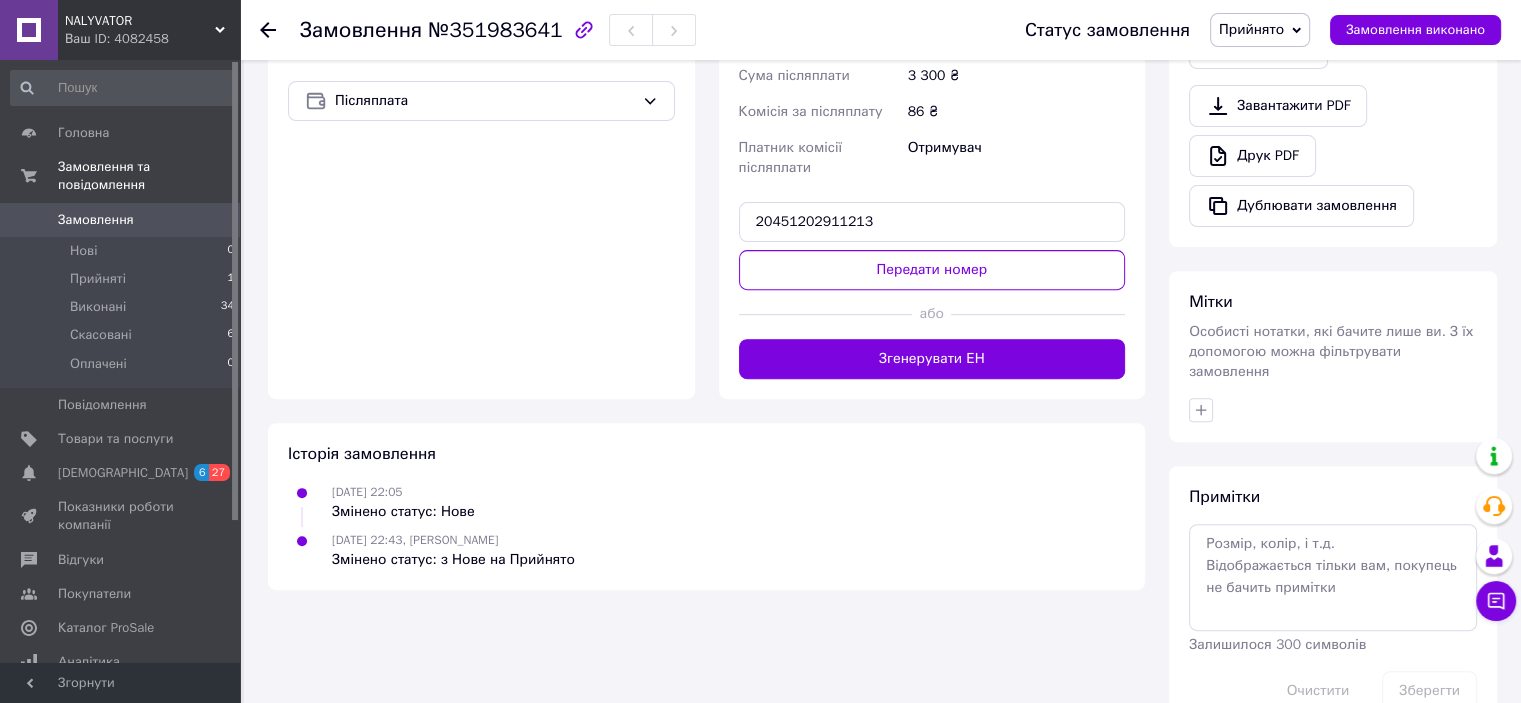 click on "Передати номер" at bounding box center (932, 270) 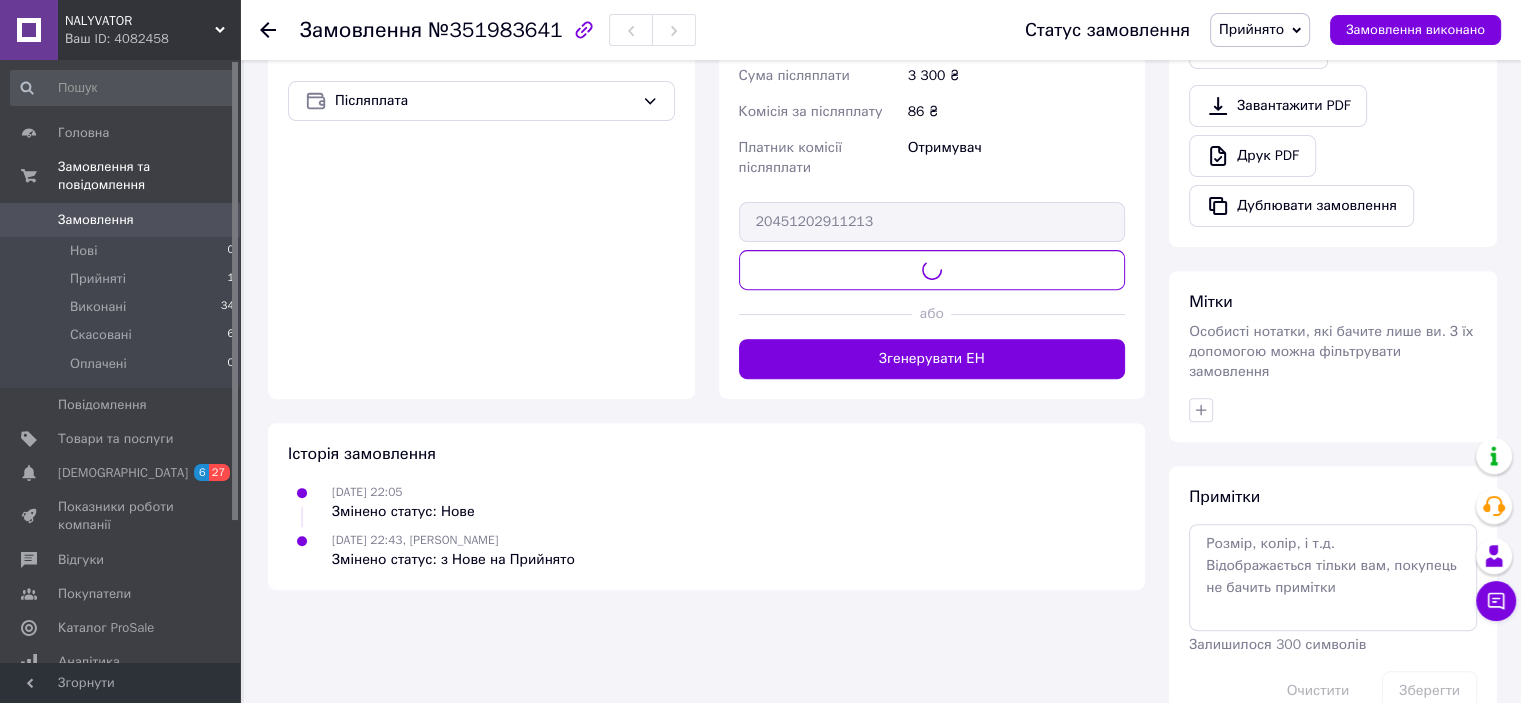 drag, startPoint x: 956, startPoint y: 283, endPoint x: 976, endPoint y: 282, distance: 20.024984 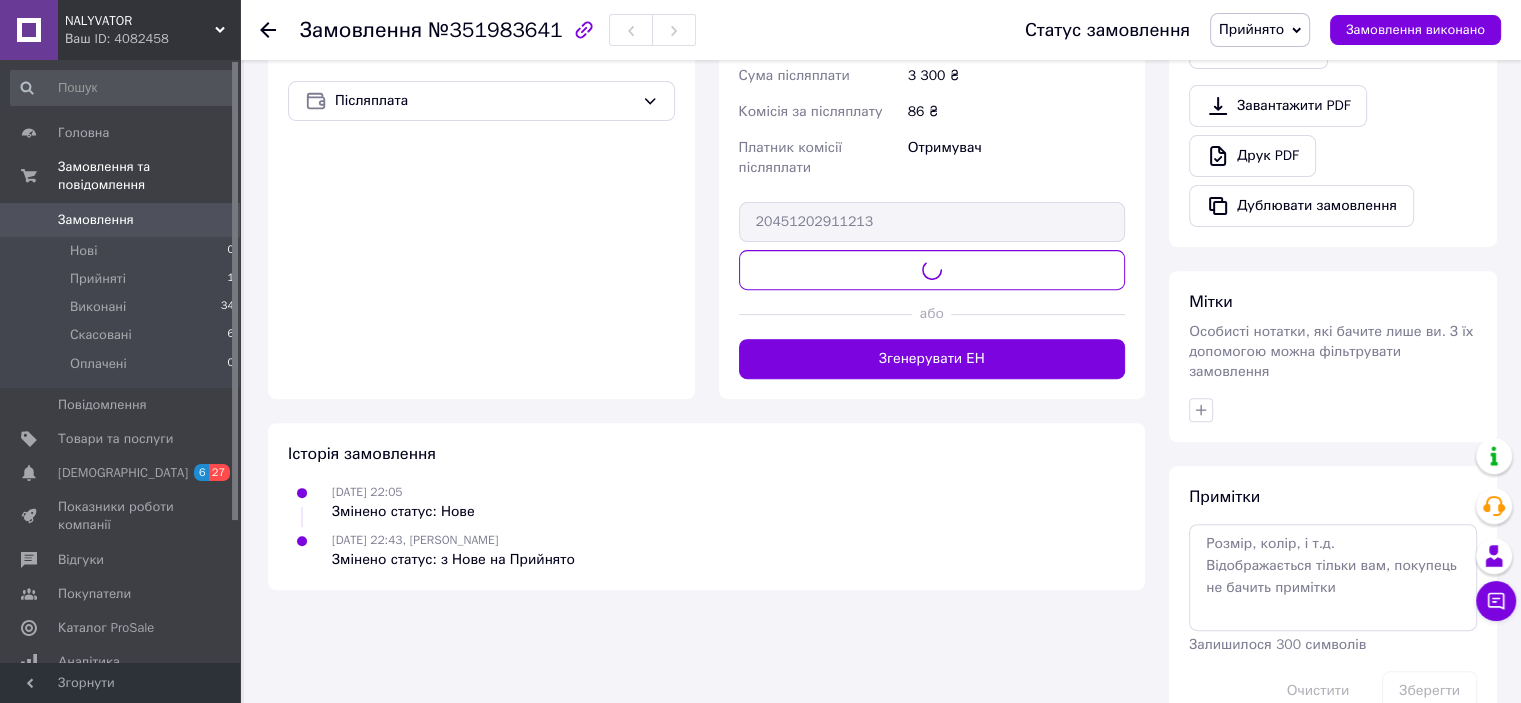 click on "Доставка Редагувати Нова Пошта (платна) Отримувач [PERSON_NAME] Телефон отримувача [PHONE_NUMBER] [GEOGRAPHIC_DATA][STREET_ADDRESS]: вул. Героїв України, 28-Е Дата відправки [DATE] Платник Отримувач Оціночна вартість 3 300 ₴ Сума післяплати 3 300 ₴ Комісія за післяплату 86 ₴ Платник комісії післяплати Отримувач 20451202911213 Передати номер або Згенерувати ЕН" at bounding box center [932, 59] 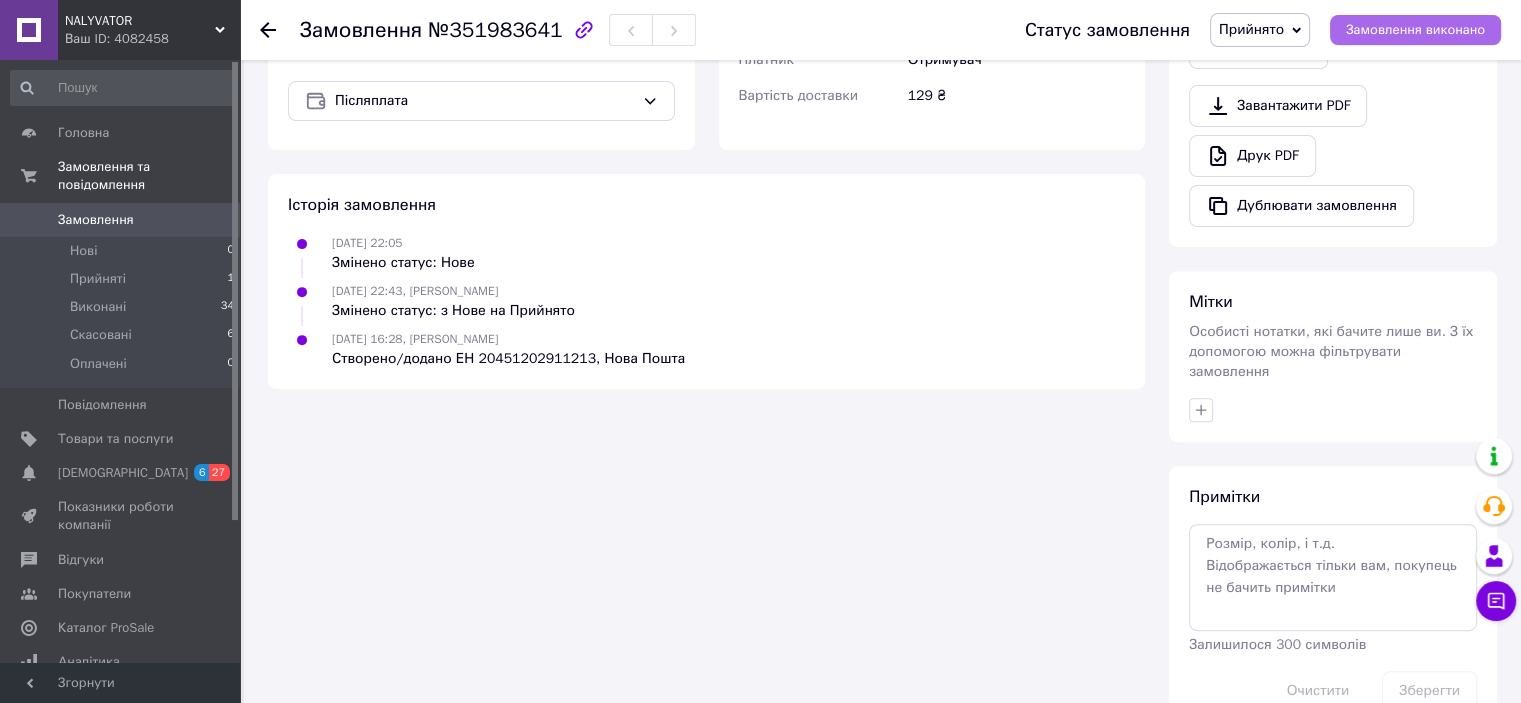 click on "Замовлення виконано" at bounding box center [1415, 30] 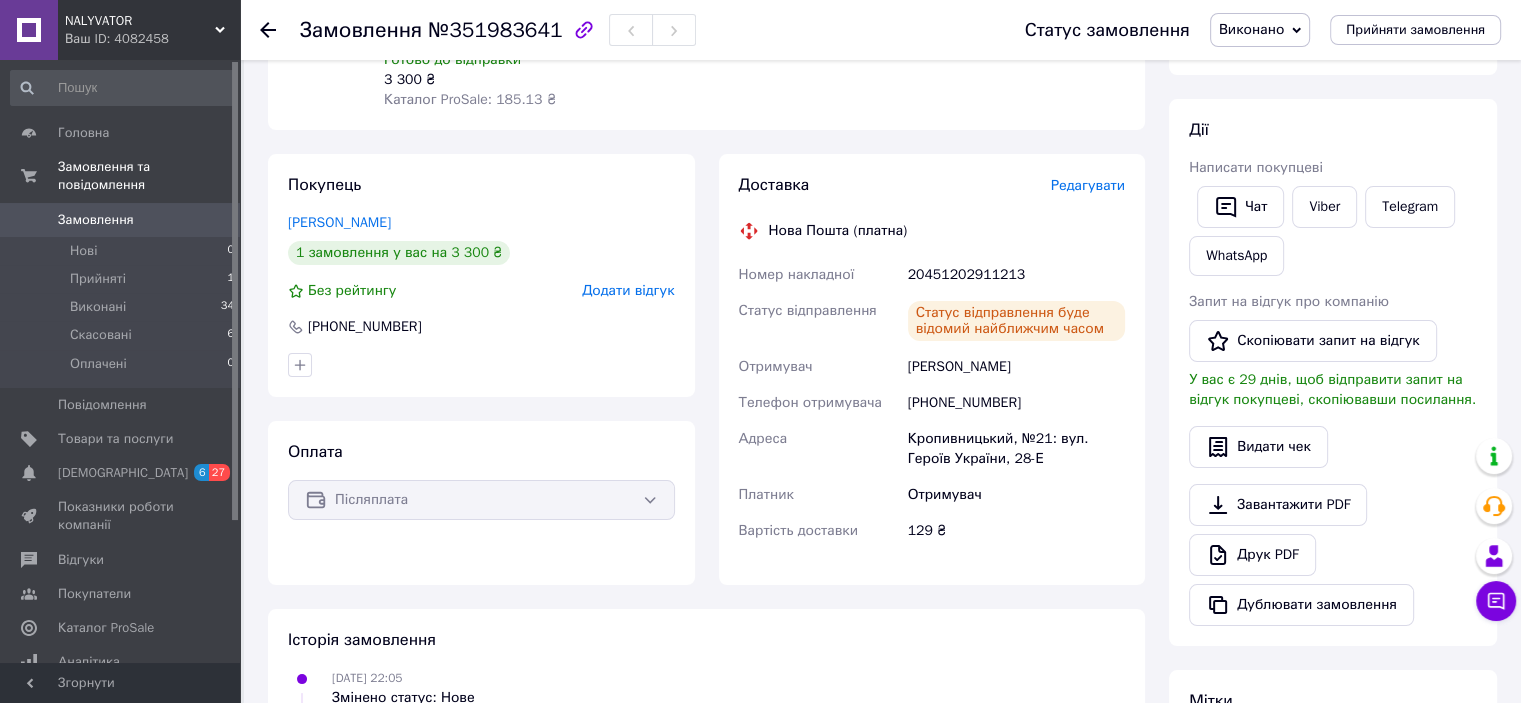 scroll, scrollTop: 264, scrollLeft: 0, axis: vertical 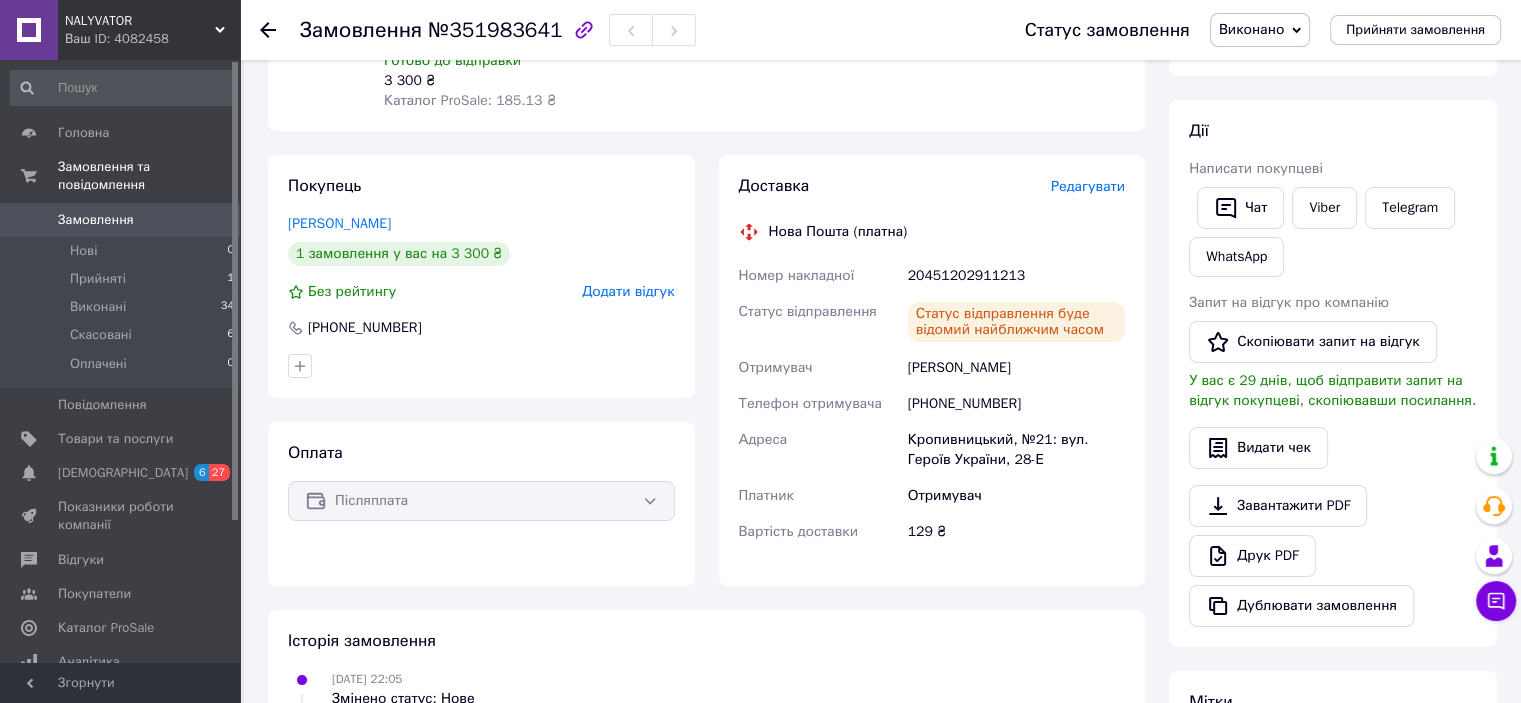 click on "20451202911213" at bounding box center (1016, 276) 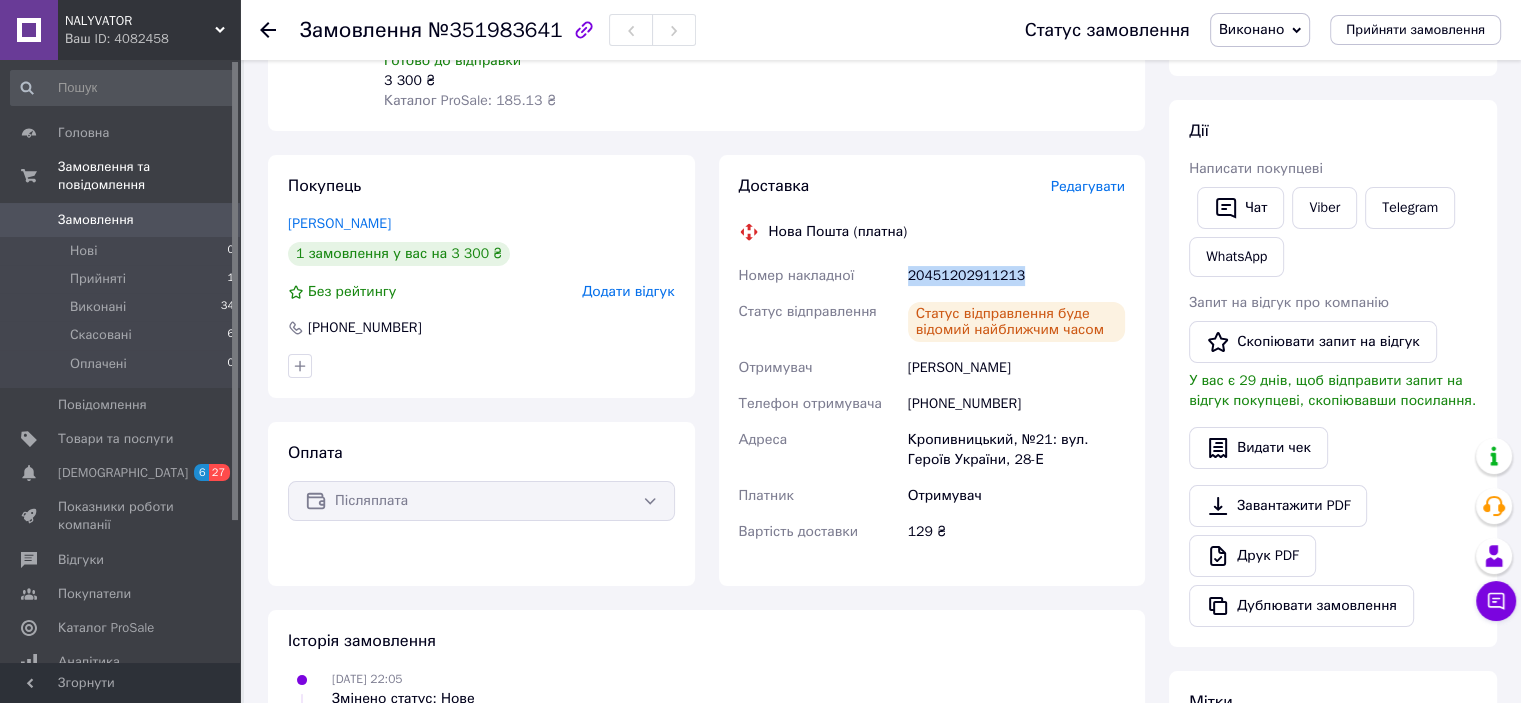 click on "20451202911213" at bounding box center [1016, 276] 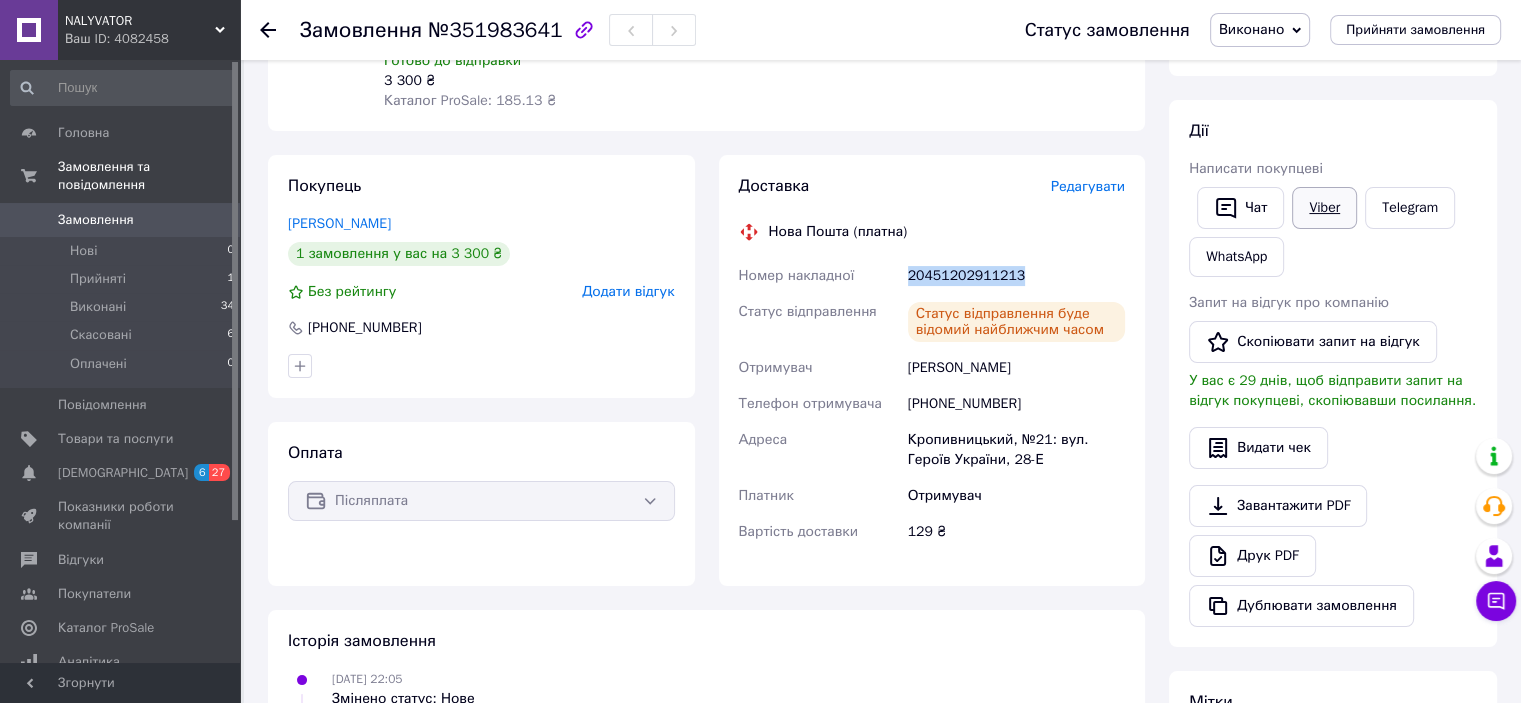 click on "Viber" at bounding box center [1324, 208] 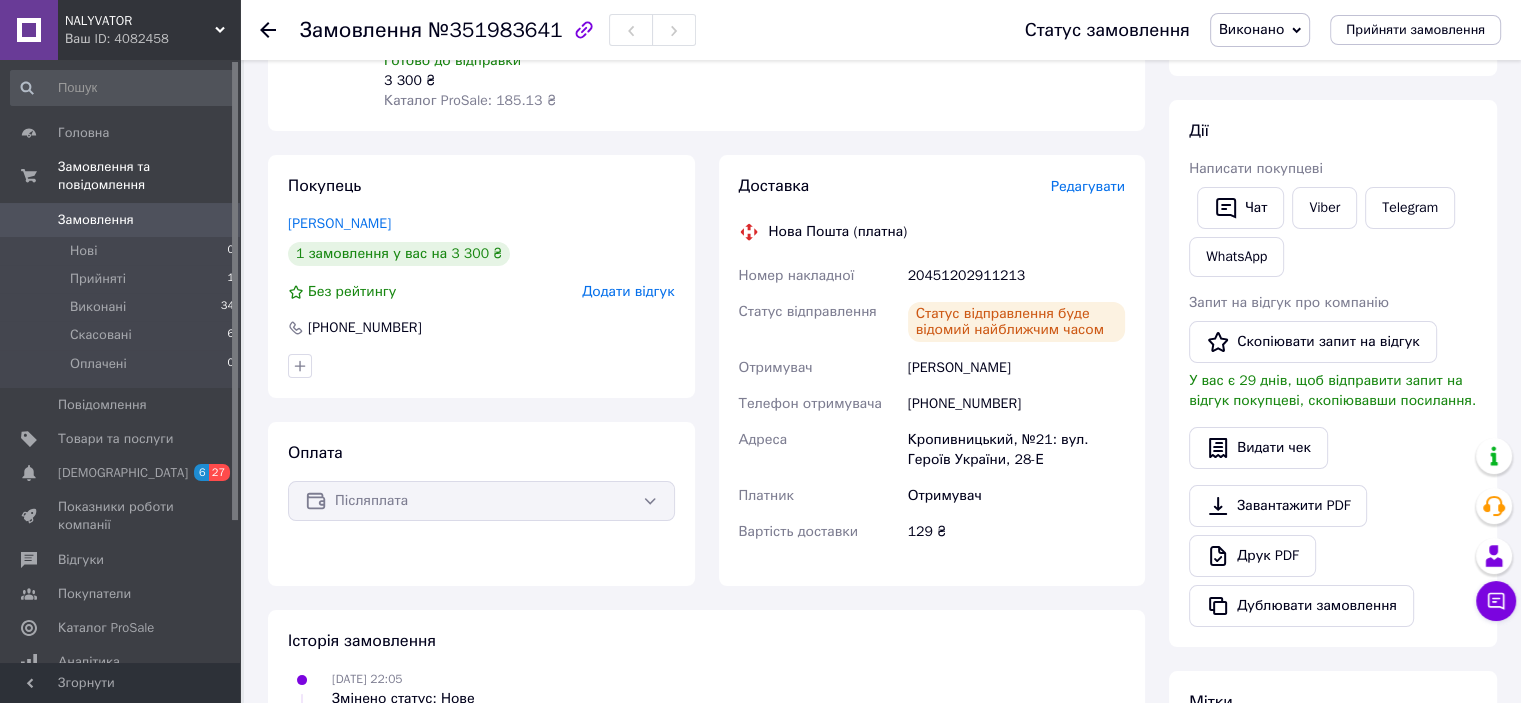 click on "NALYVATOR" at bounding box center [140, 21] 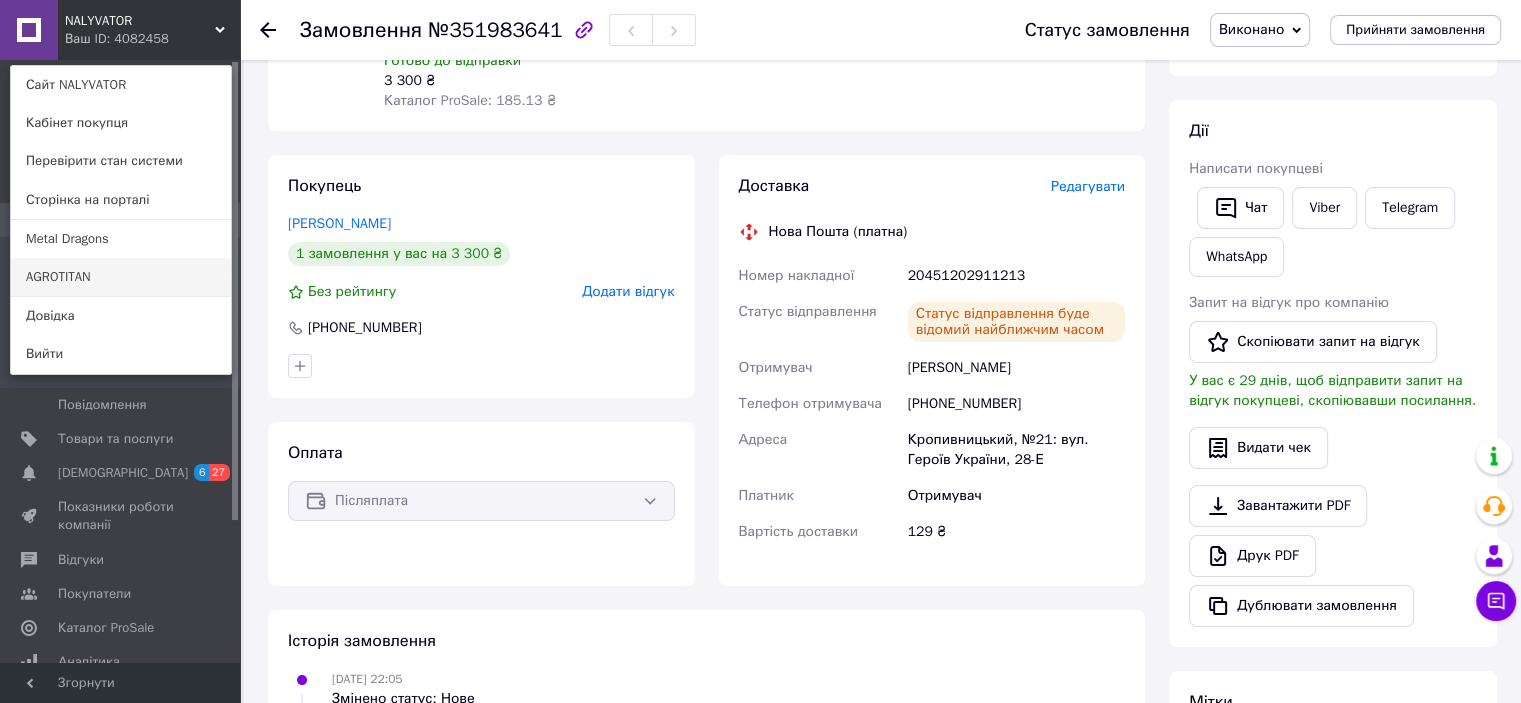 click on "AGROTITAN" at bounding box center (121, 277) 